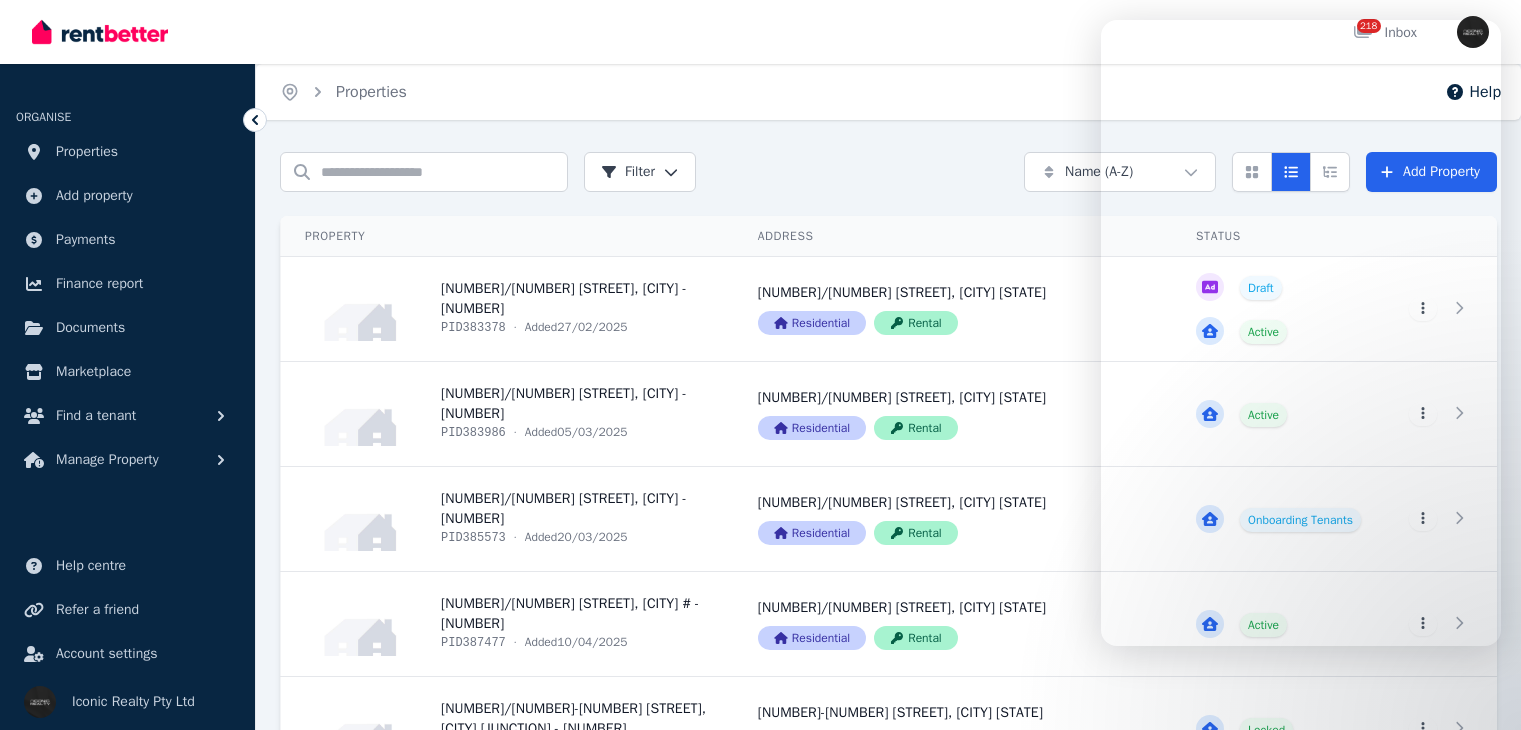 scroll, scrollTop: 0, scrollLeft: 0, axis: both 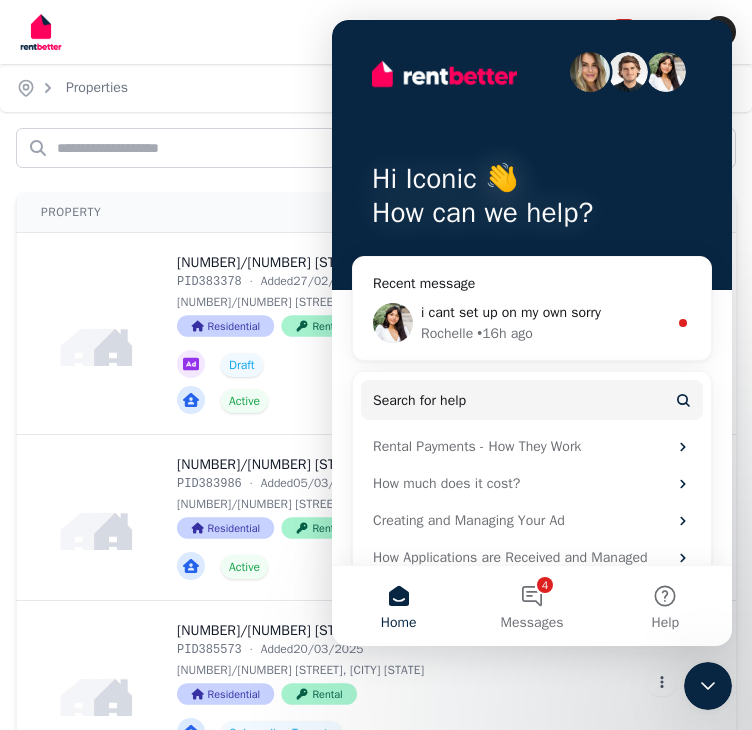 drag, startPoint x: 202, startPoint y: 4, endPoint x: 6, endPoint y: 240, distance: 306.7768 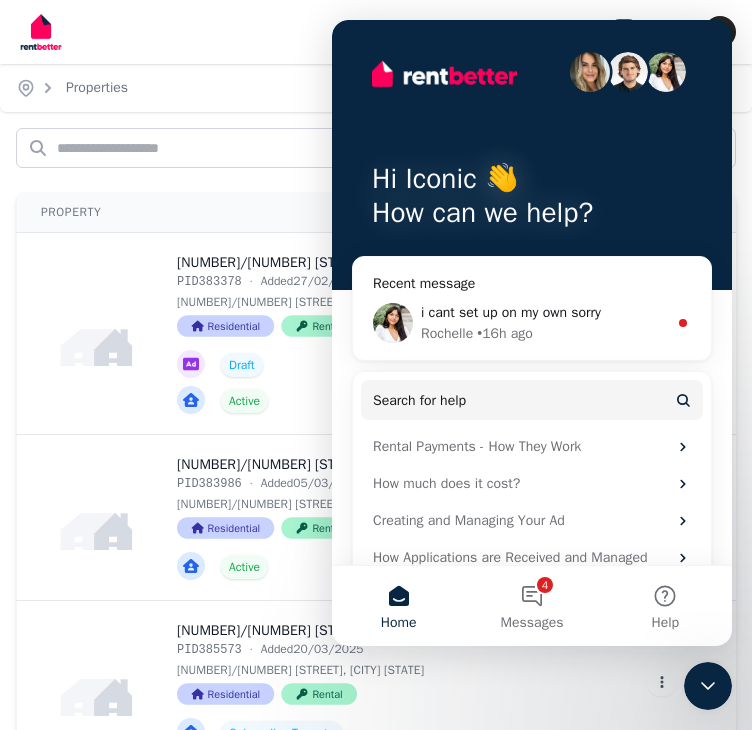 click on "Search properties Filter Name (A-Z) Add Property Property Address Status Actions 1/1 Henderson St, Bondi - 10 PID  383378 · Added  27/02/2025 1/1 Henderson St, Bondi NSW 2026 Residential Rental Draft Active View property details 1/1 Henderson St, Bondi NSW 2026 Residential Rental View property details Draft Active View property details View property details 1/1 Mitchell St, North Bondi - 32 PID  383986 · Added  05/03/2025 1/1 Mitchell St, North Bondi NSW 2026 Residential Rental Active View property details 1/1 Mitchell St, North Bondi NSW 2026 Residential Rental View property details Active View property details View property details 1/4 Little Riley St, Surry Hills - 44 PID  385573 · Added  20/03/2025 1/4 Little Riley St, Surry Hills NSW 2010 Residential Rental Onboarding Tenants View property details 1/4 Little Riley St, Surry Hills NSW 2010 Residential Rental View property details Onboarding Tenants View property details View property details 1/5 Porter St, Bondi Junction # - 106 PID  387477 · Added" at bounding box center (376, 4530) 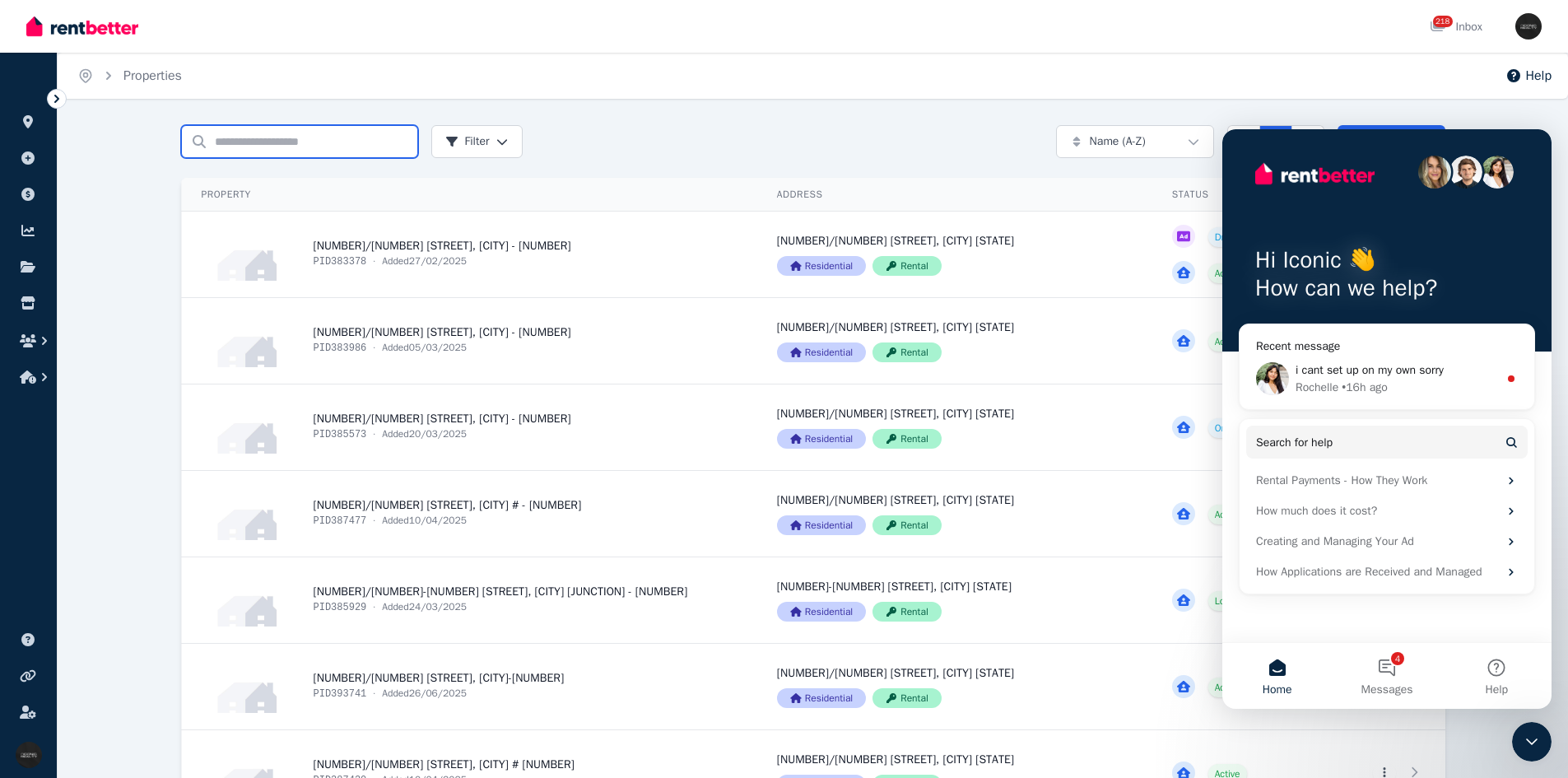 click on "Search properties" at bounding box center (300, 142) 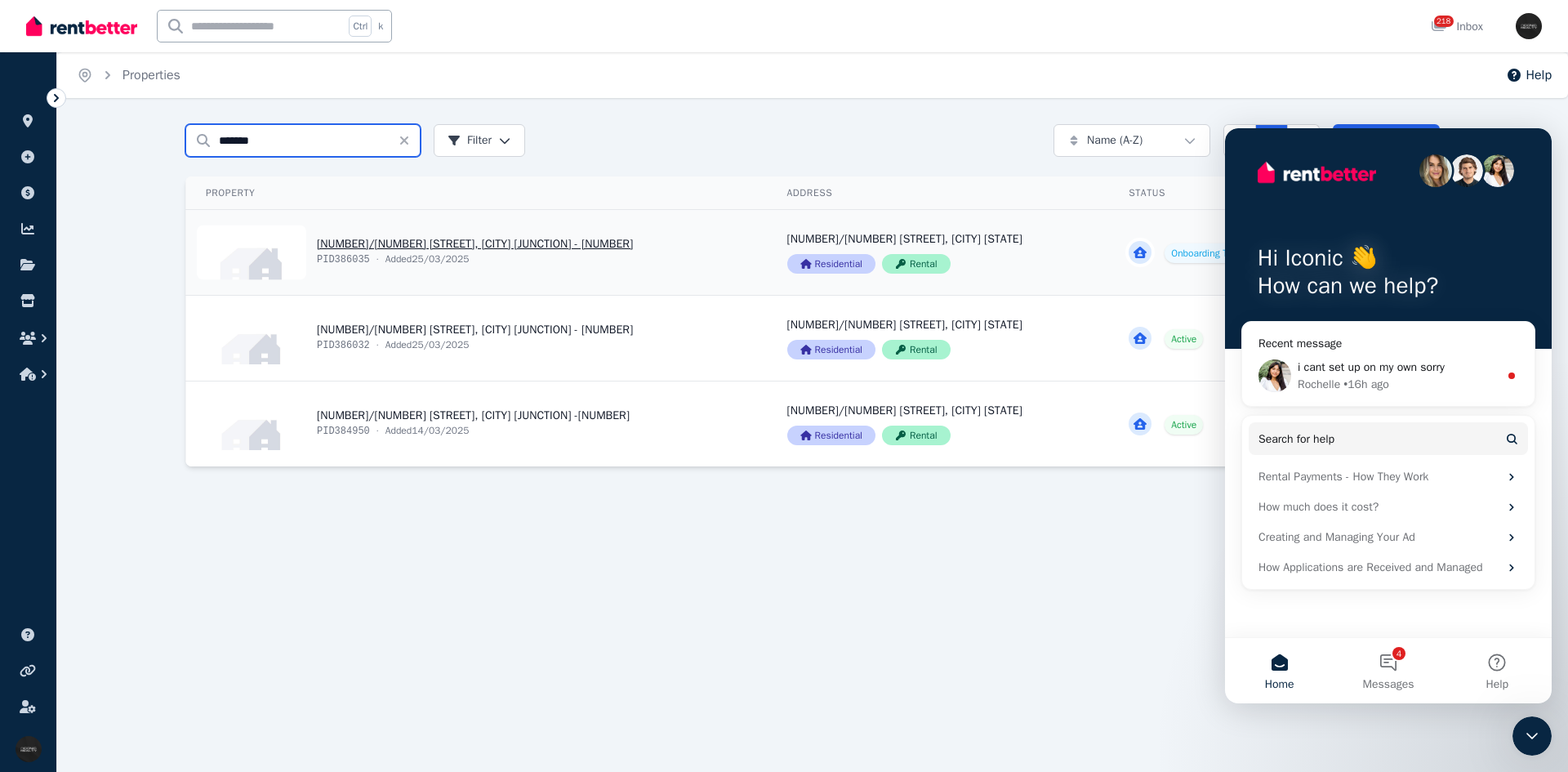 type on "*******" 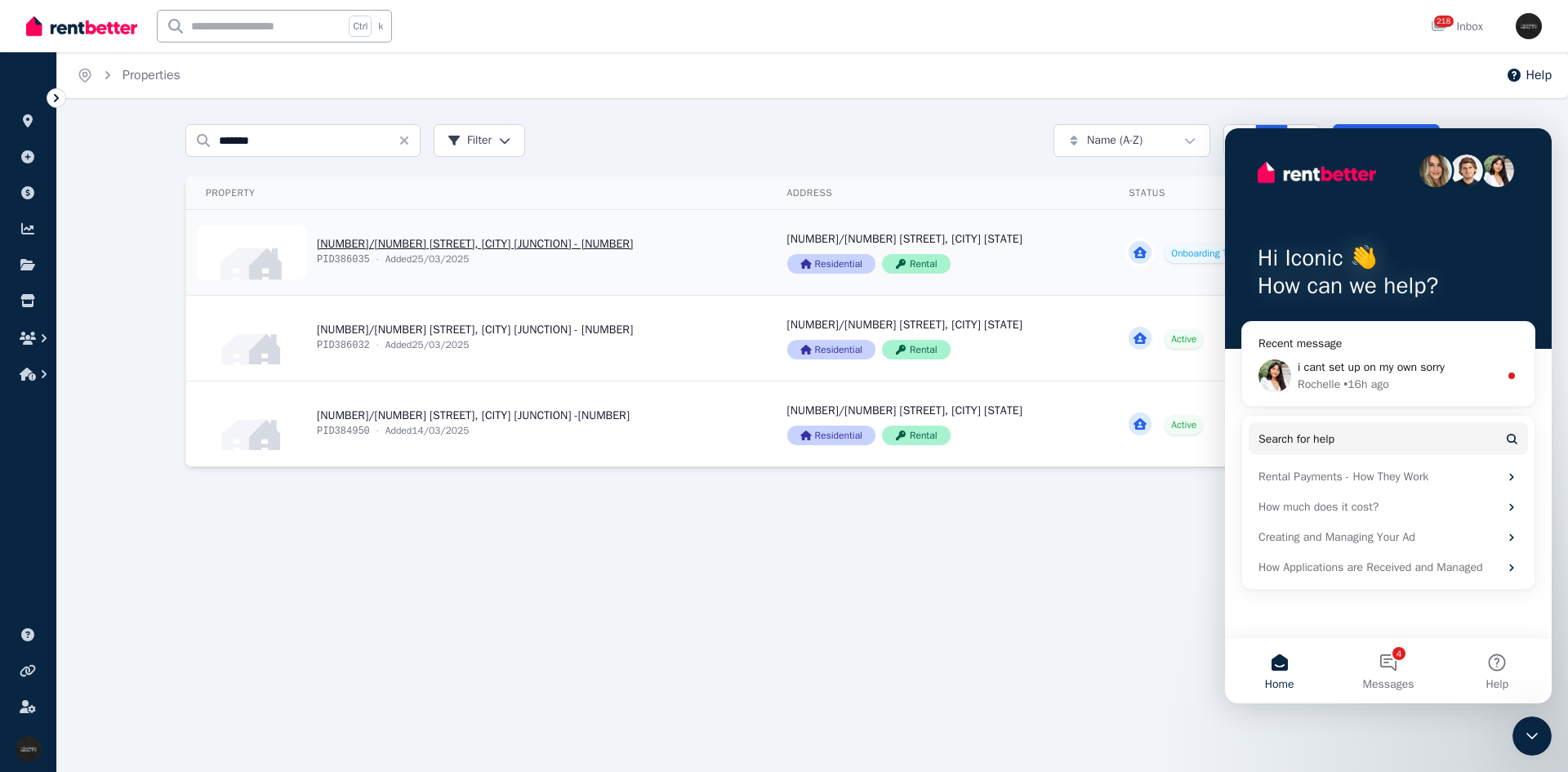 click on "View property details" at bounding box center [477, 252] 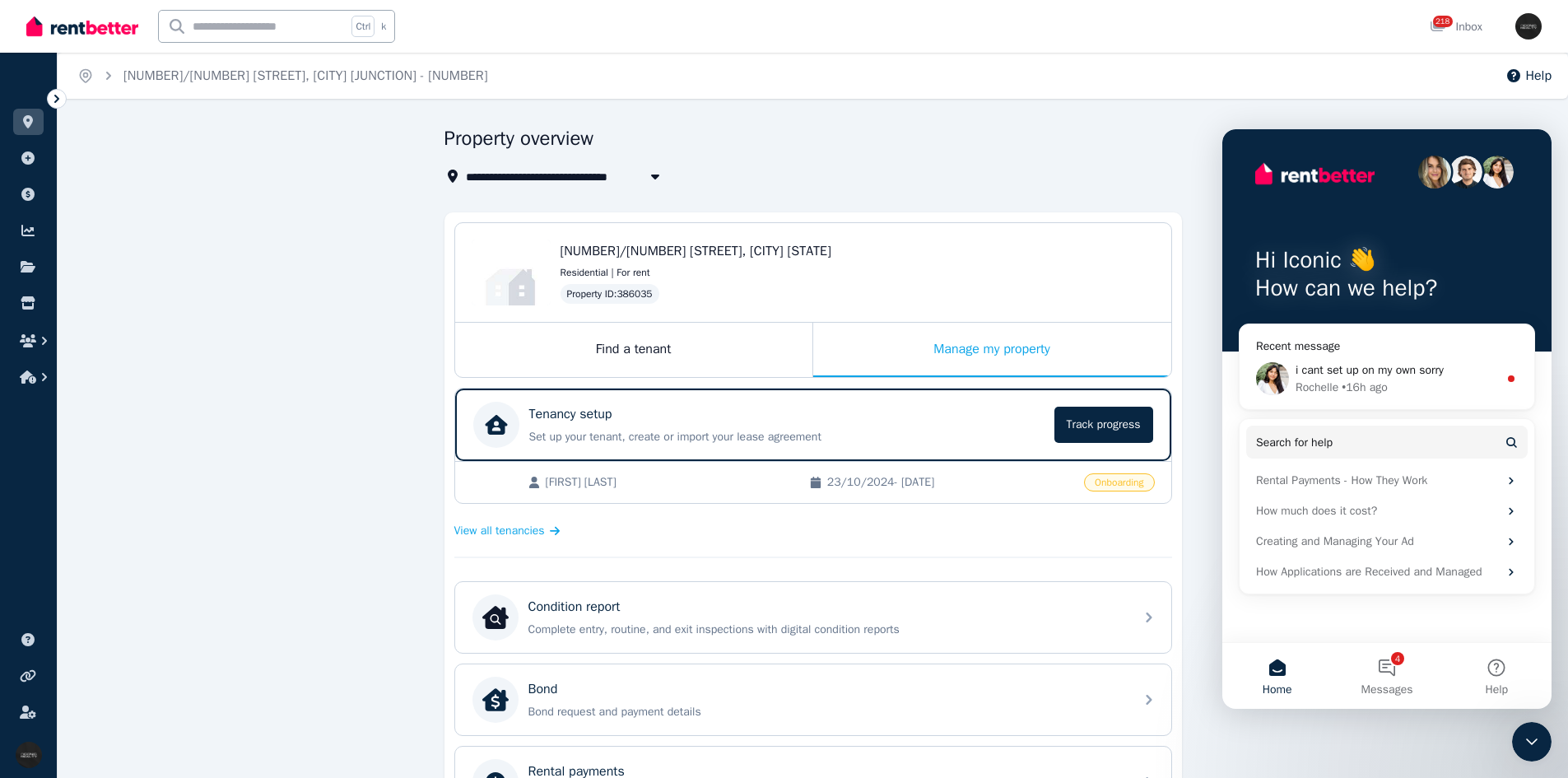click at bounding box center [1532, 742] 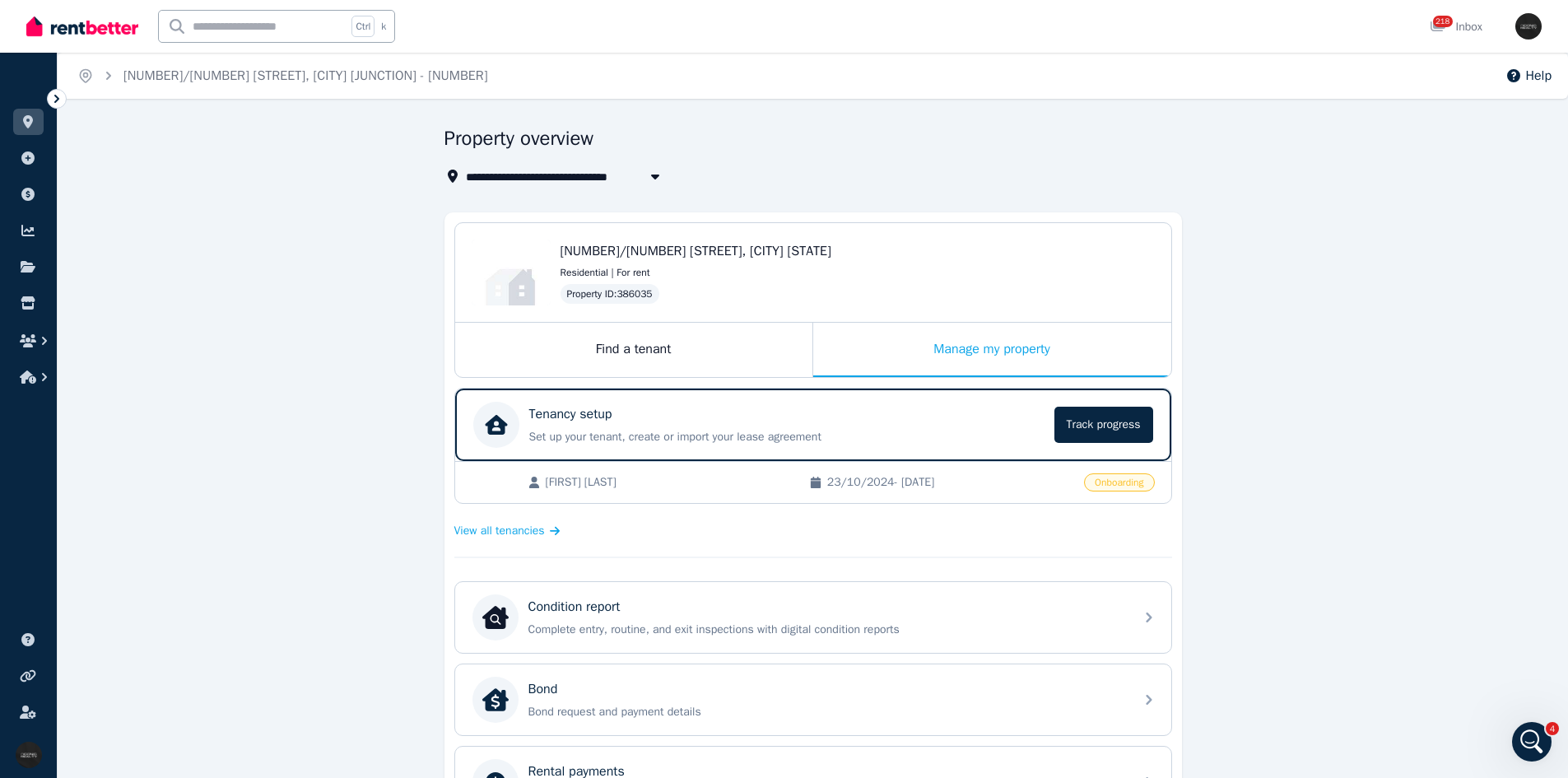 scroll, scrollTop: 0, scrollLeft: 0, axis: both 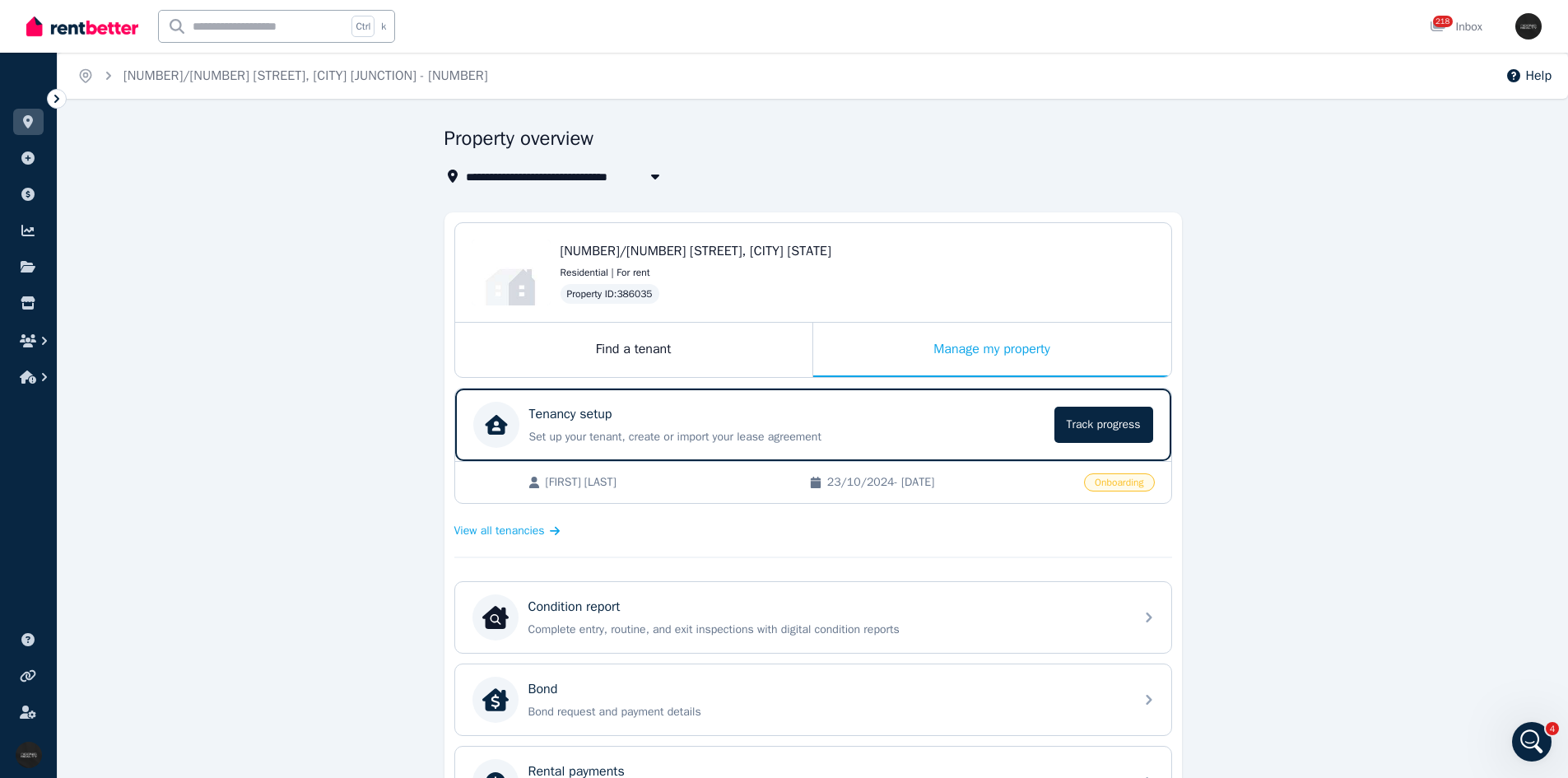 drag, startPoint x: 170, startPoint y: 342, endPoint x: 202, endPoint y: 422, distance: 86.16264 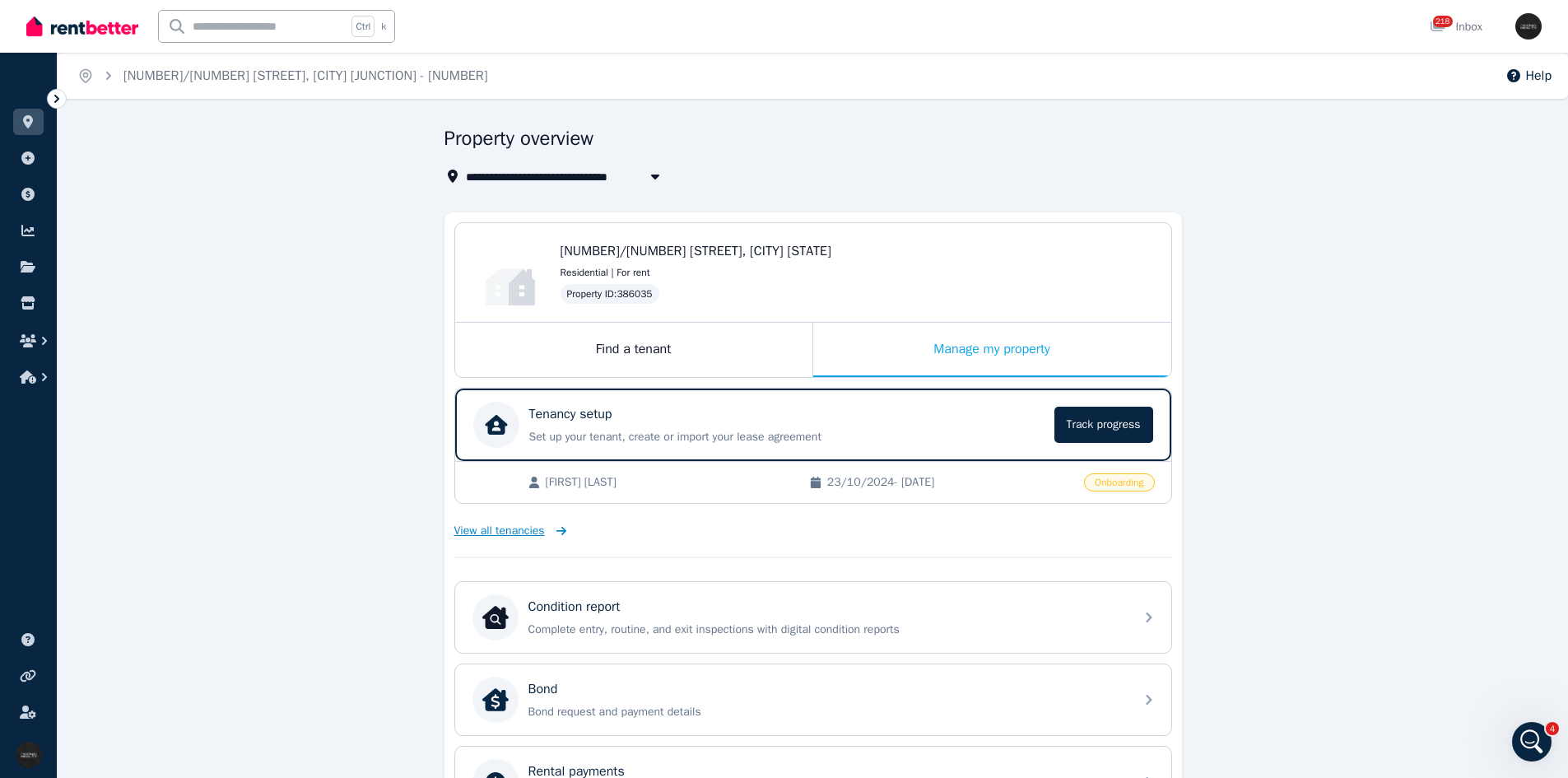 click on "View all tenancies" at bounding box center (500, 531) 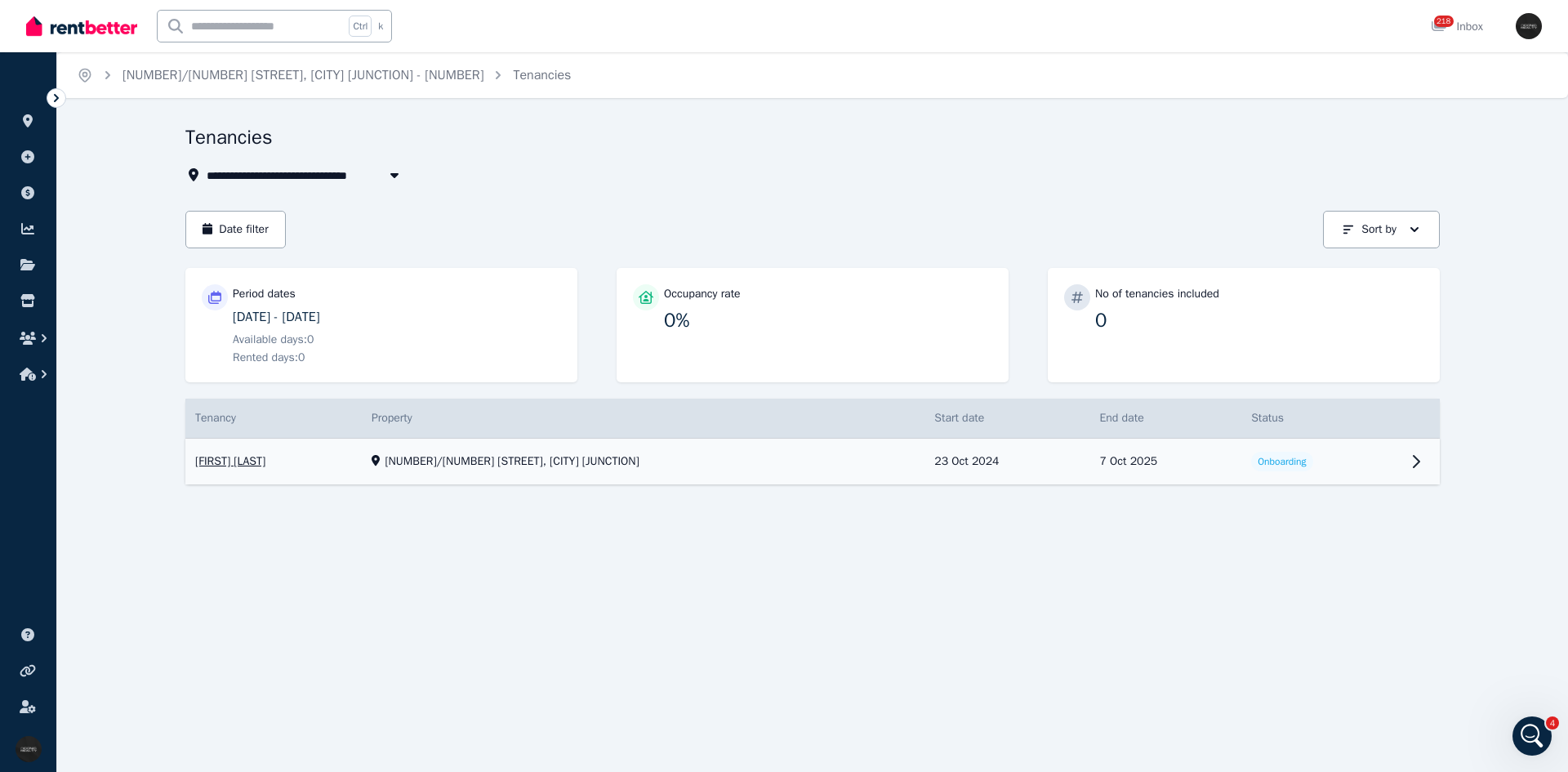 click on "View property details" at bounding box center [813, 462] 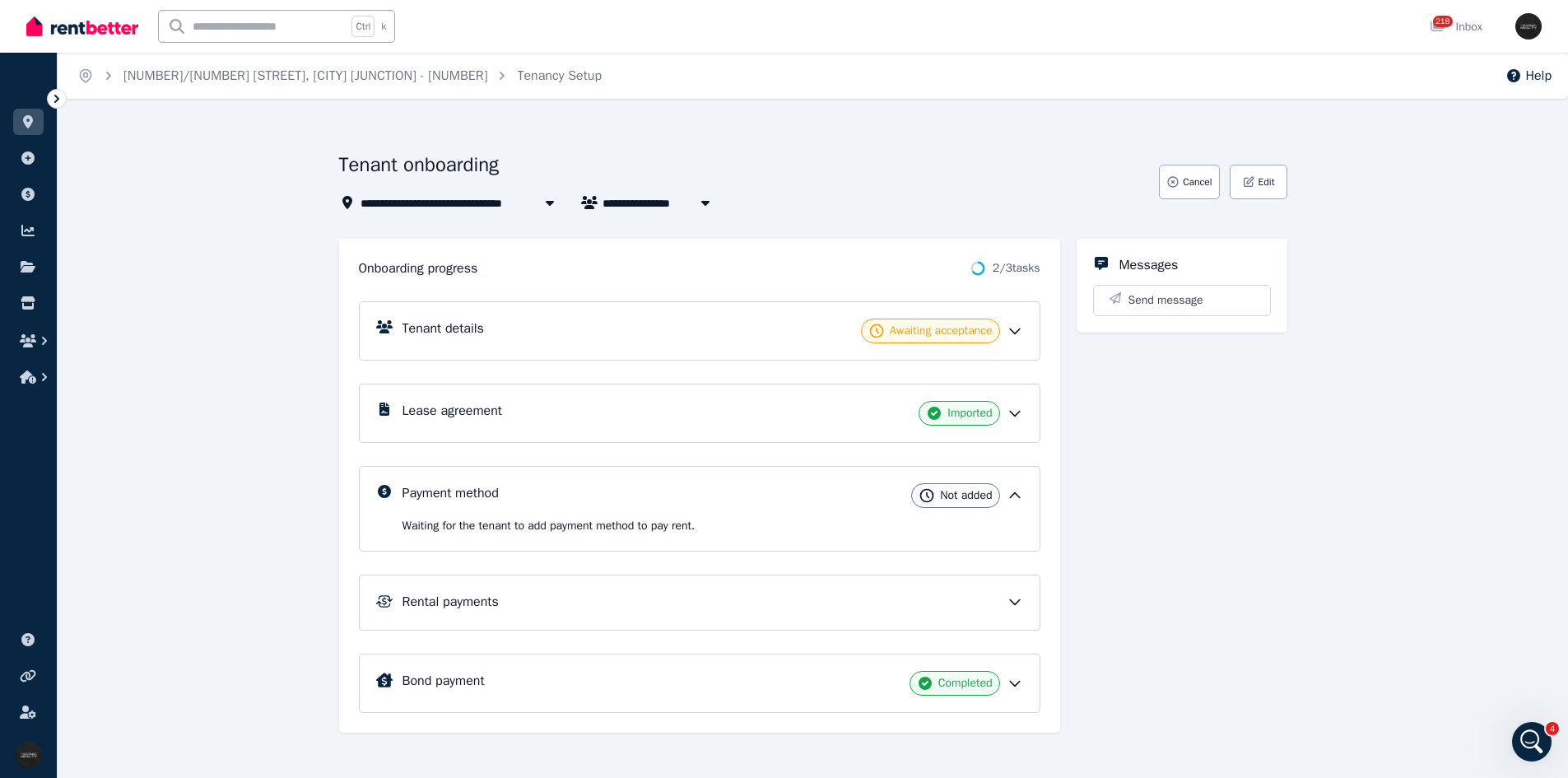 click on "Tenant details Awaiting acceptance" at bounding box center [713, 331] 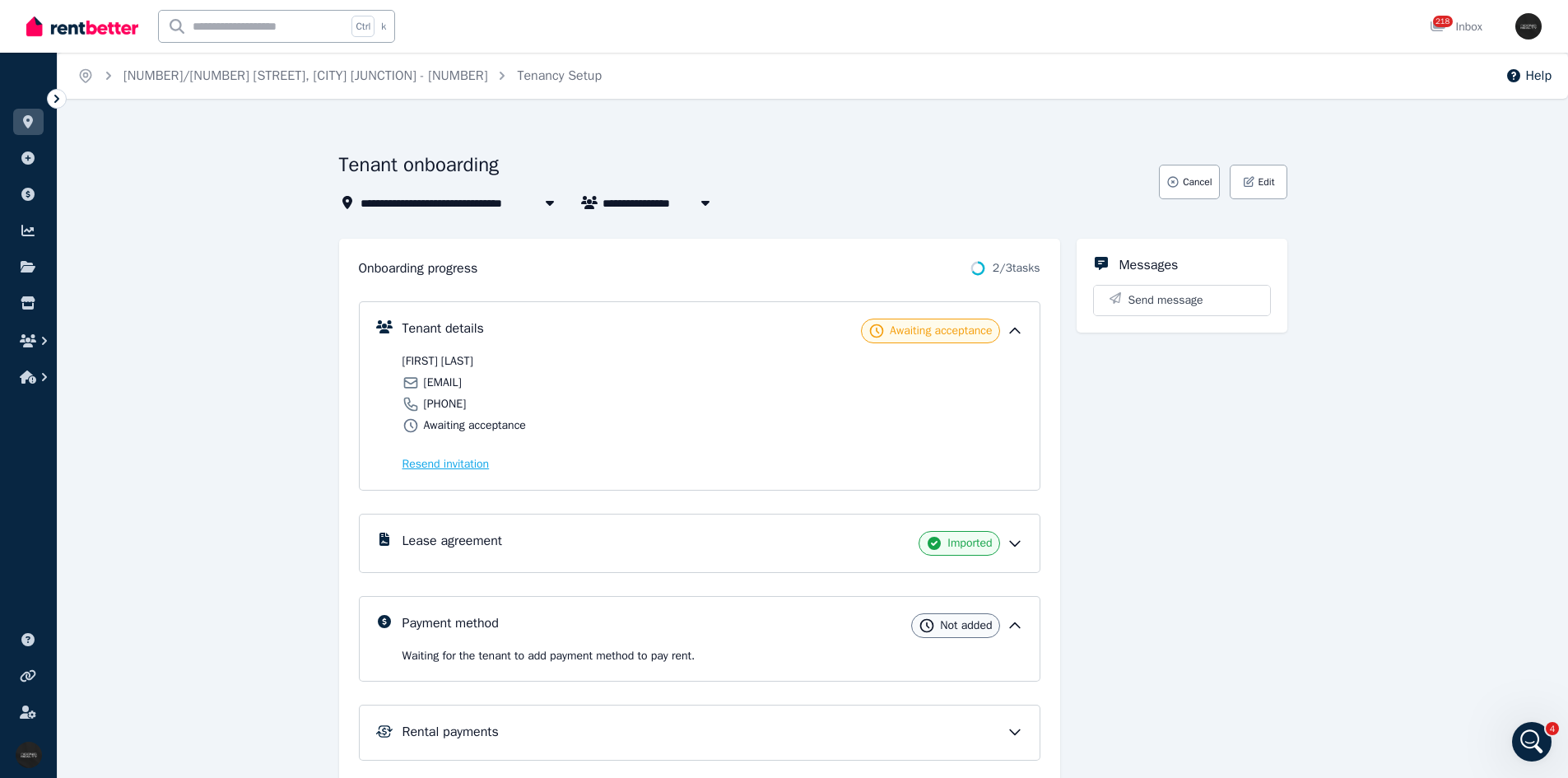 click on "Resend invitation" at bounding box center (446, 464) 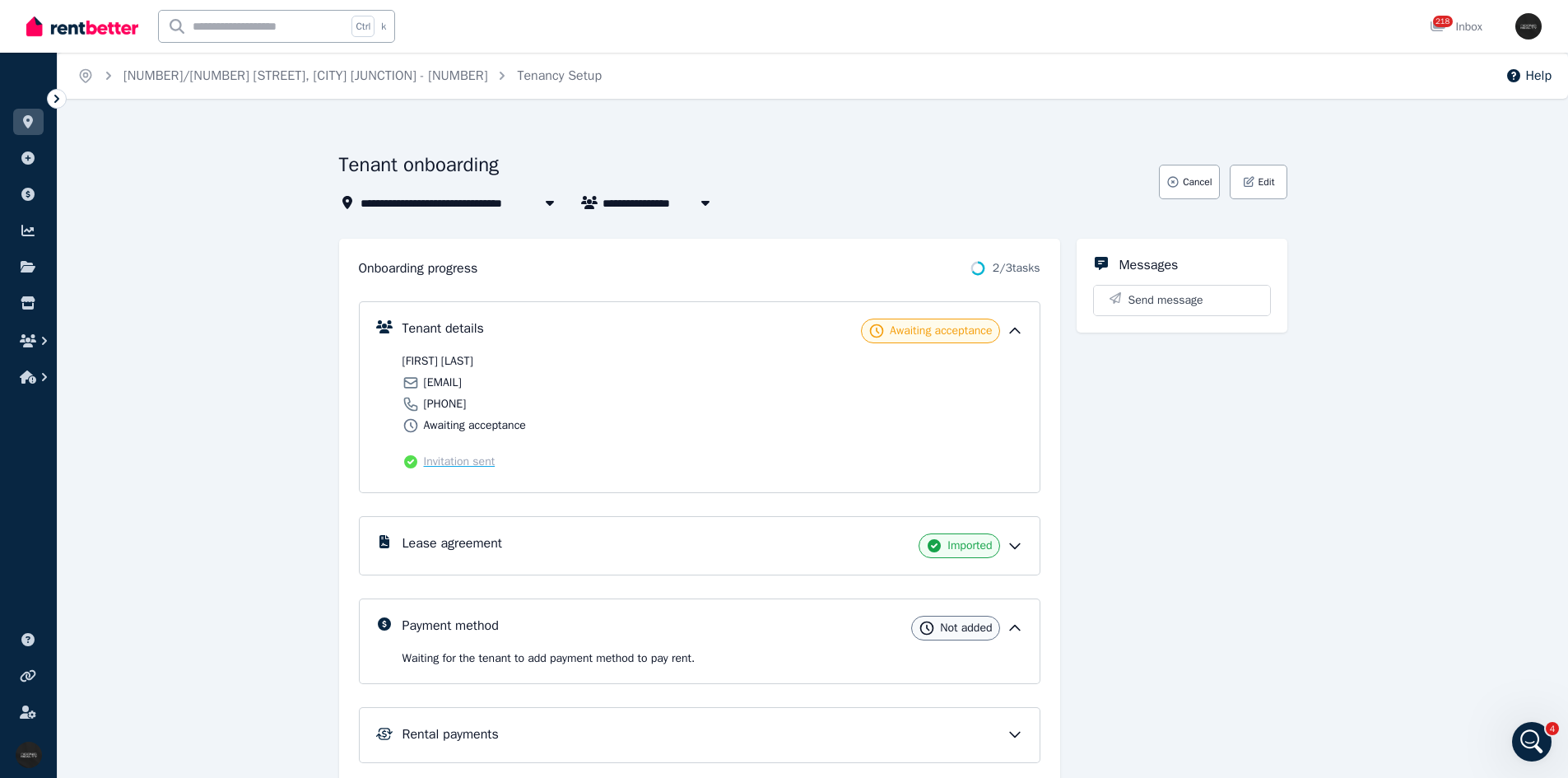 click on "elena.rohrwasser98@gmail.com" at bounding box center [555, 383] 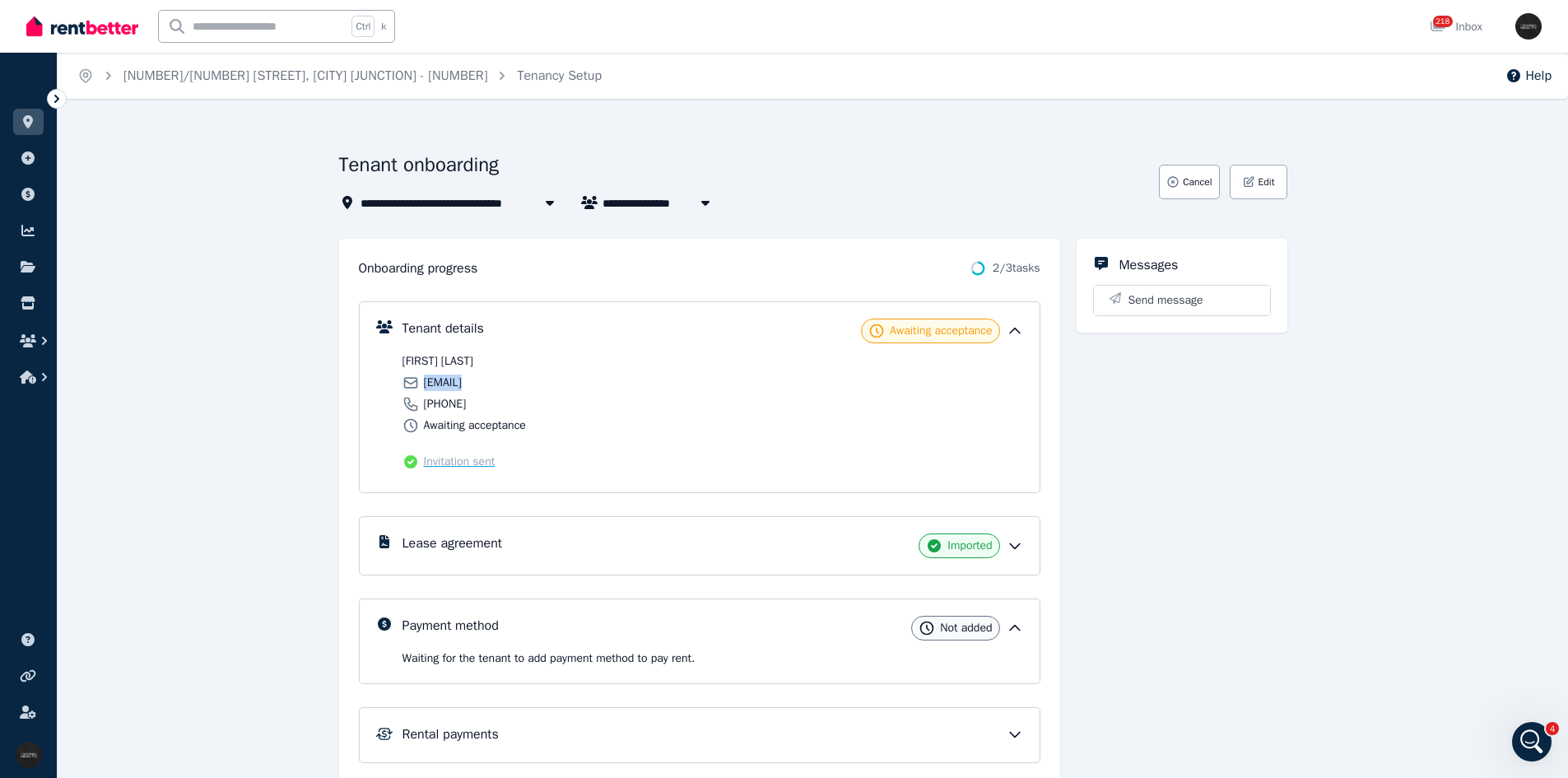 click on "elena.rohrwasser98@gmail.com" at bounding box center (555, 383) 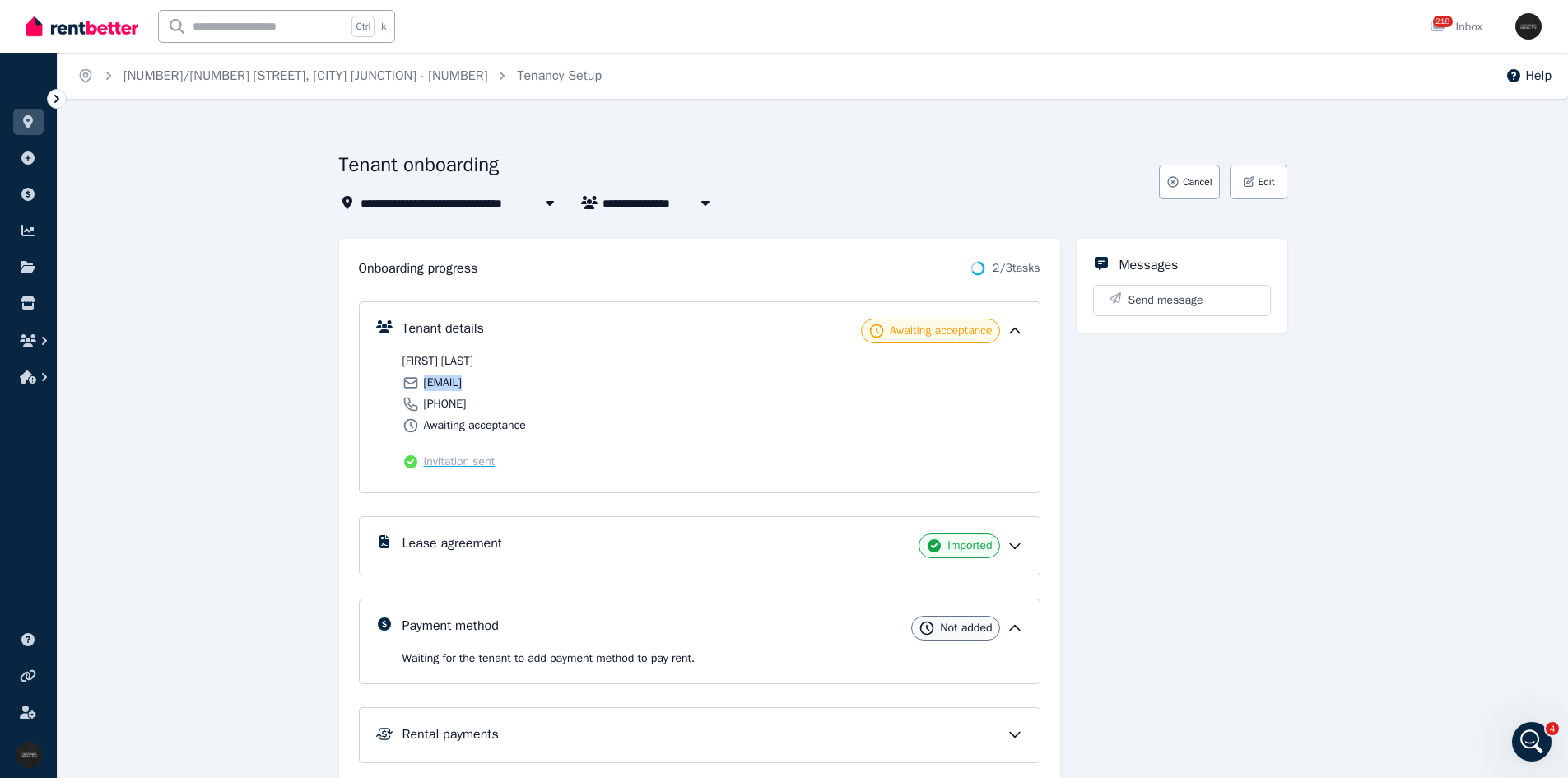 copy on "elena.rohrwasser98@gmail.com" 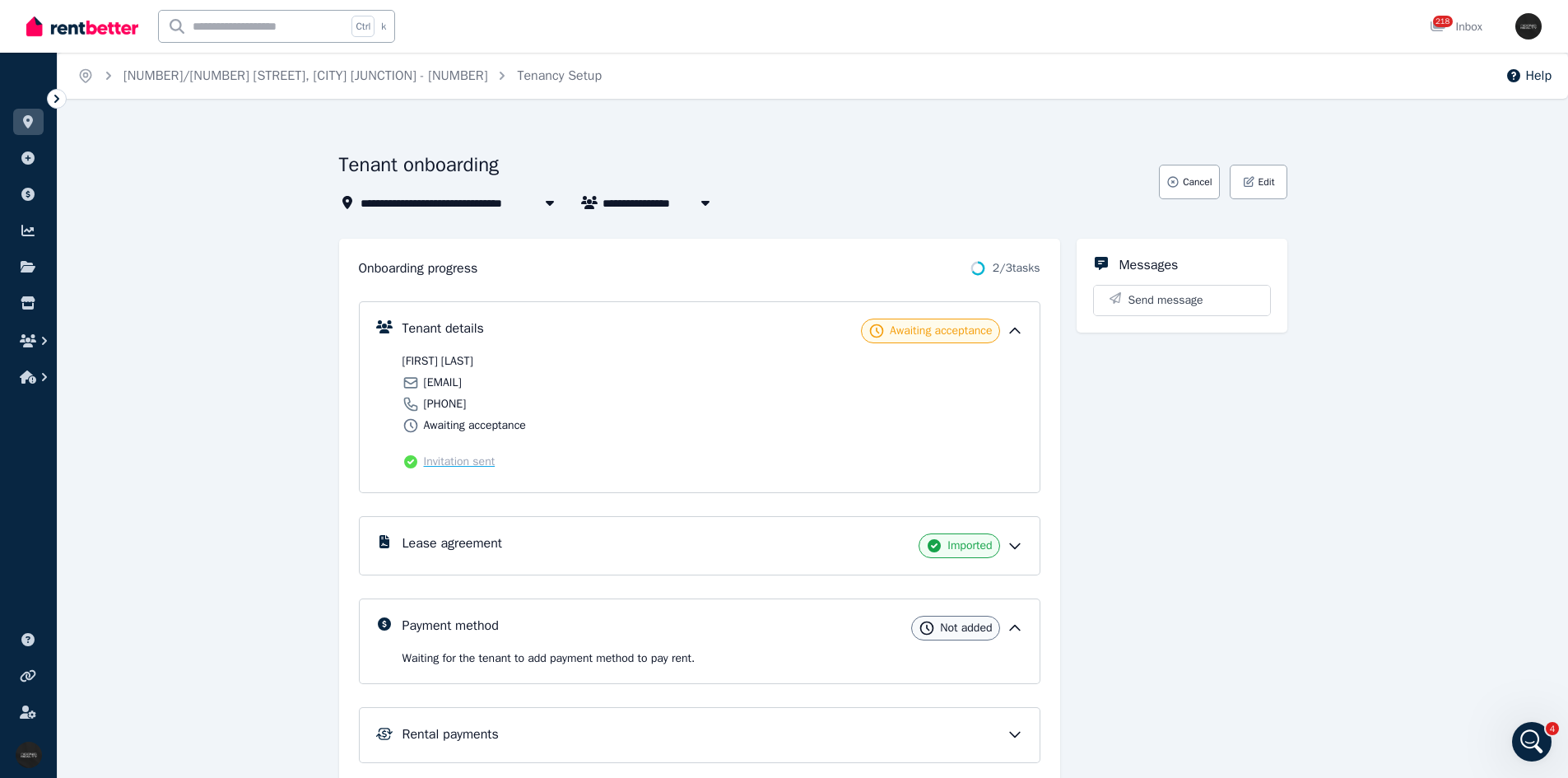 click on "**********" at bounding box center (812, 536) 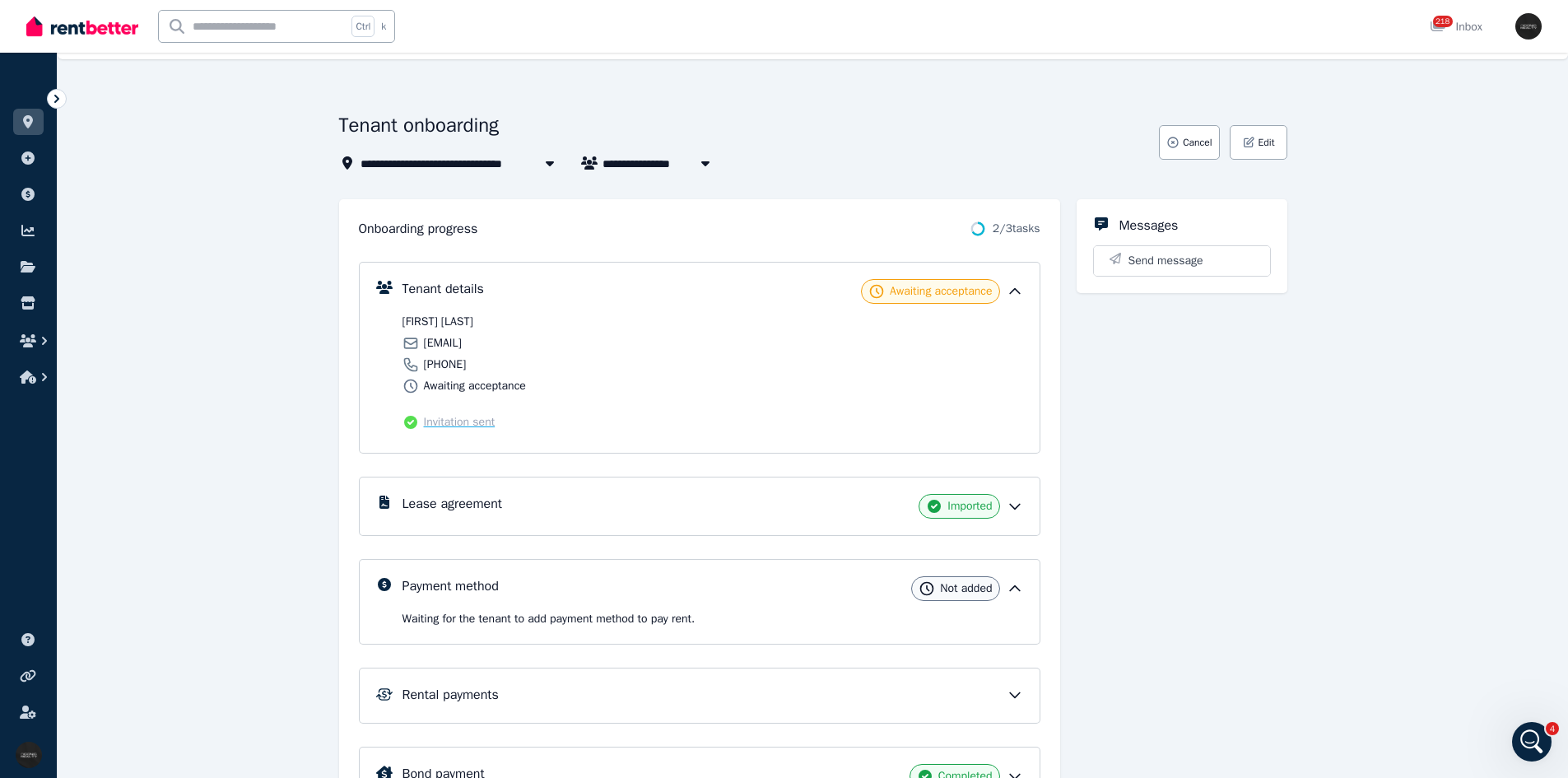 scroll, scrollTop: 0, scrollLeft: 0, axis: both 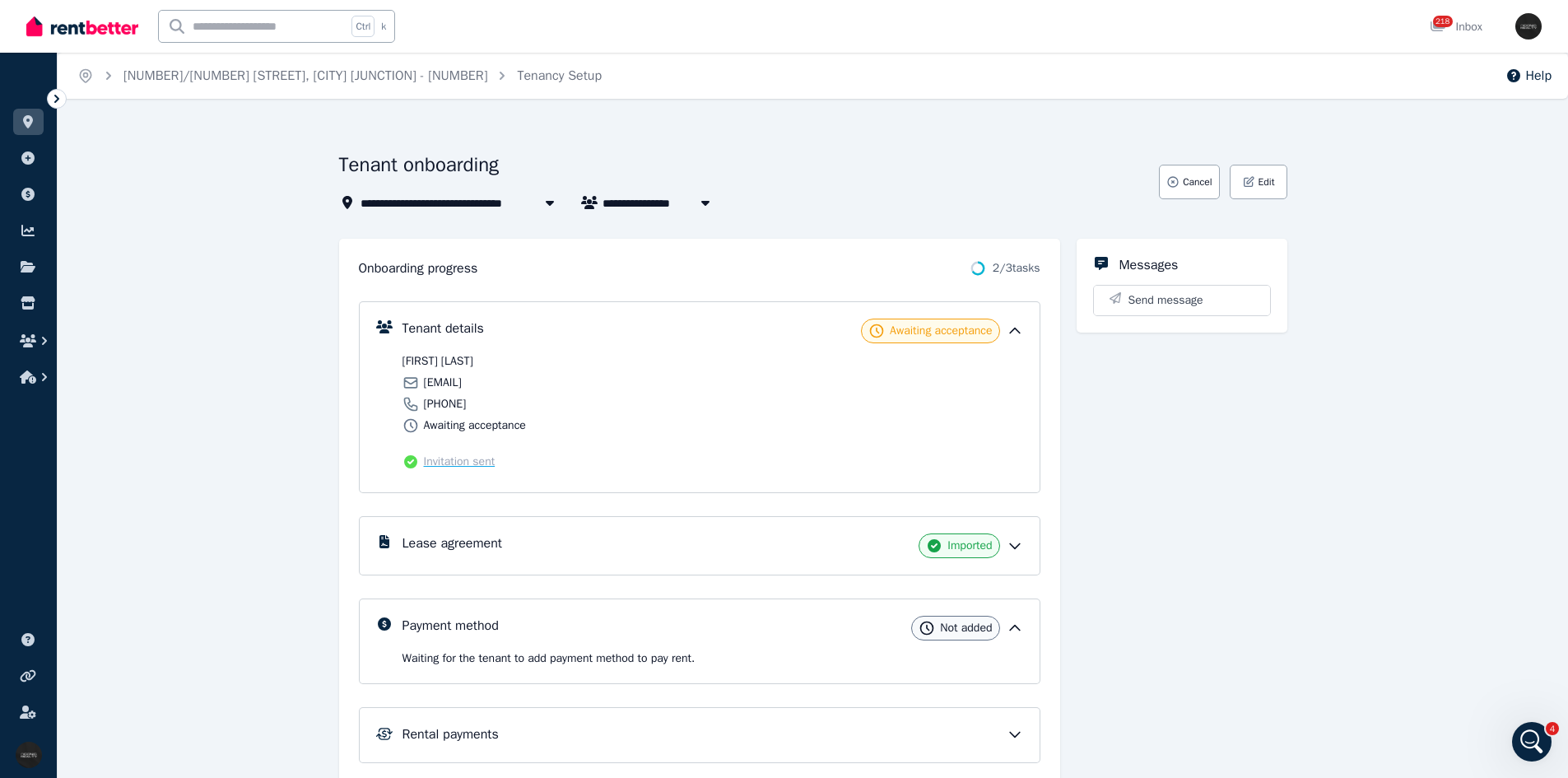 click on "**********" at bounding box center [812, 536] 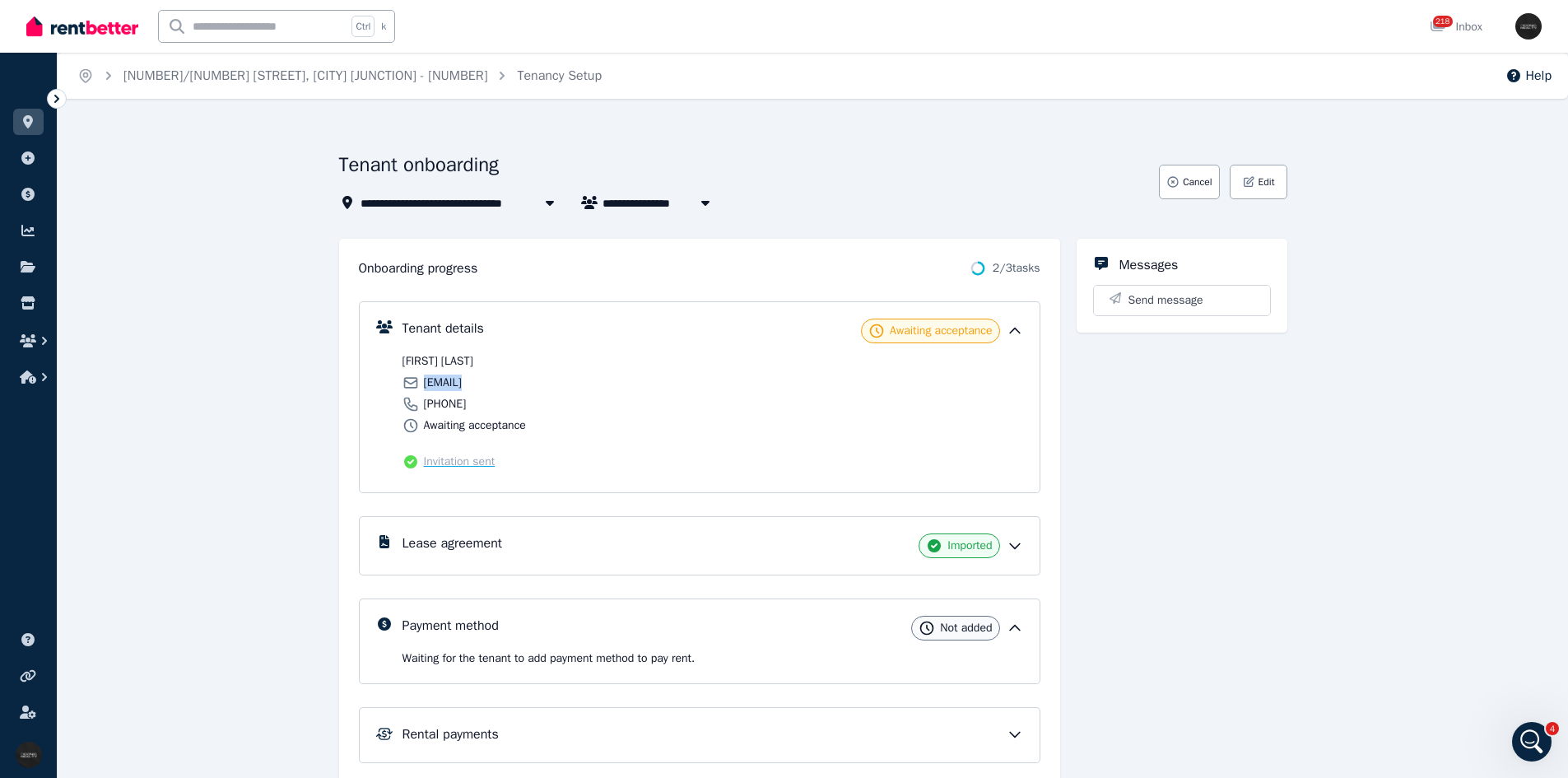 click on "elena.rohrwasser98@gmail.com" at bounding box center (443, 383) 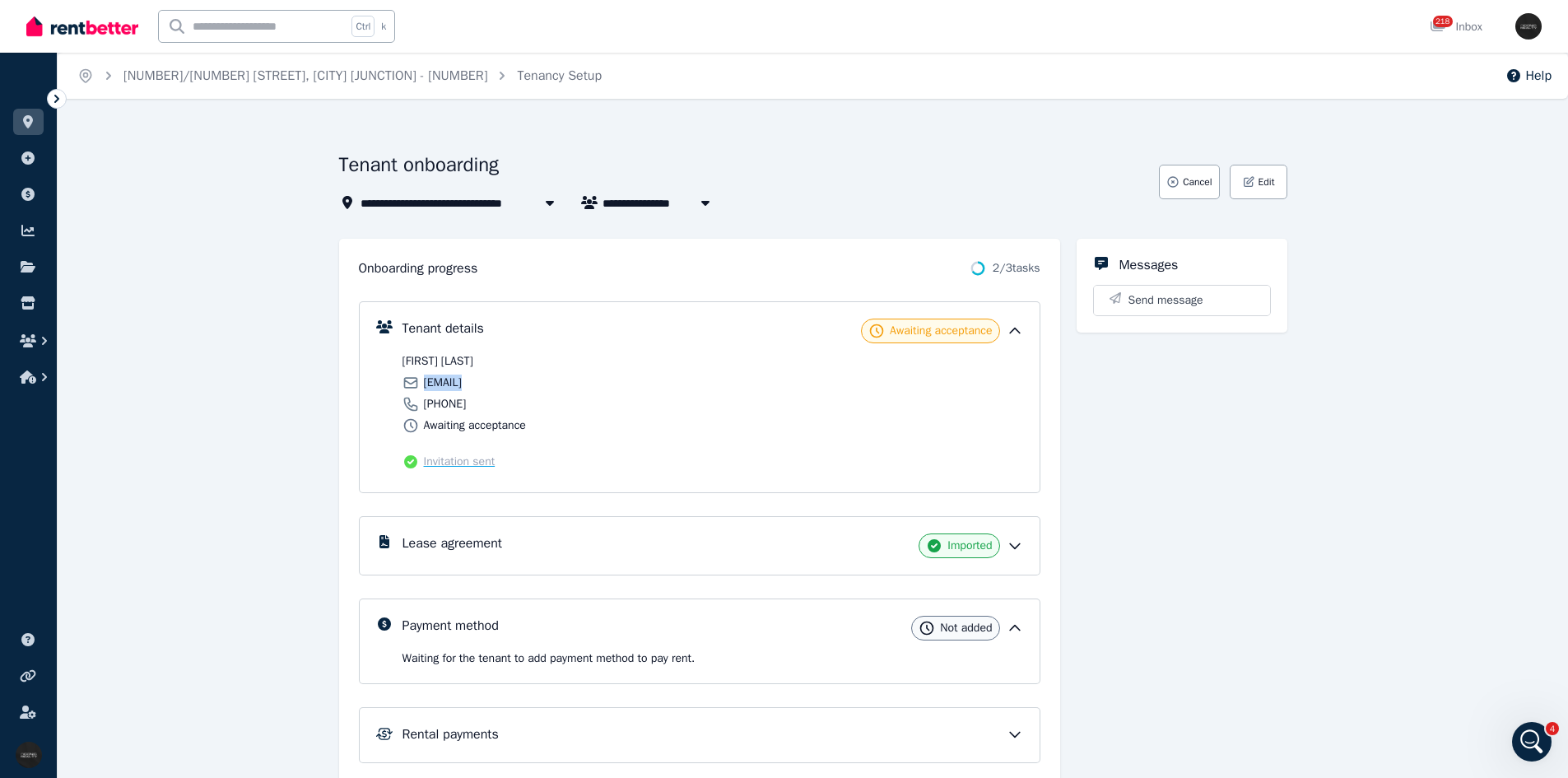 copy on "elena.rohrwasser98@gmail.com" 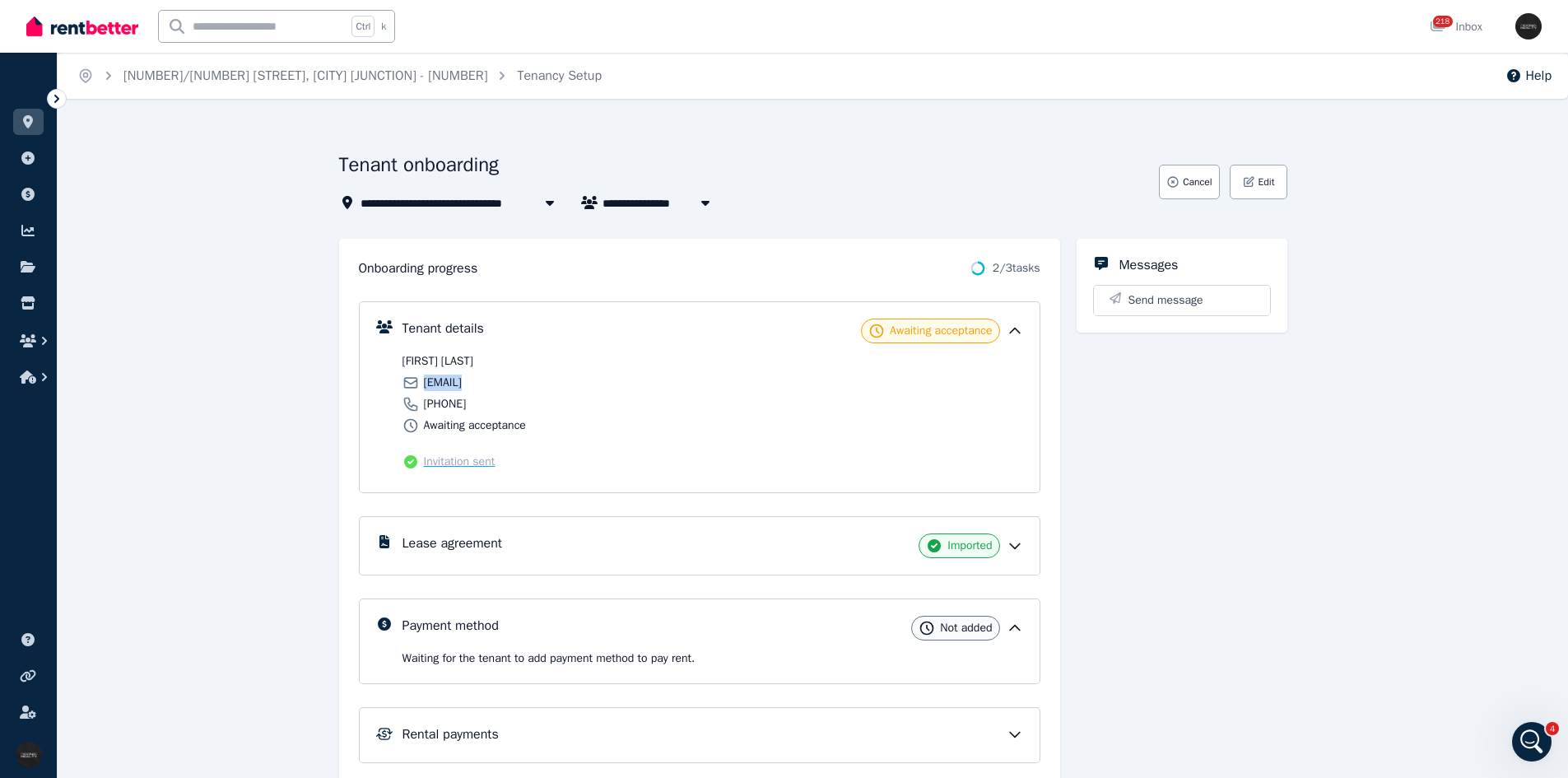 click on "0416 857 743" at bounding box center [555, 404] 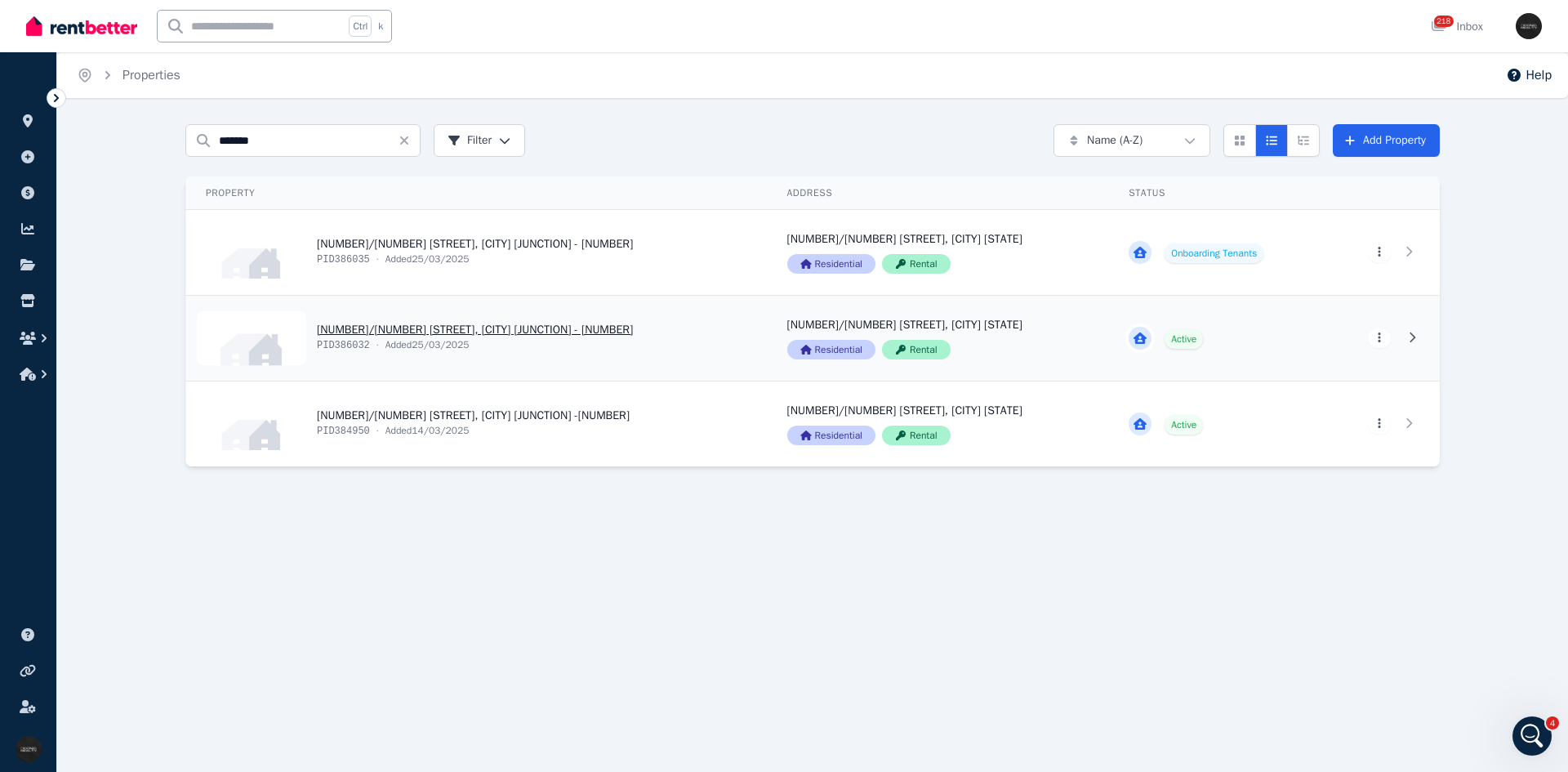 click on "View property details" at bounding box center [477, 338] 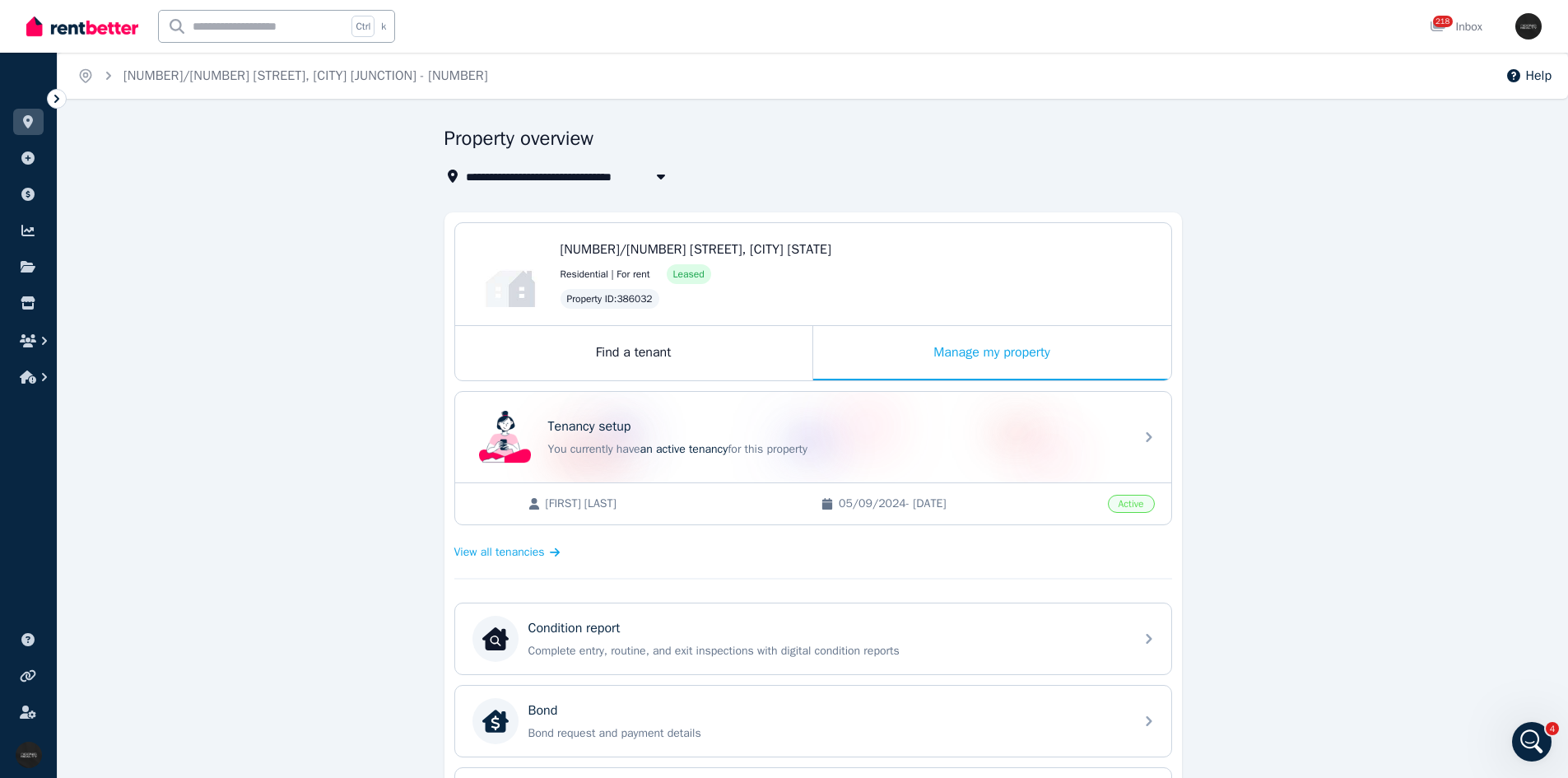 click on "**********" at bounding box center [812, 683] 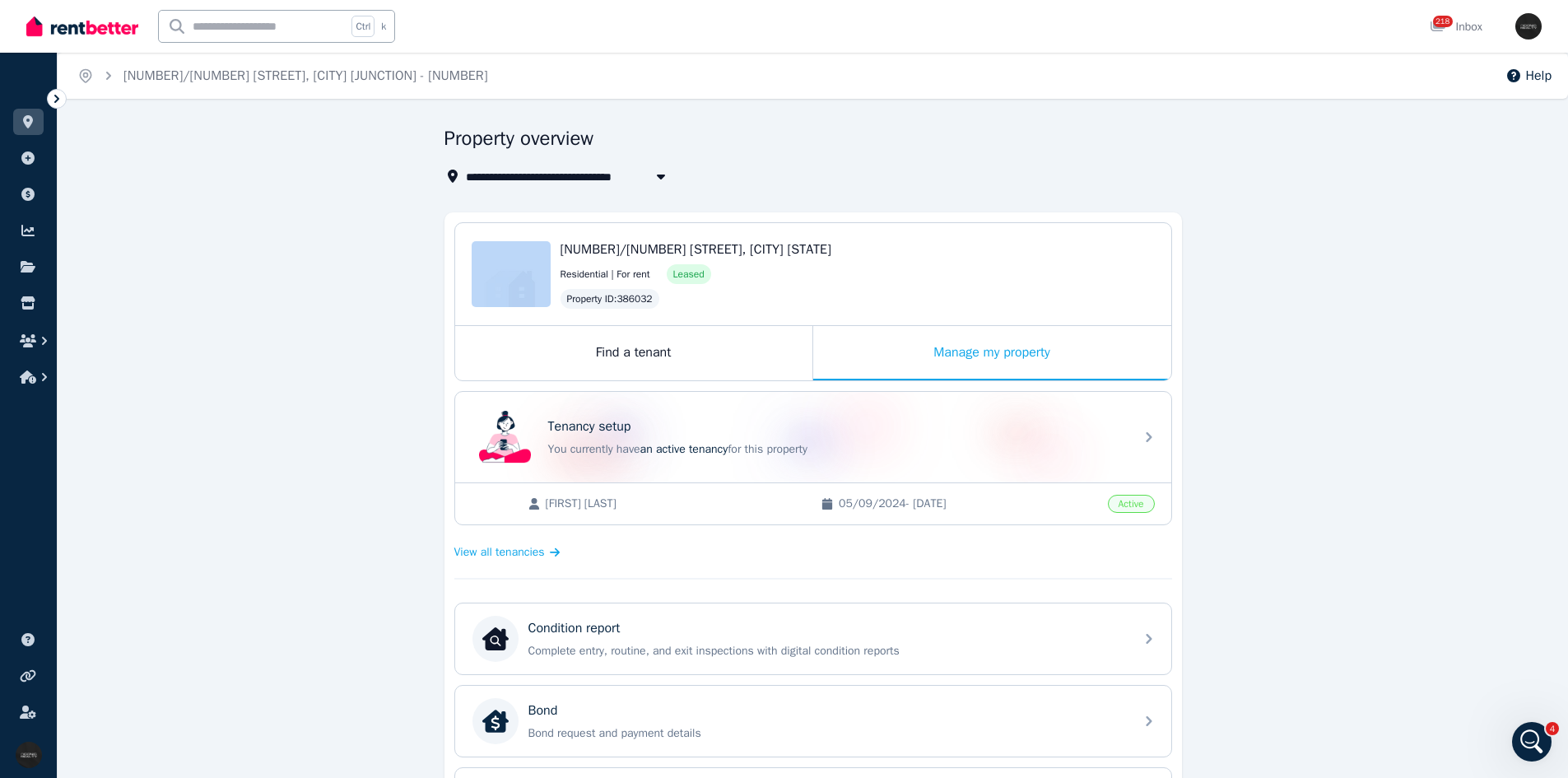 click on "**********" at bounding box center (812, 683) 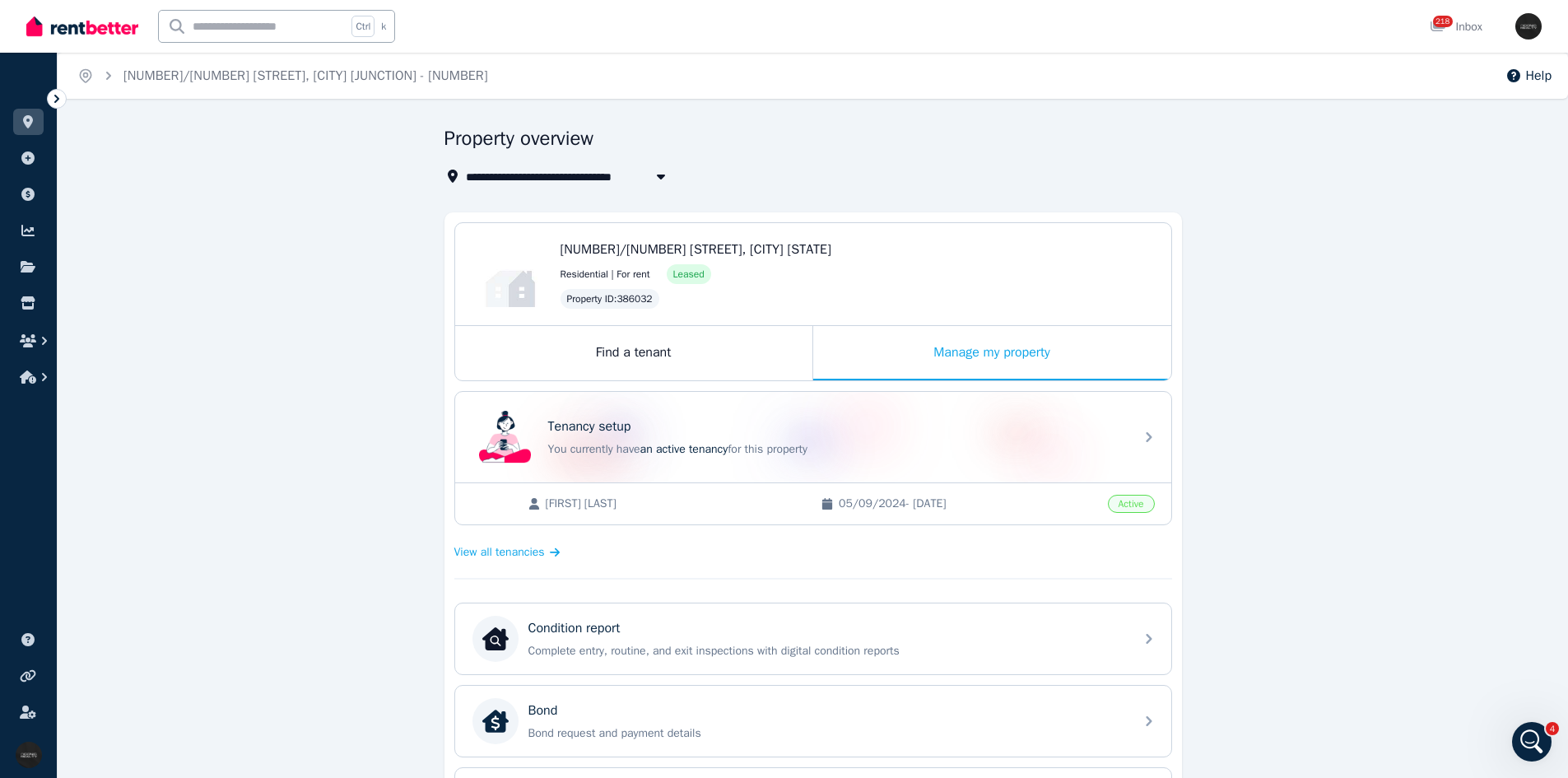 click on "View all tenancies" at bounding box center [813, 552] 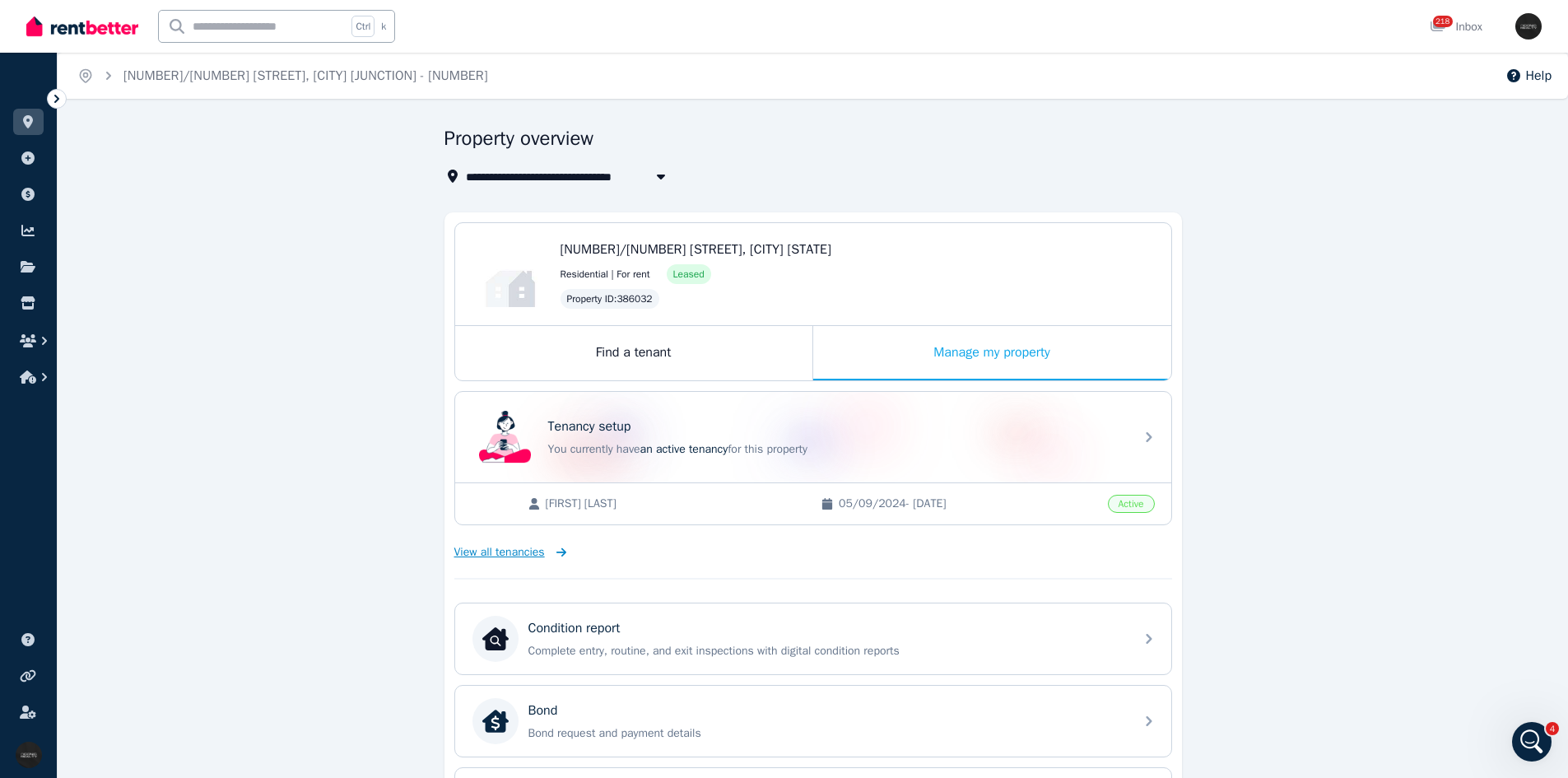 click on "View all tenancies" at bounding box center [500, 552] 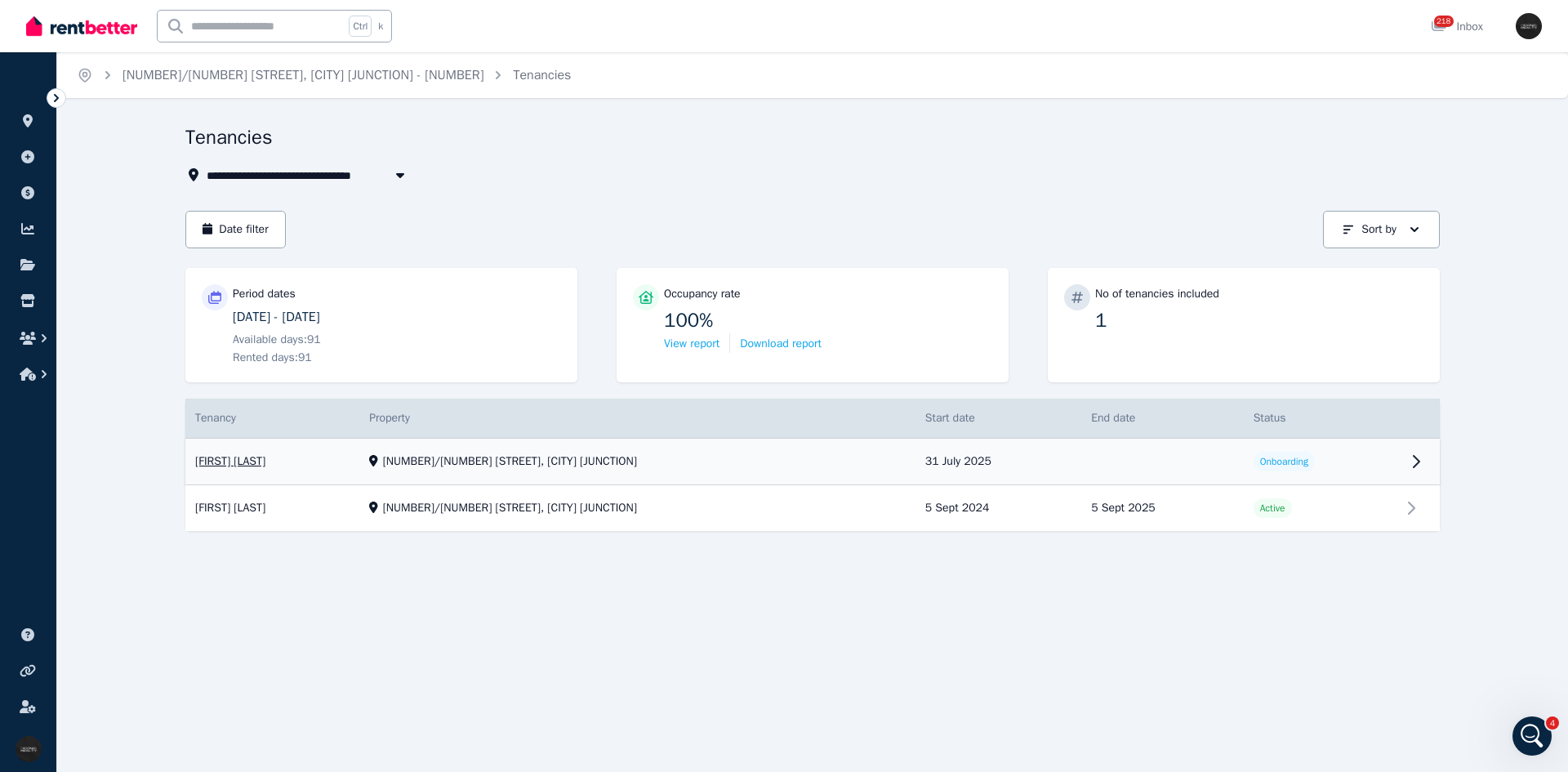 click on "View property details" at bounding box center (813, 462) 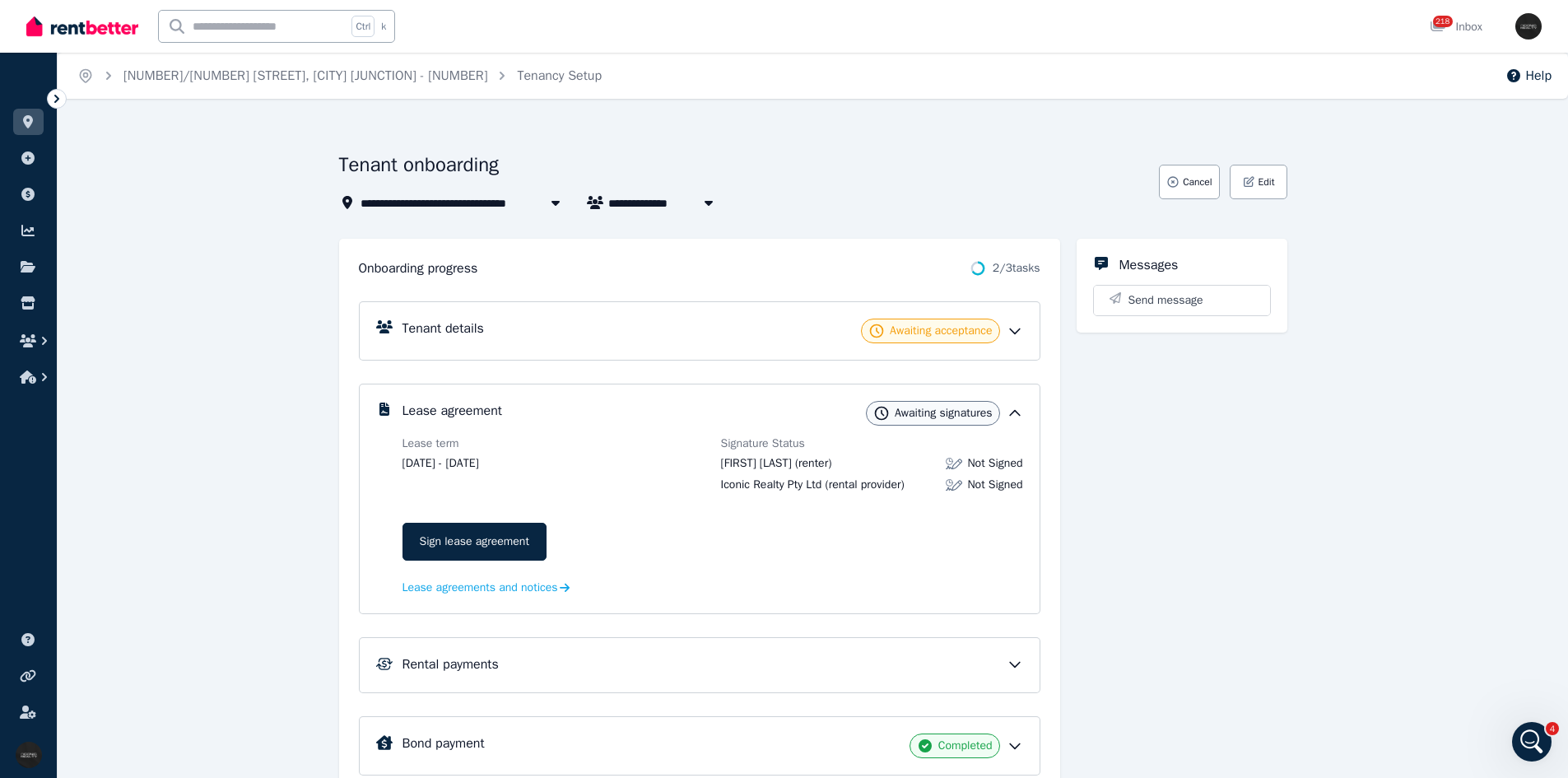 click on "**********" at bounding box center [812, 501] 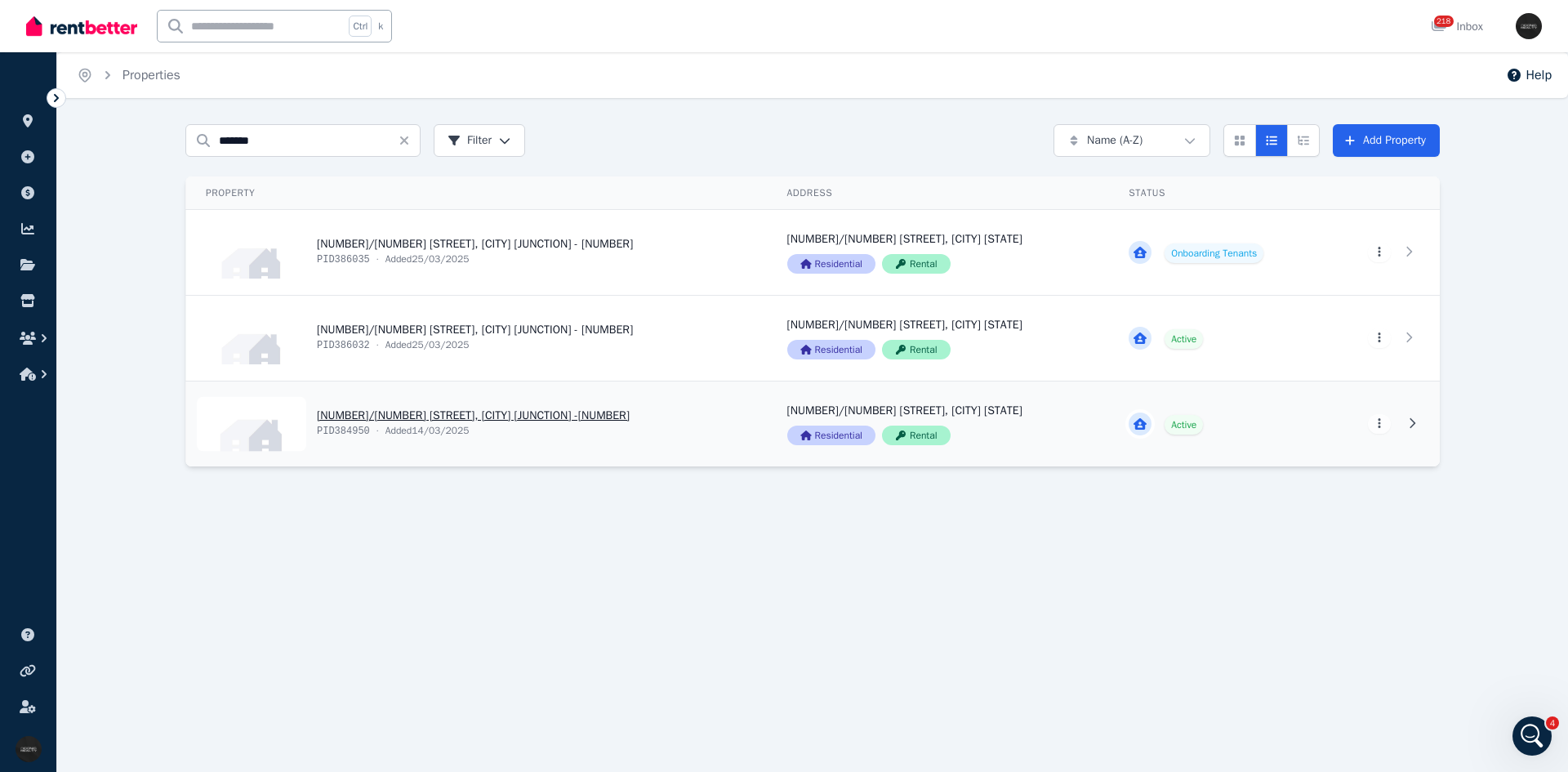 click on "View property details" at bounding box center (477, 424) 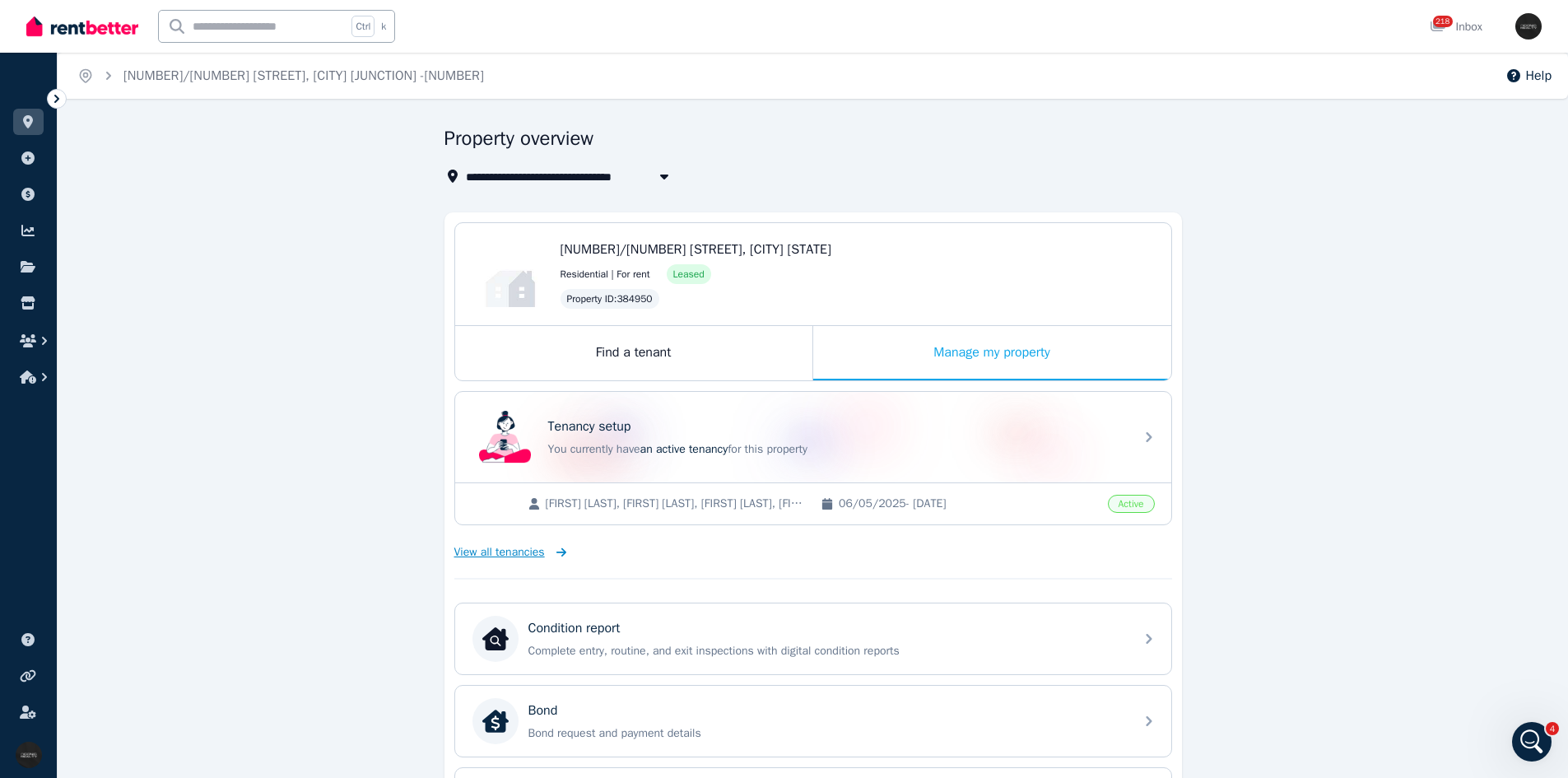 click on "View all tenancies" at bounding box center [500, 552] 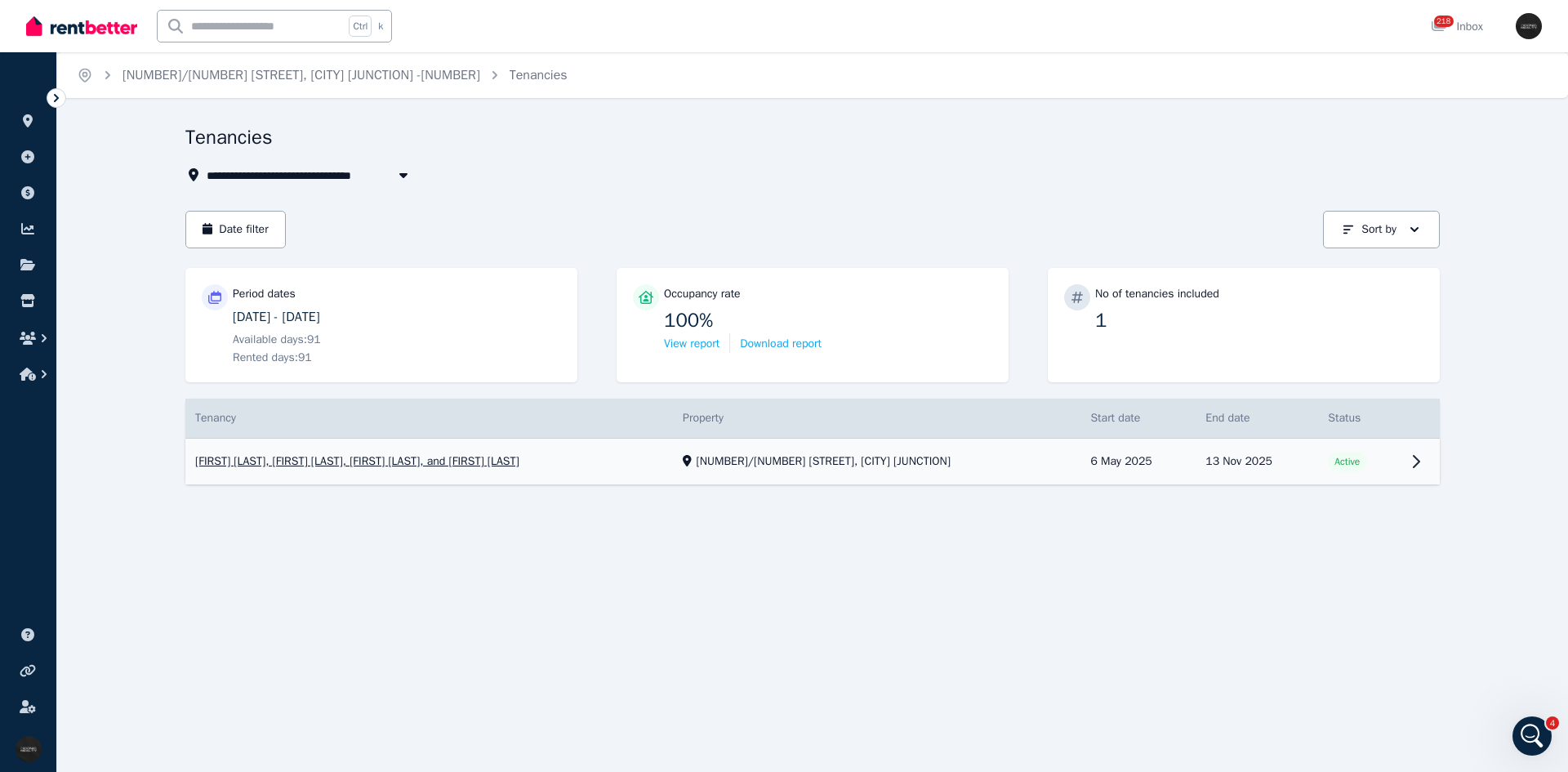 click on "View property details" at bounding box center (813, 462) 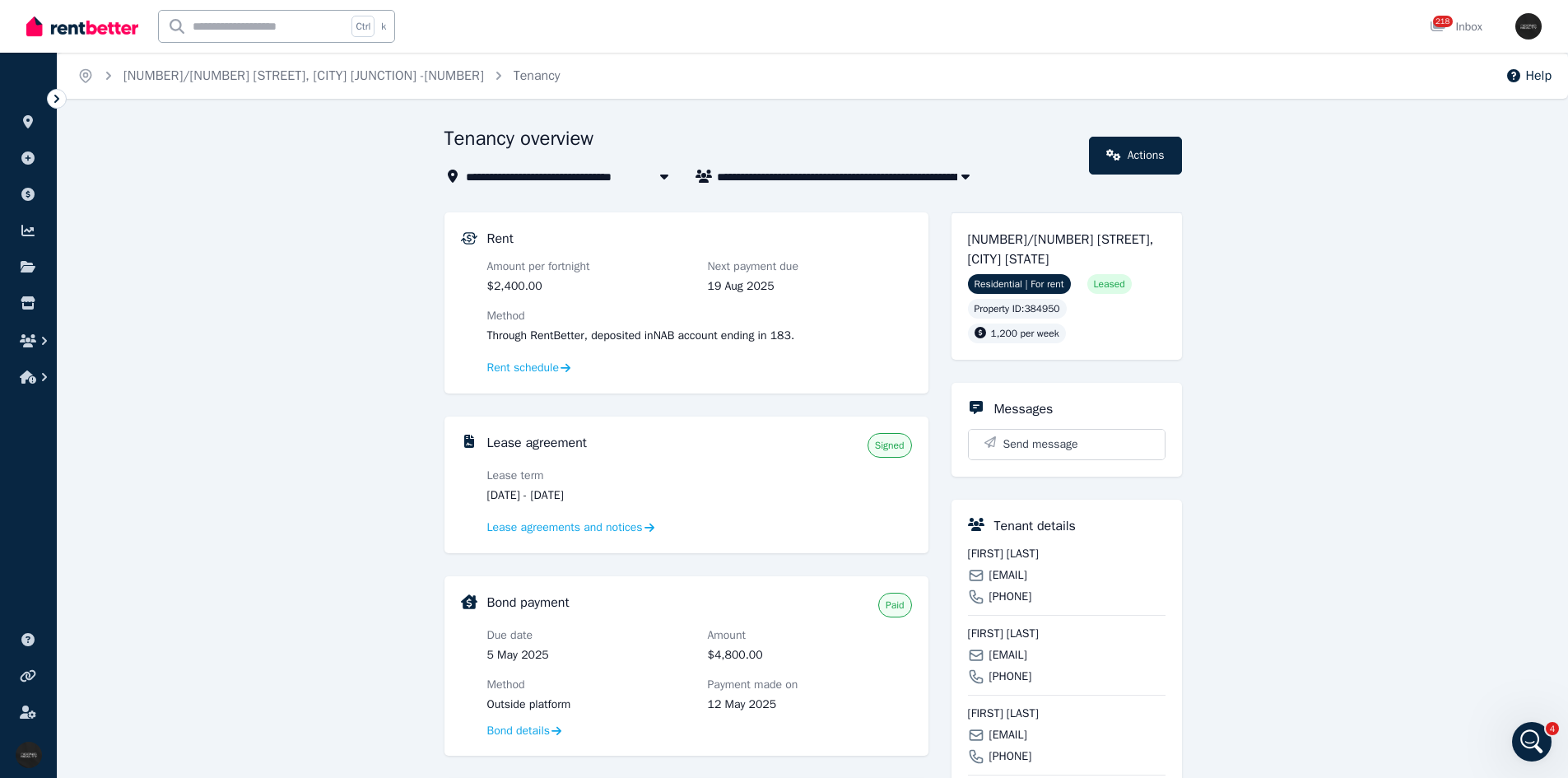 click on "massodario@gmail.com" at bounding box center (1008, 575) 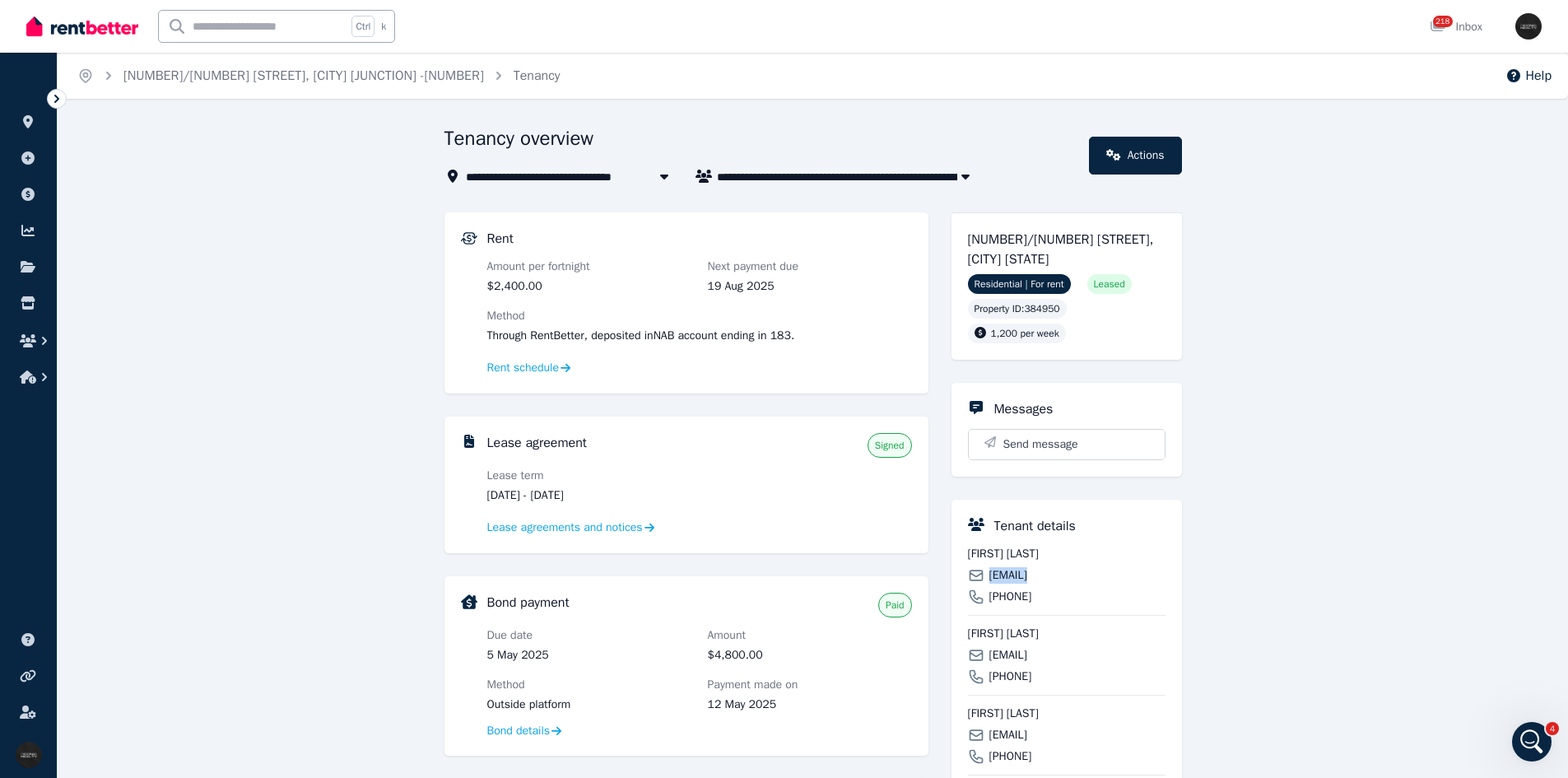 click on "massodario@gmail.com" at bounding box center [1008, 575] 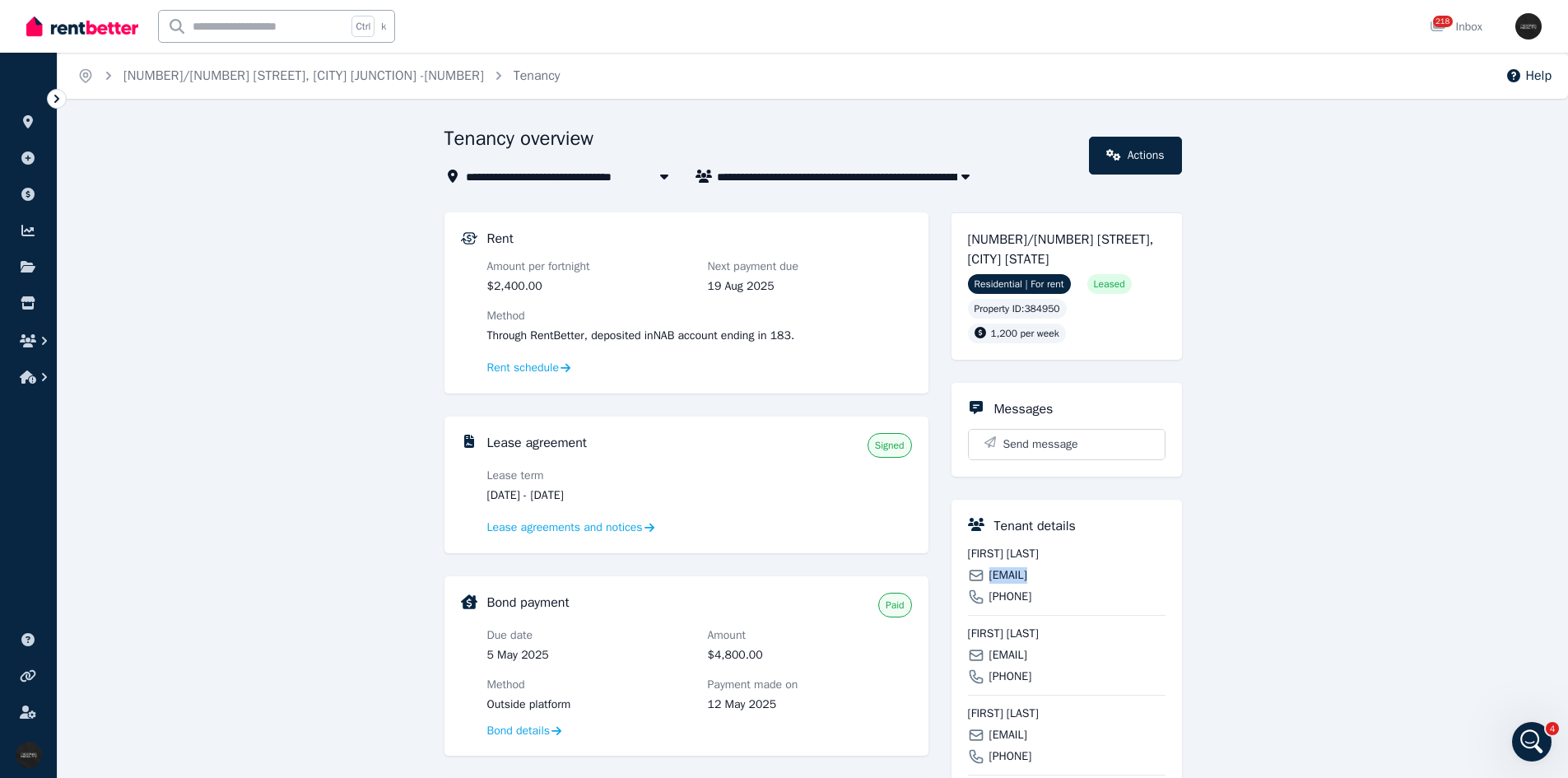 copy on "massodario@gmail.com" 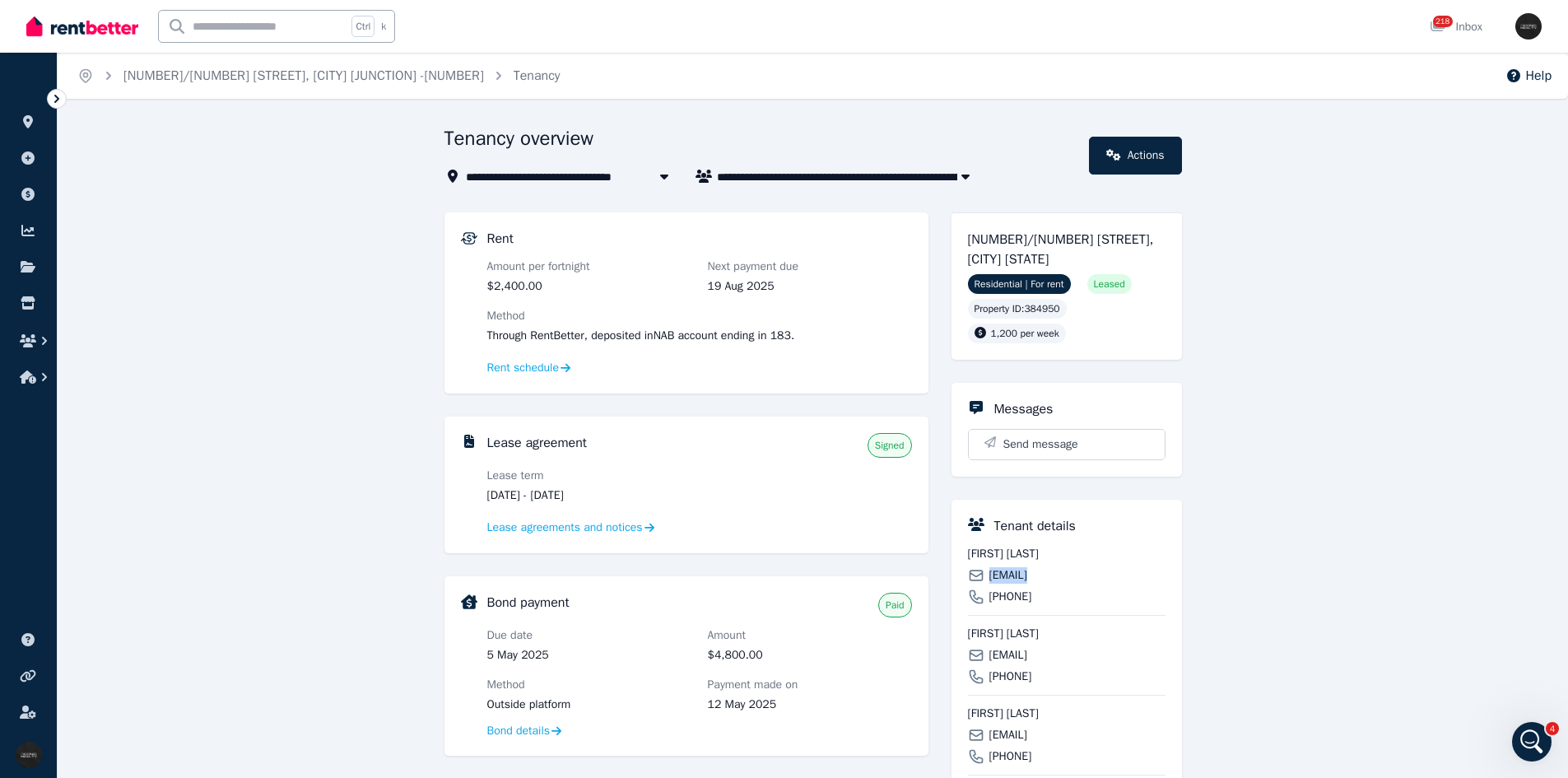 click on "**********" at bounding box center (812, 656) 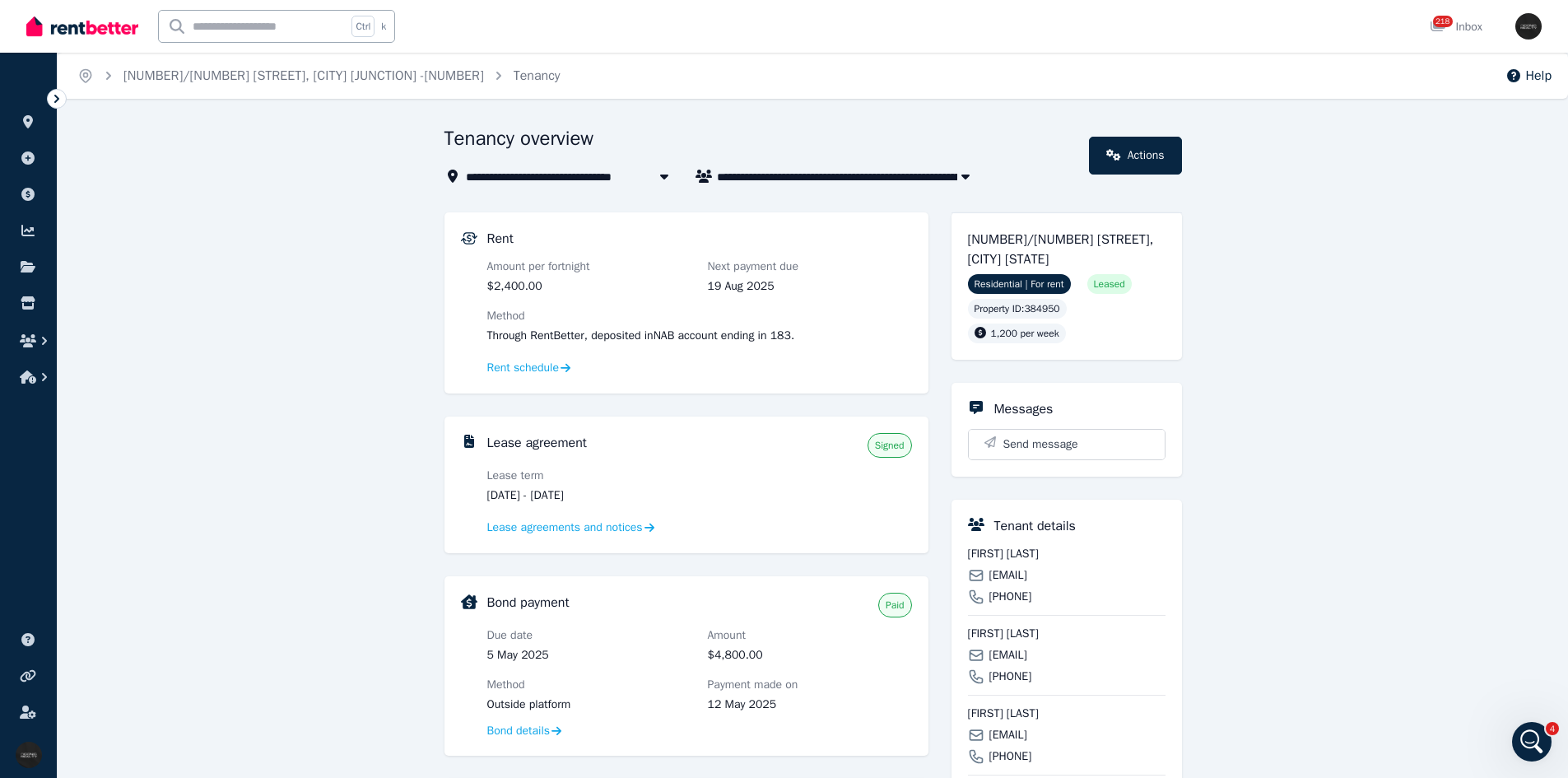 click on "tomymartin2425@gmail.com" at bounding box center [1008, 735] 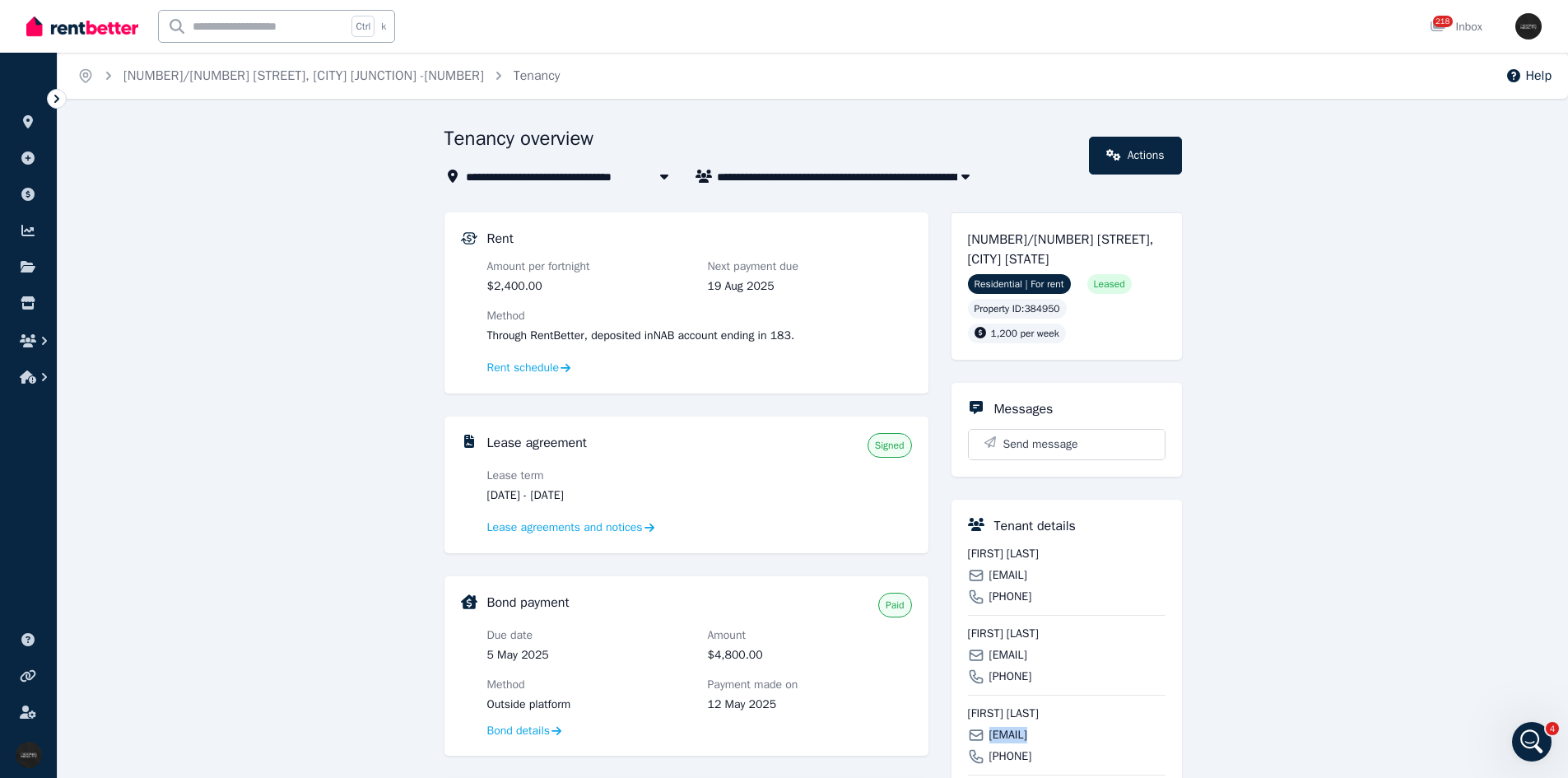 click on "tomymartin2425@gmail.com" at bounding box center [1008, 735] 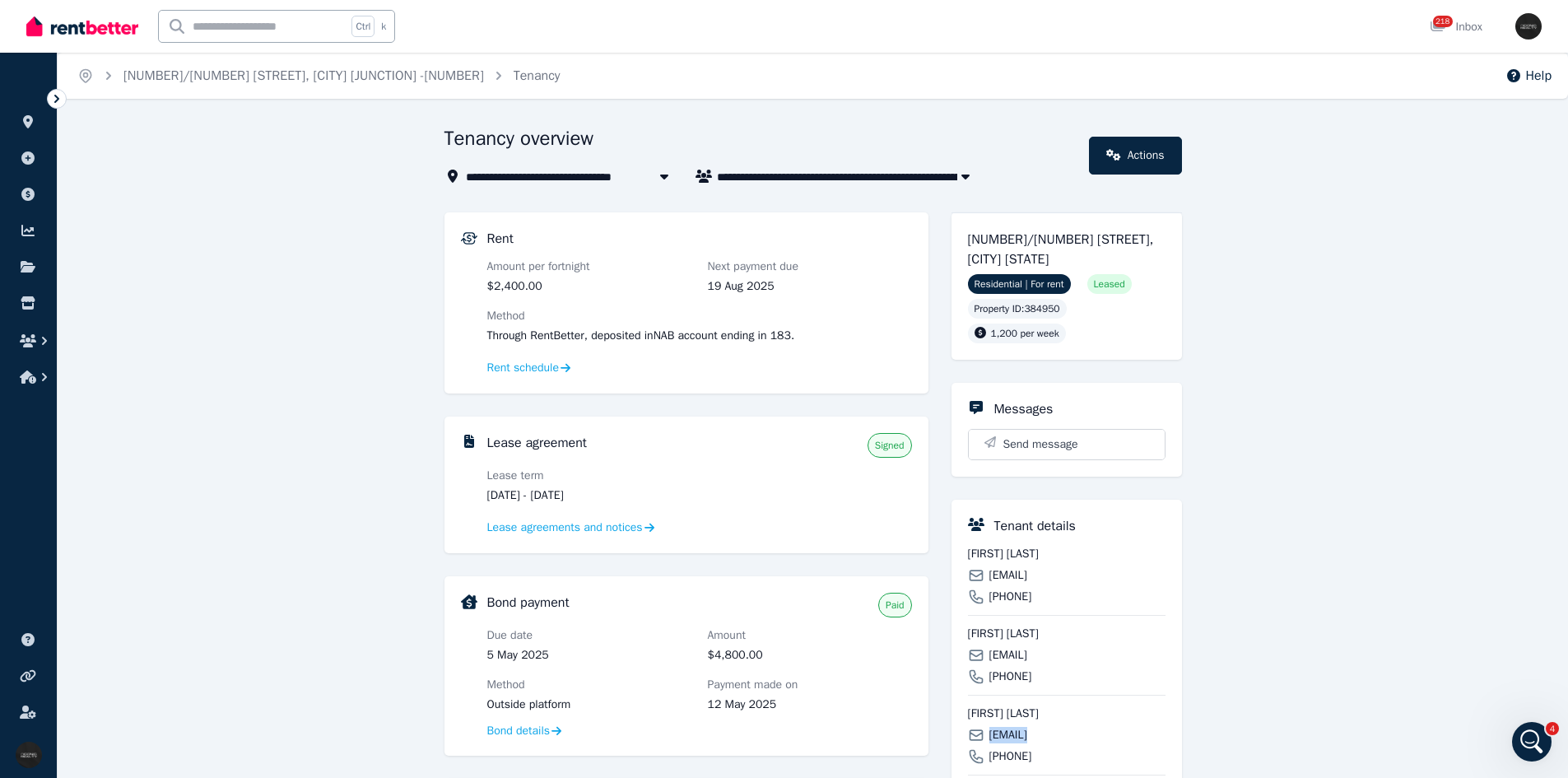 copy on "tomymartin2425@gmail.com" 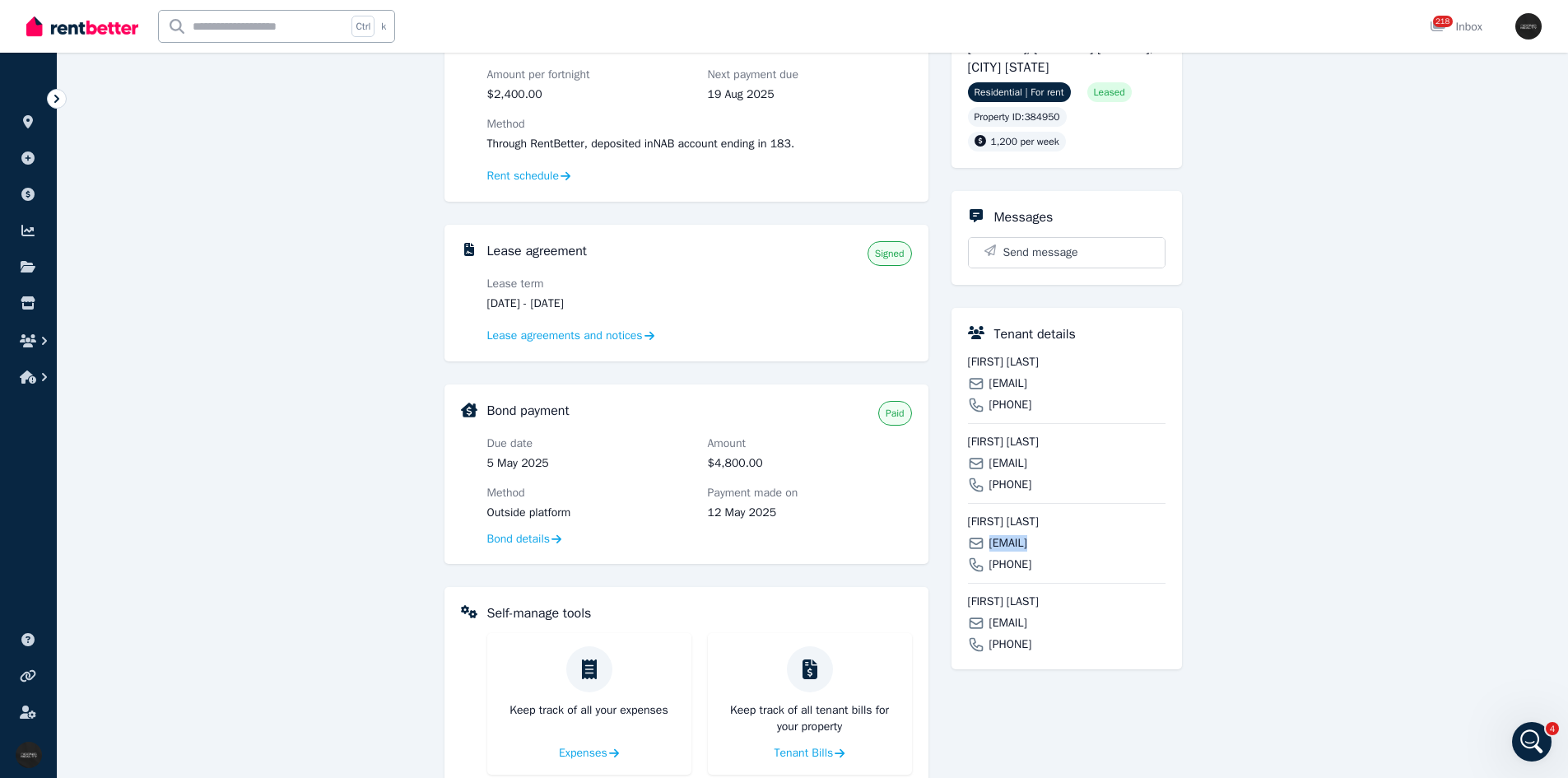 scroll, scrollTop: 312, scrollLeft: 0, axis: vertical 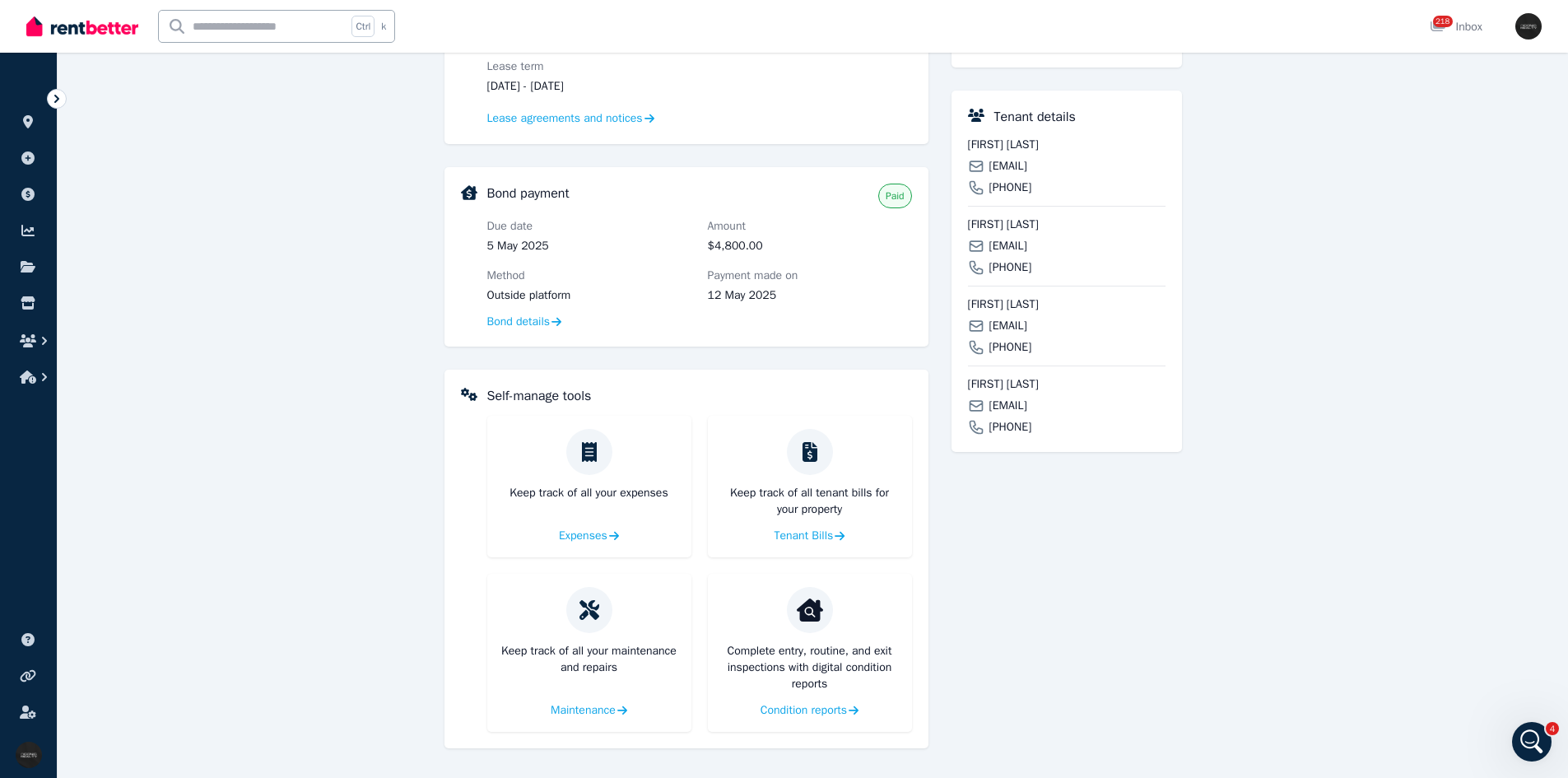 click on "ramiroguerra426@gmail.com" at bounding box center (1008, 406) 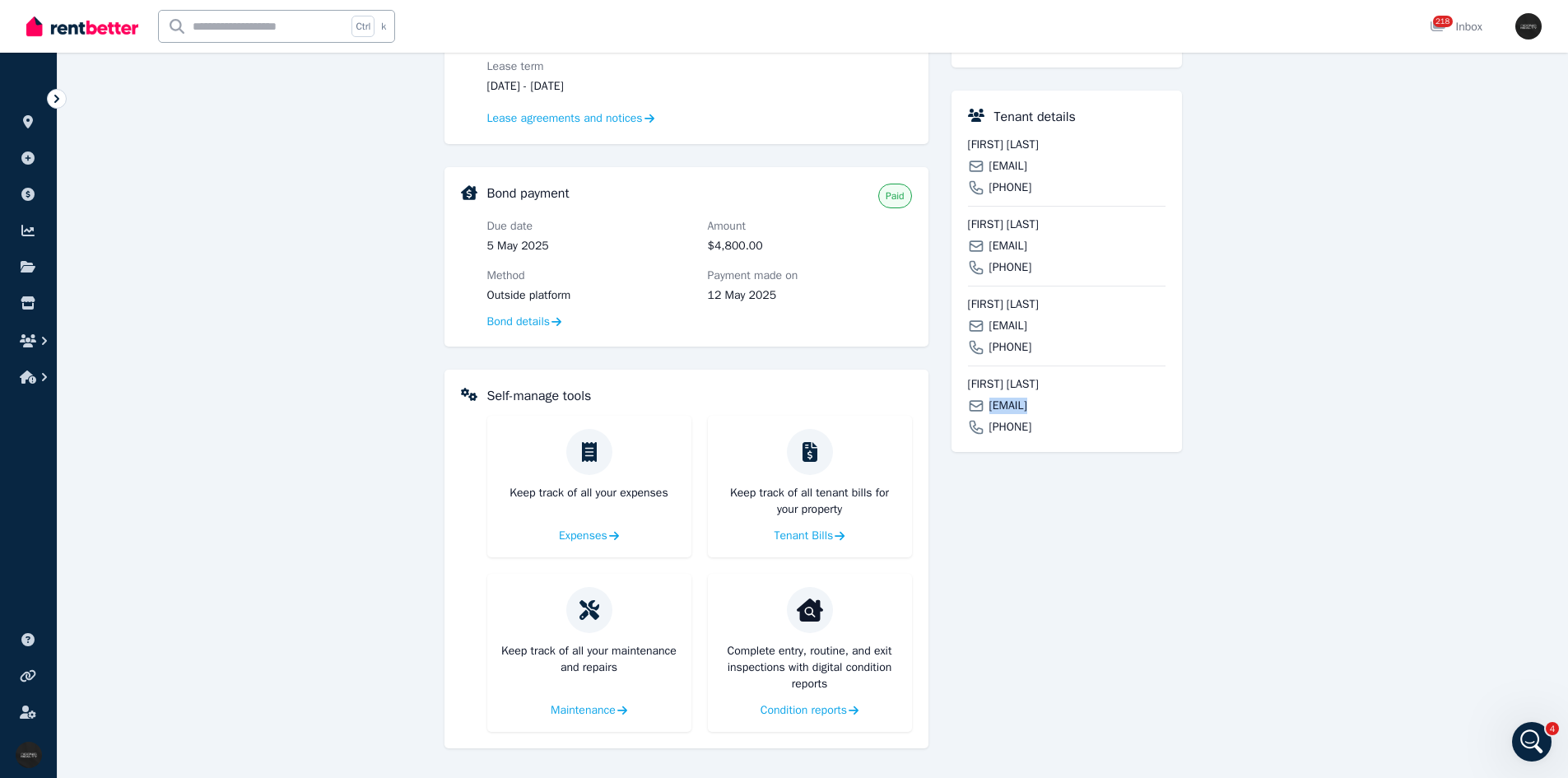 click on "ramiroguerra426@gmail.com" at bounding box center (1008, 406) 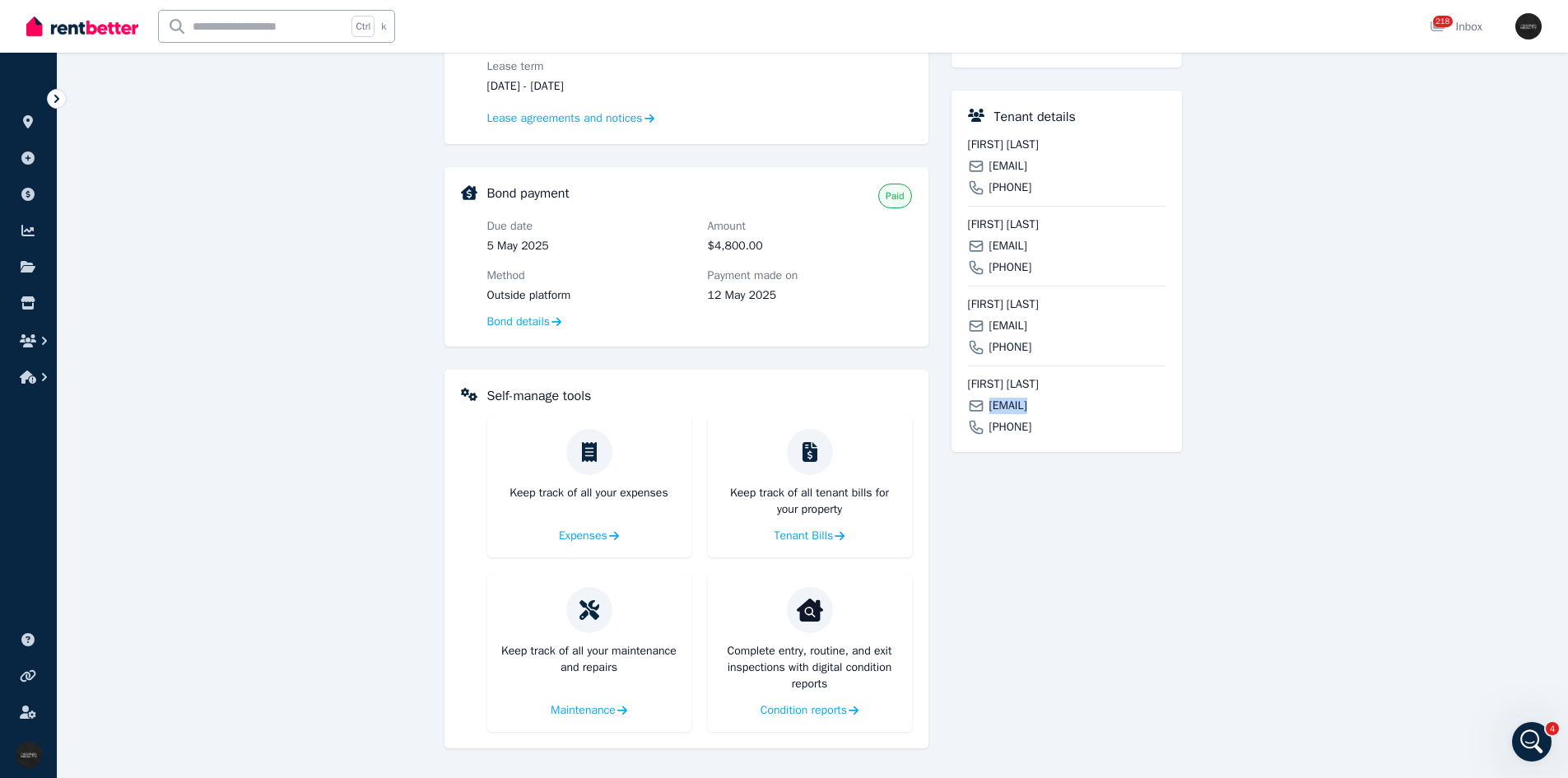 copy on "ramiroguerra426@gmail.com" 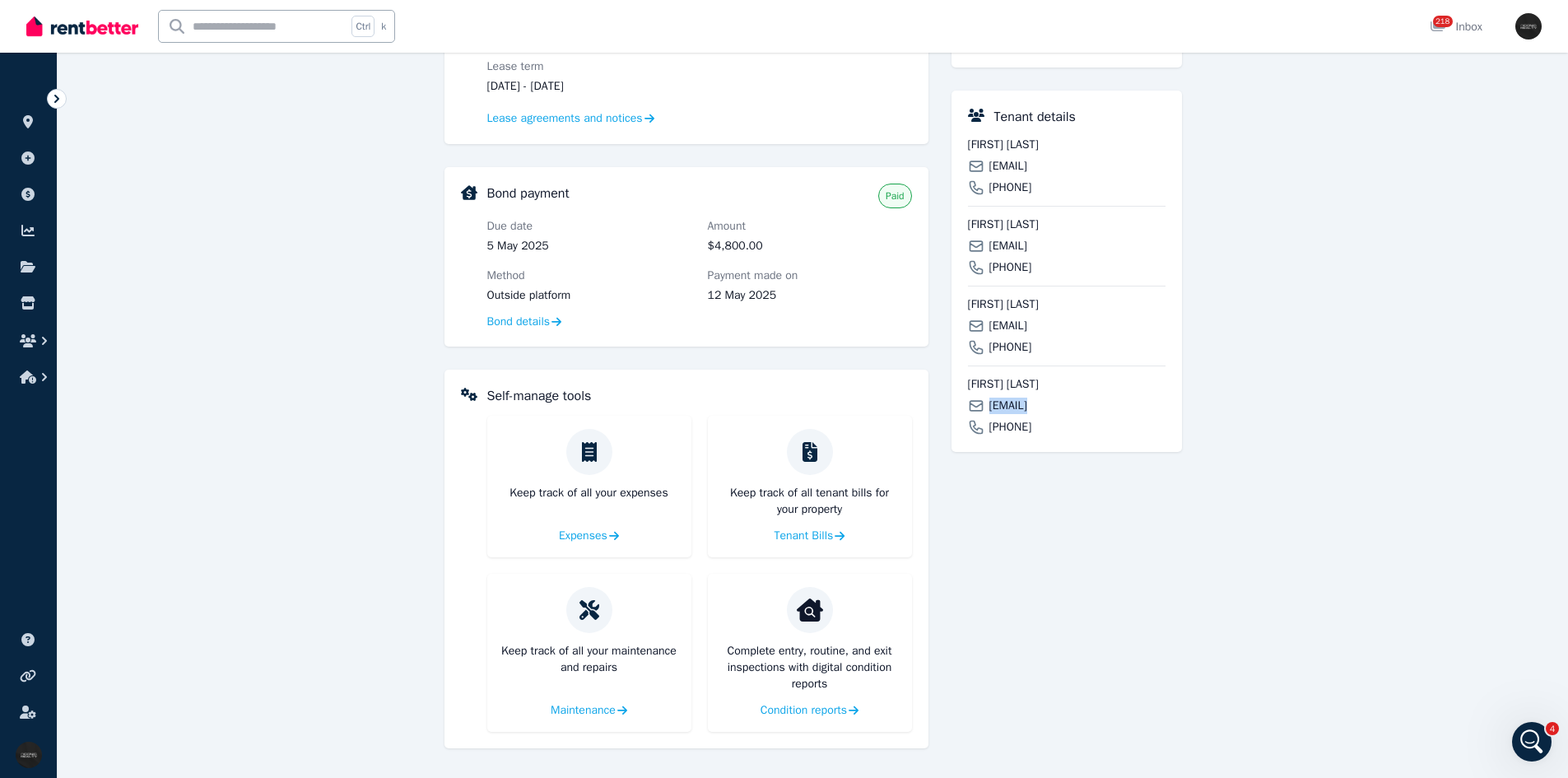 scroll, scrollTop: 0, scrollLeft: 0, axis: both 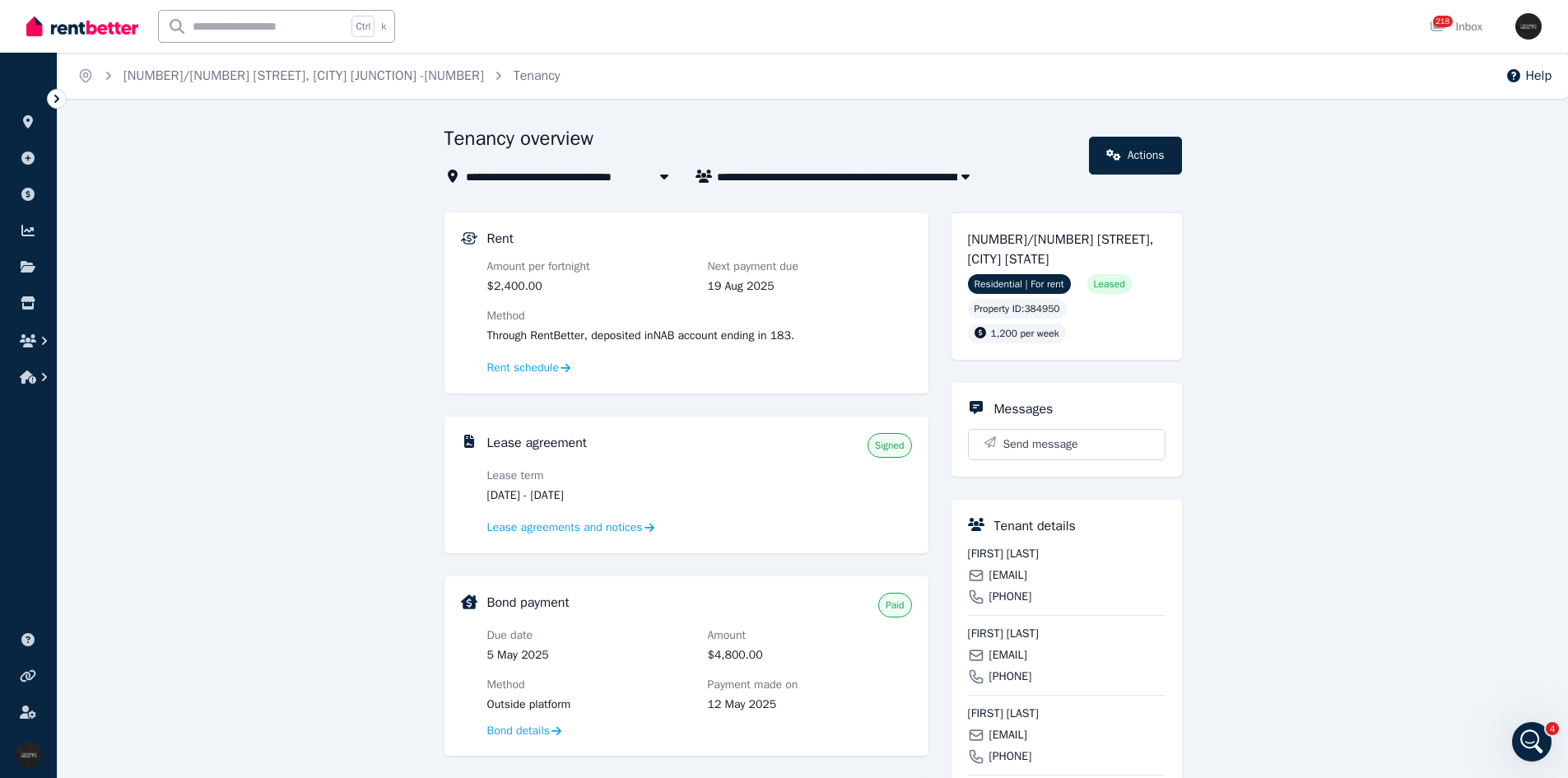 click at bounding box center (253, 26) 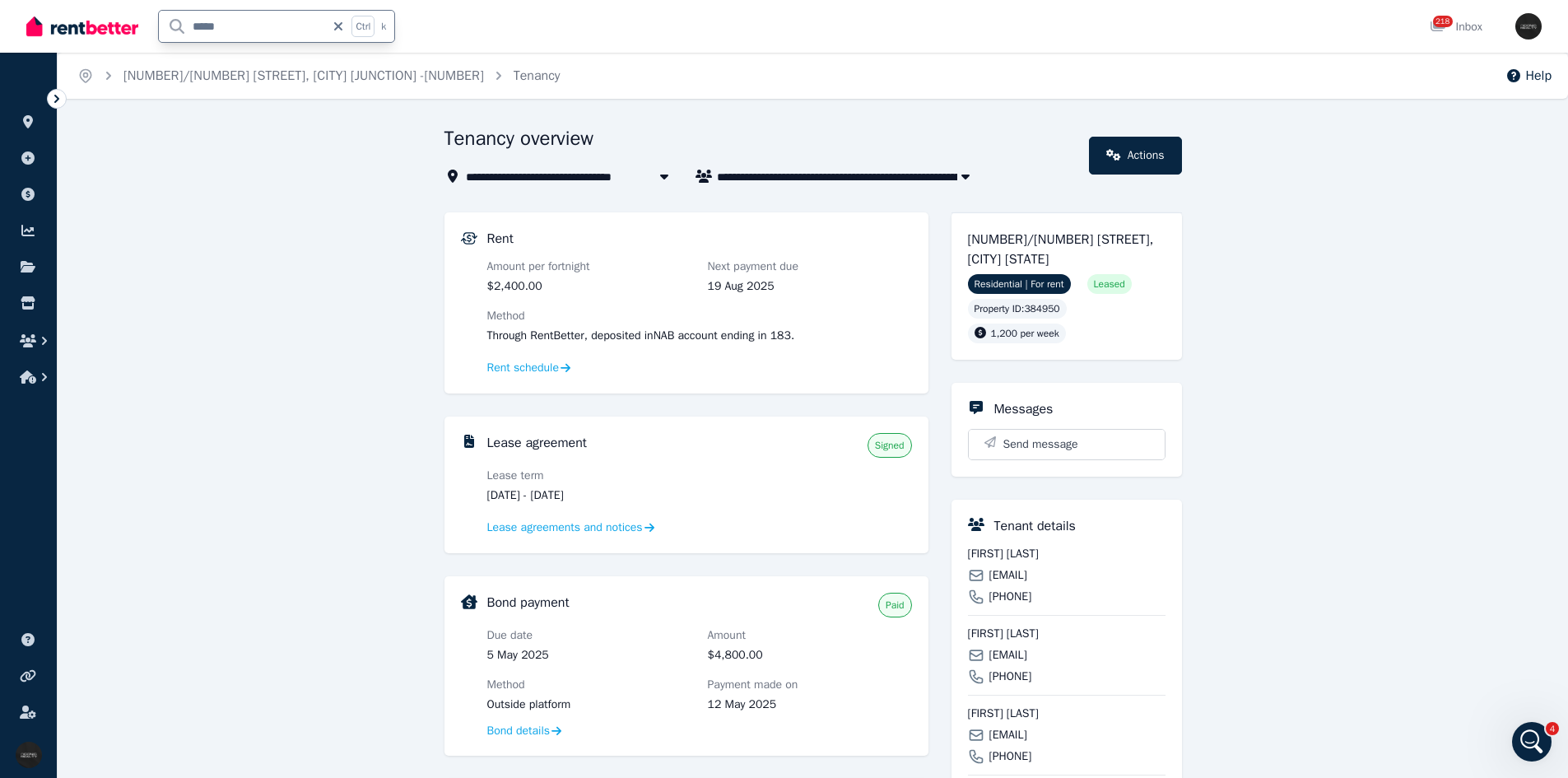 type on "*******" 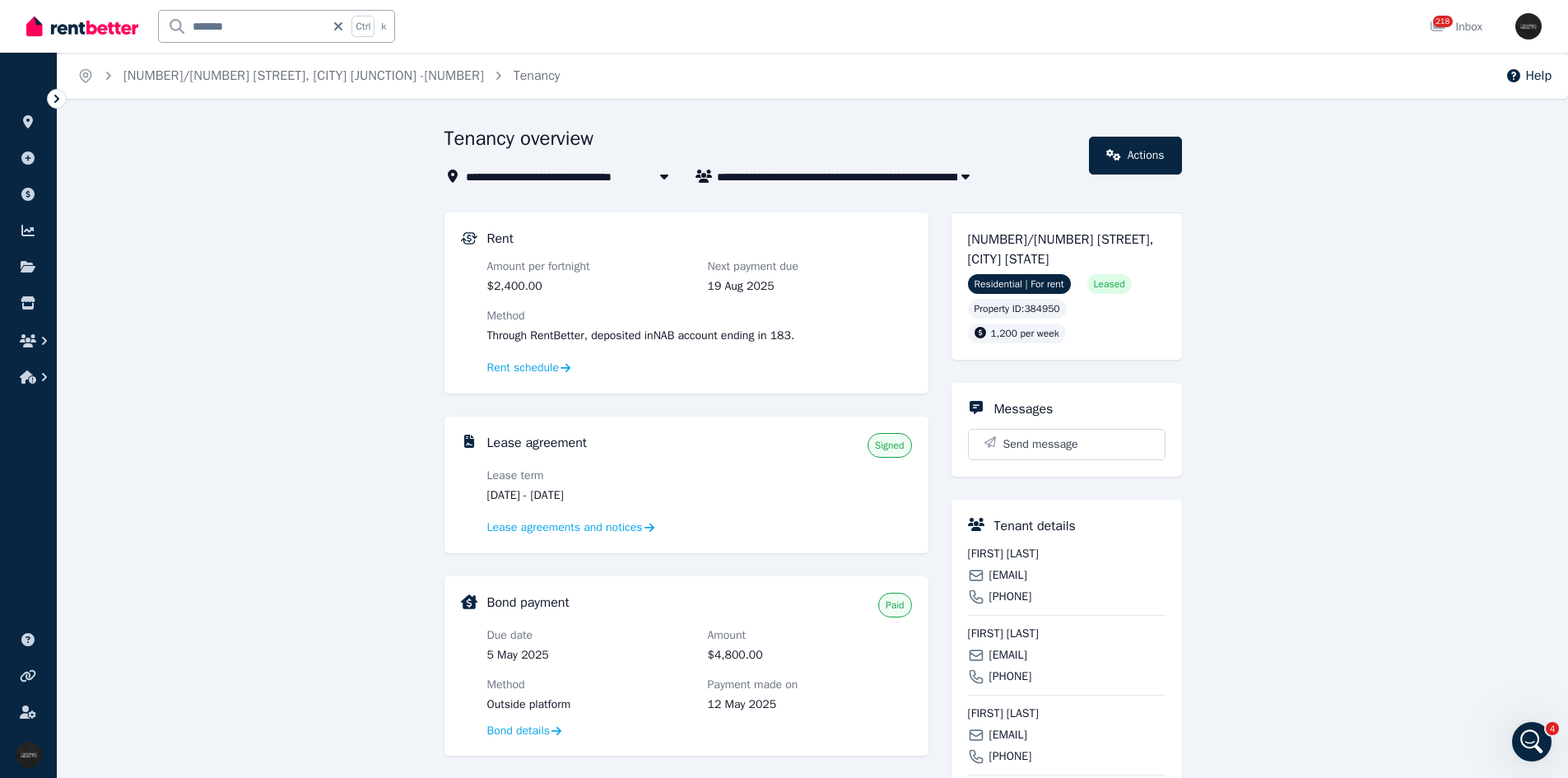 click on "**********" at bounding box center (812, 656) 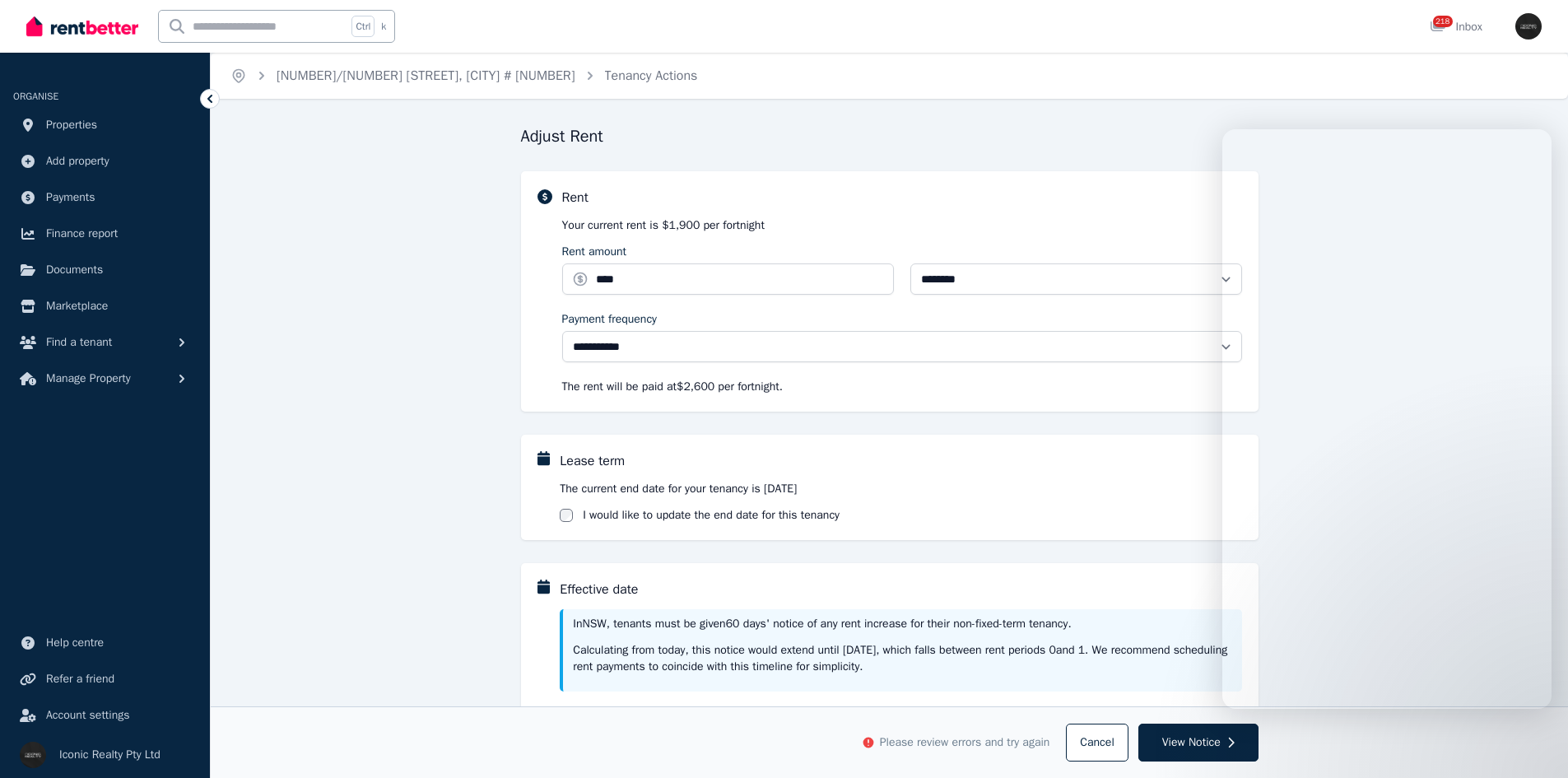 select on "**********" 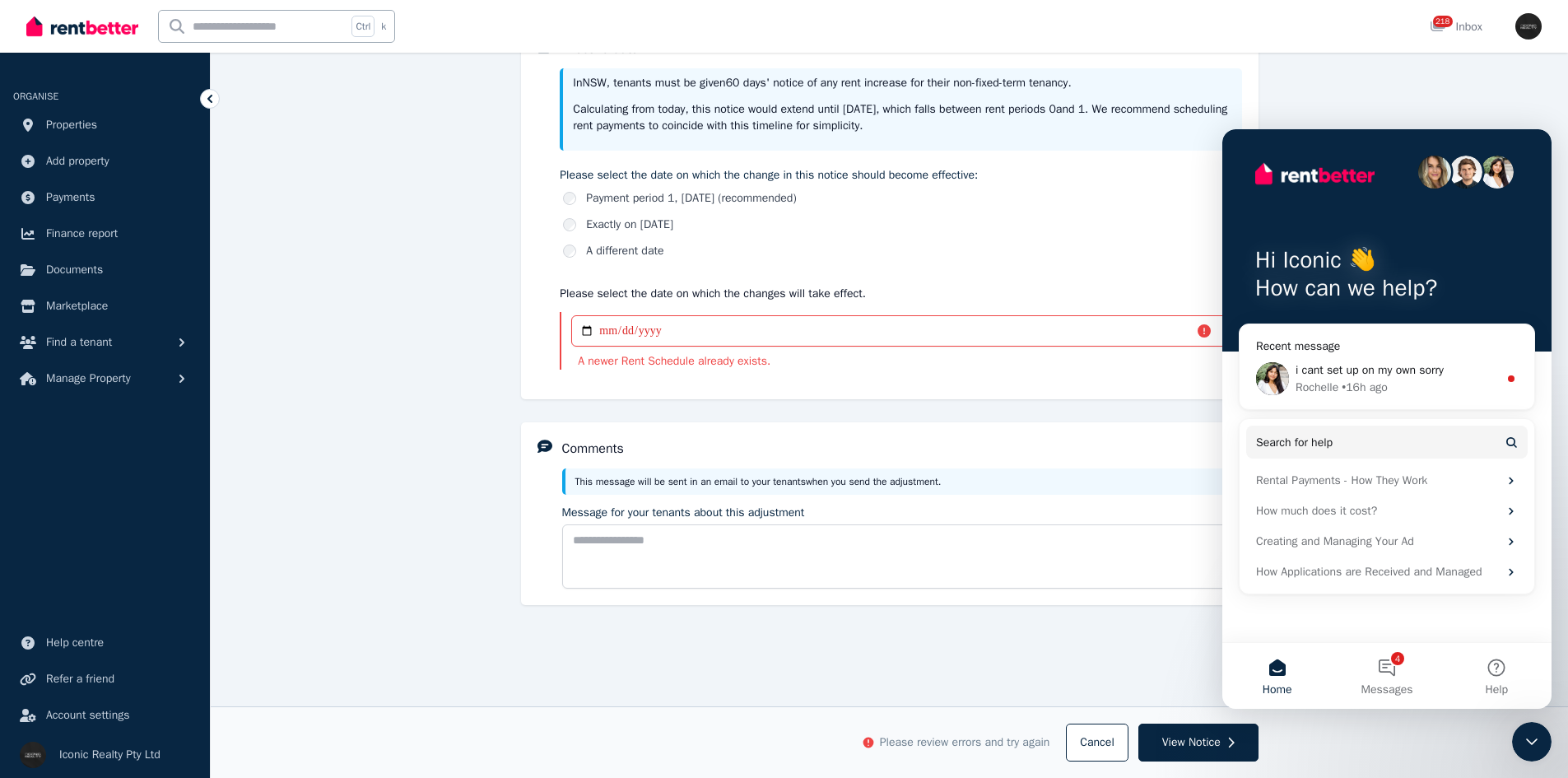 scroll, scrollTop: 0, scrollLeft: 0, axis: both 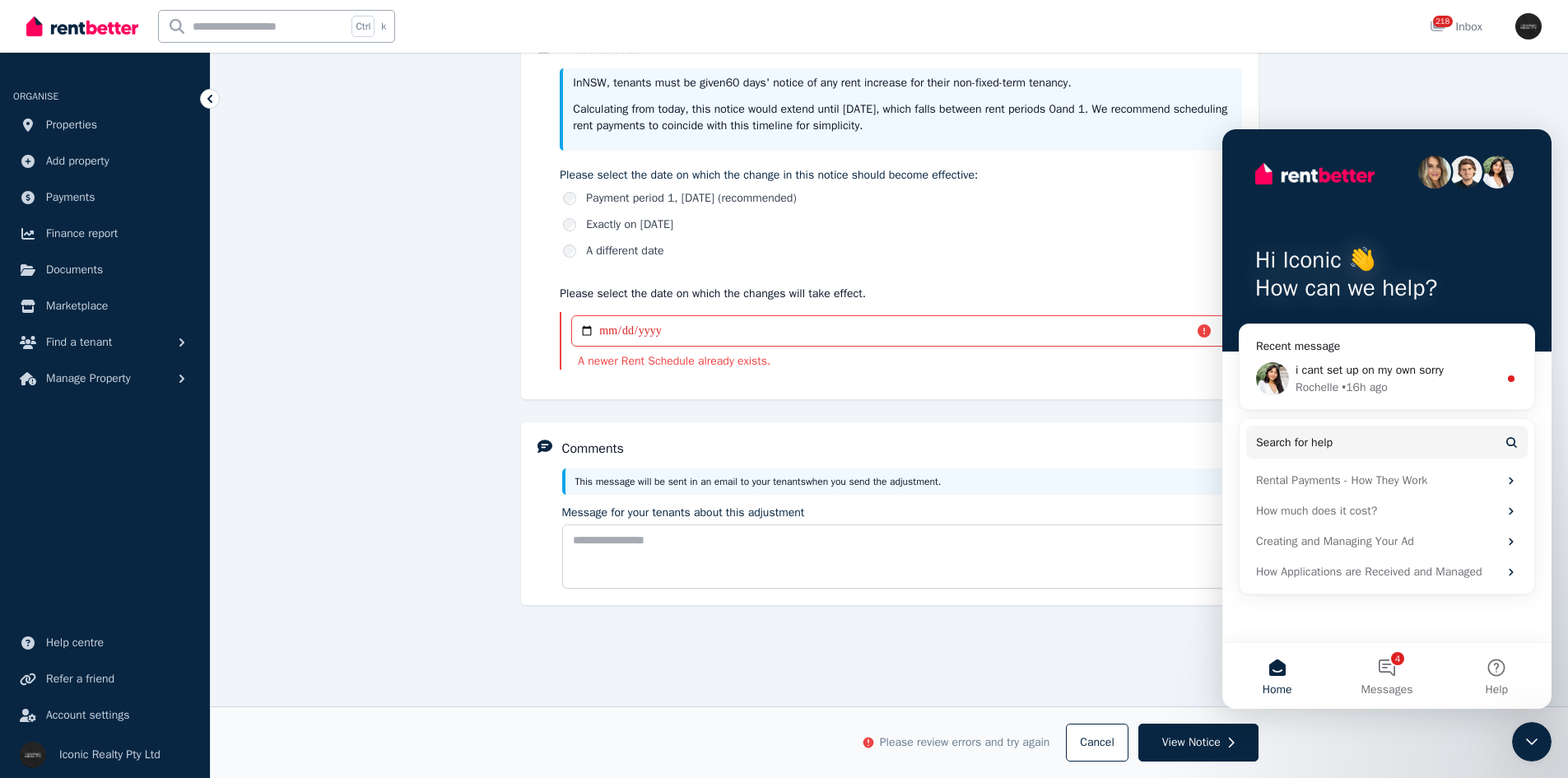 click on "**********" at bounding box center [889, 145] 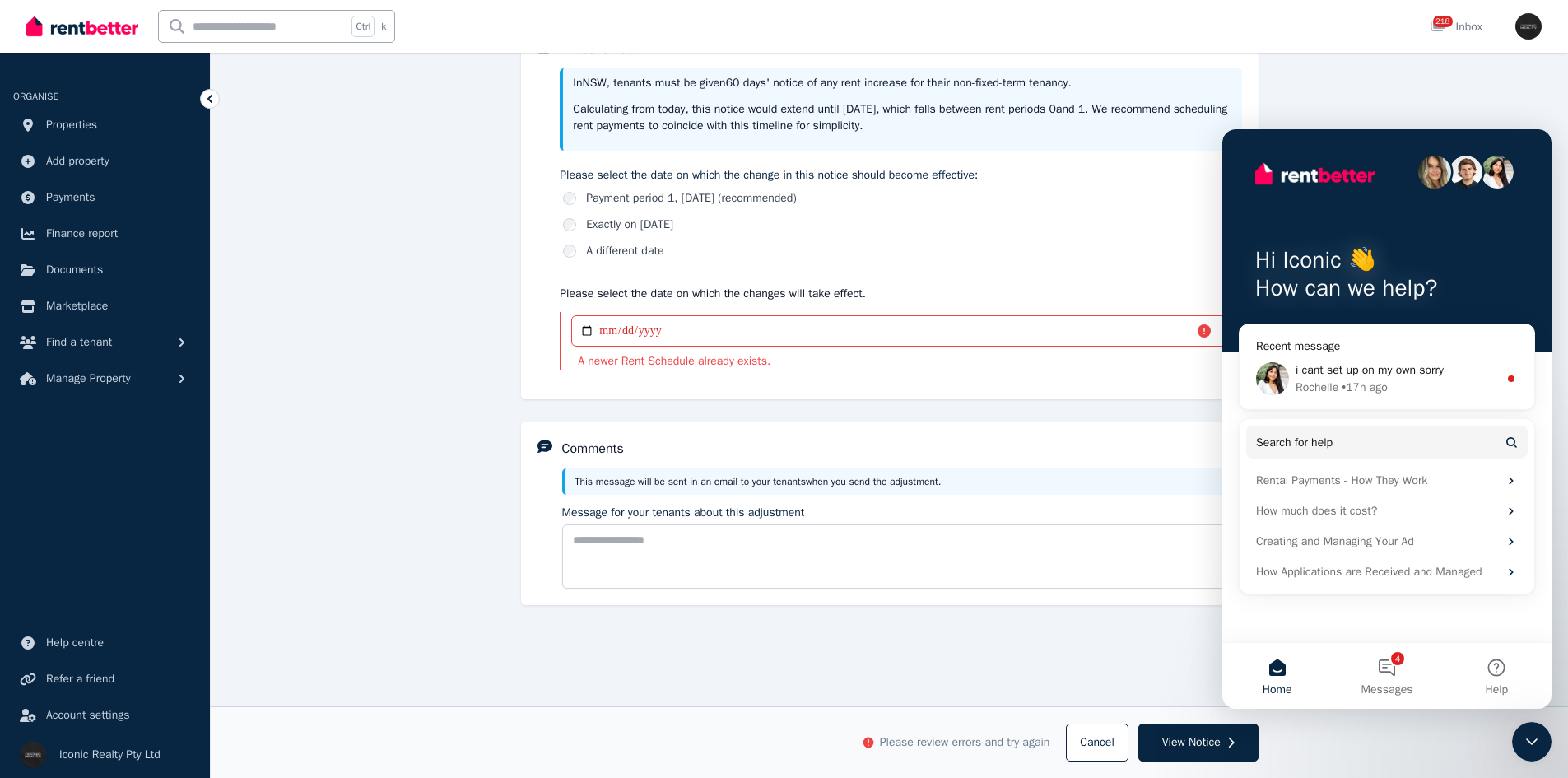 scroll, scrollTop: 538, scrollLeft: 0, axis: vertical 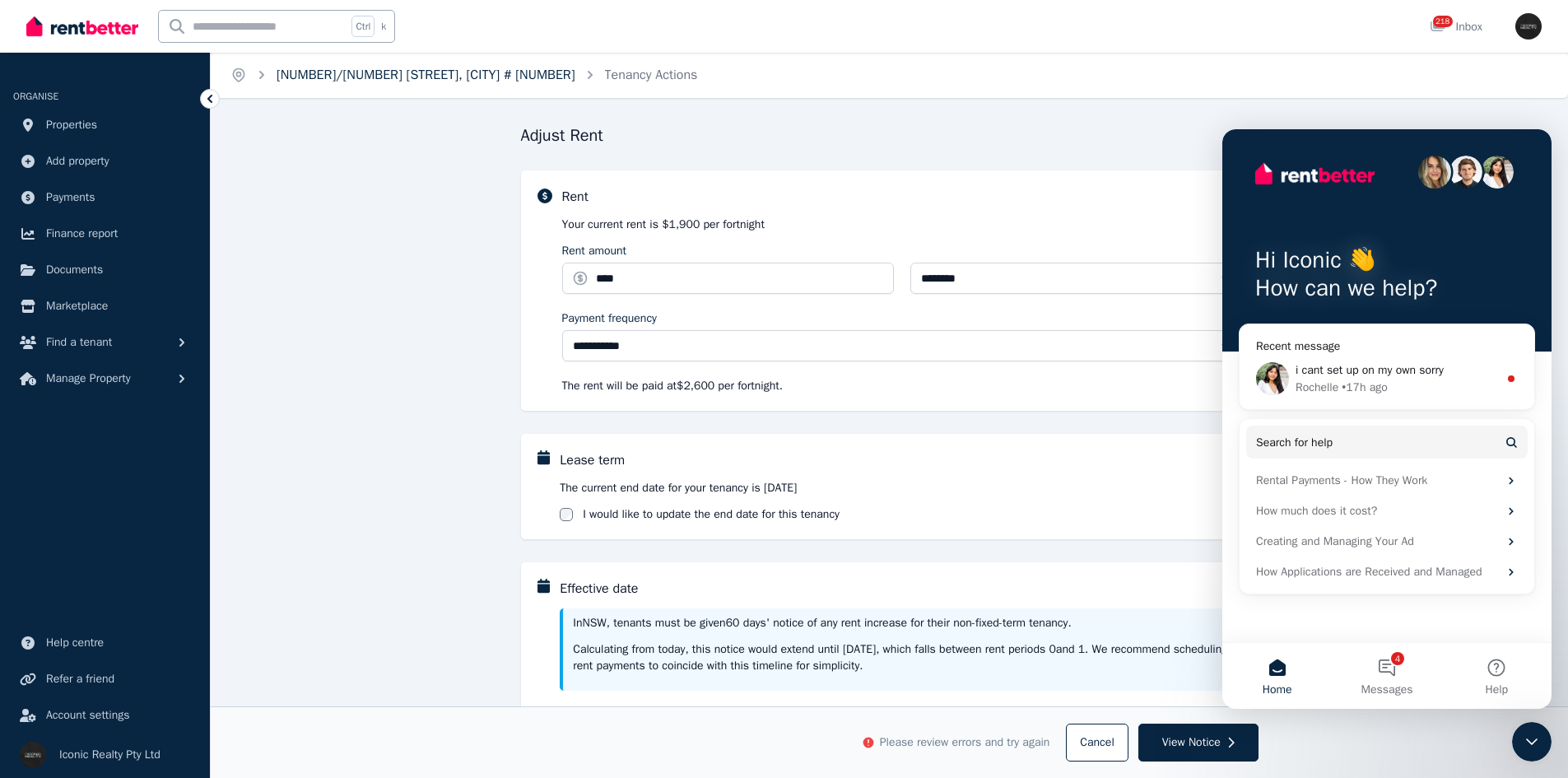 click on "[NUMBER]/[NUMBER] [STREET], [CITY] # [NUMBER]" at bounding box center [426, 75] 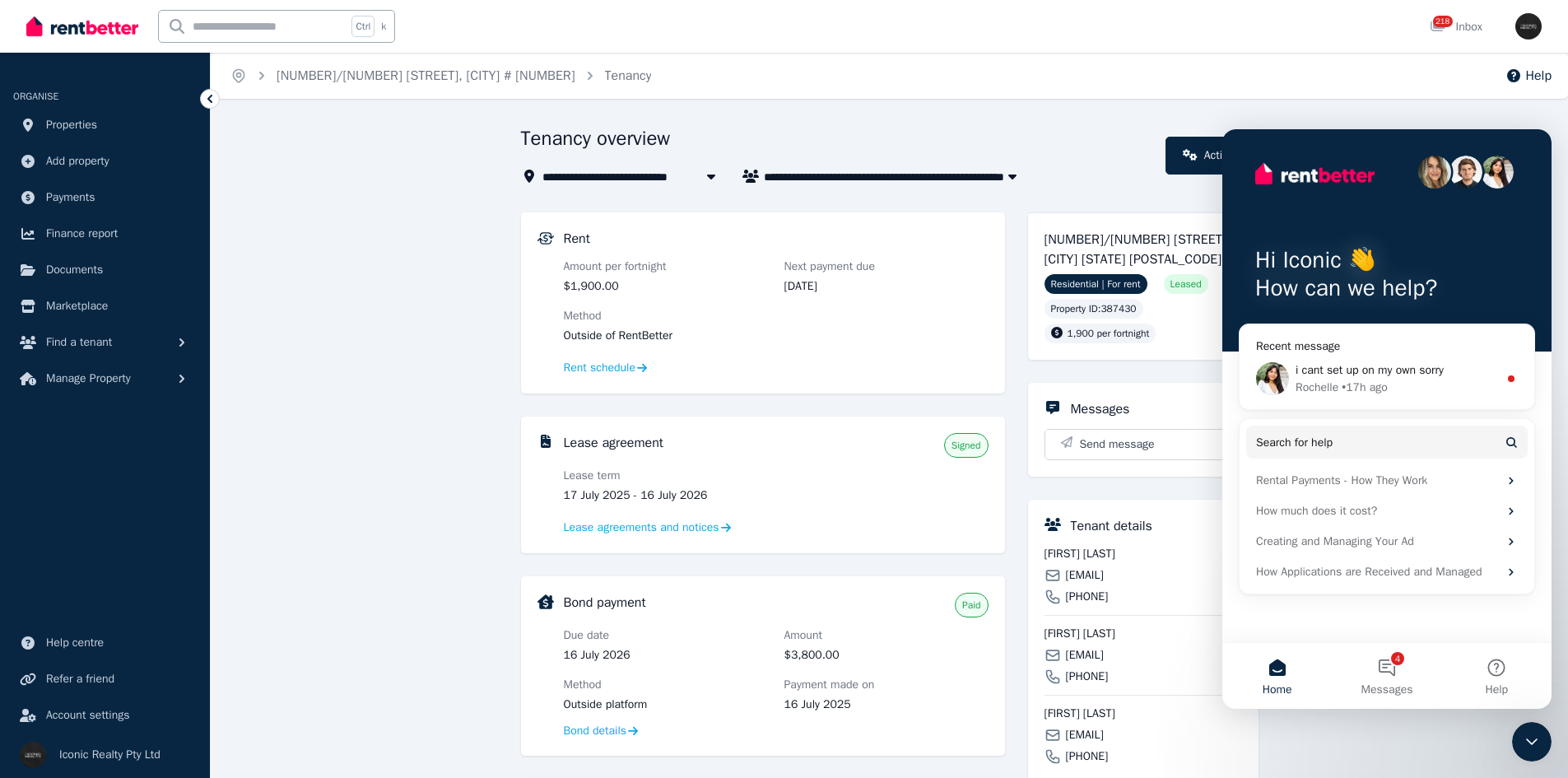 click 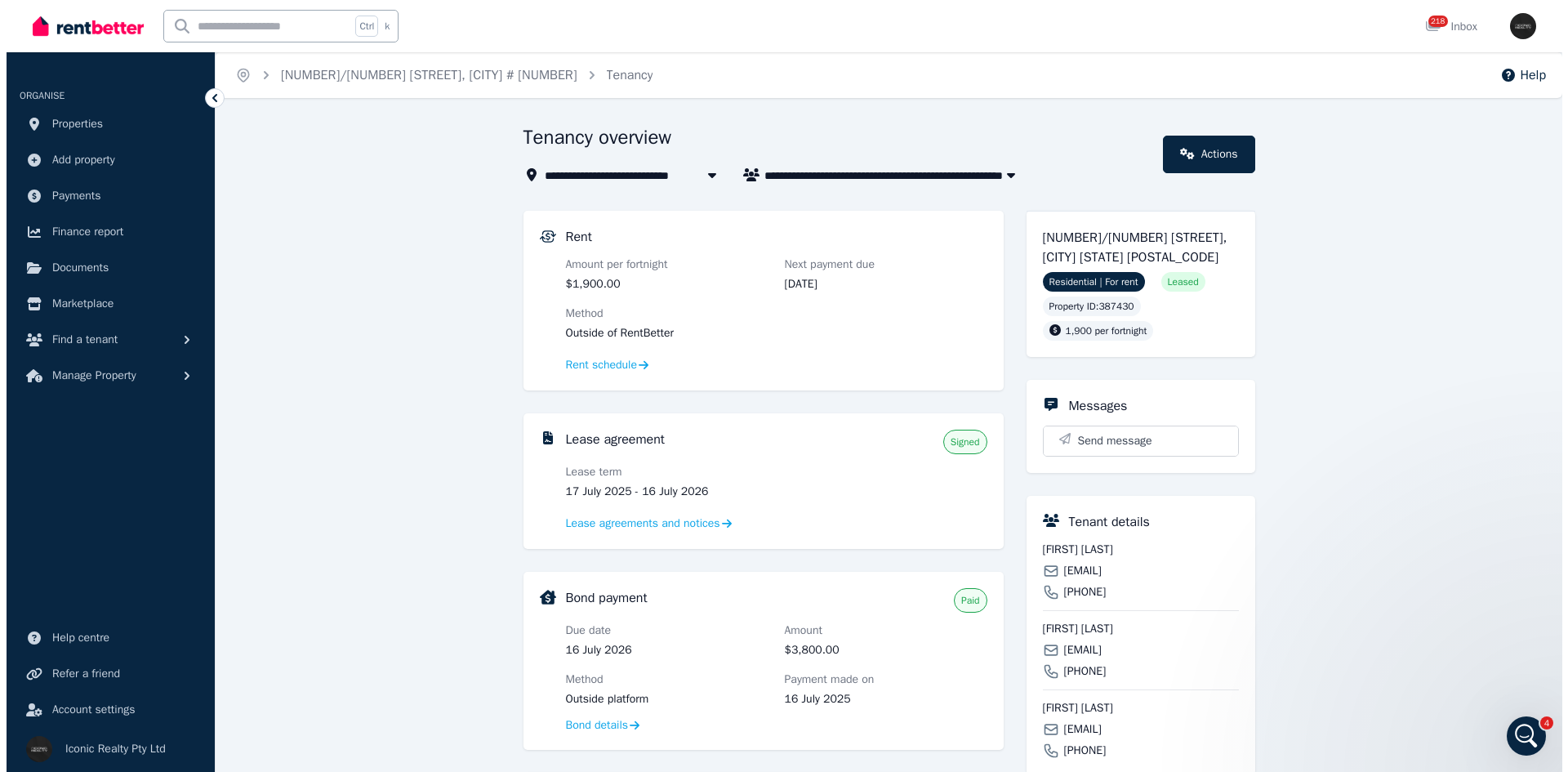 scroll, scrollTop: 0, scrollLeft: 0, axis: both 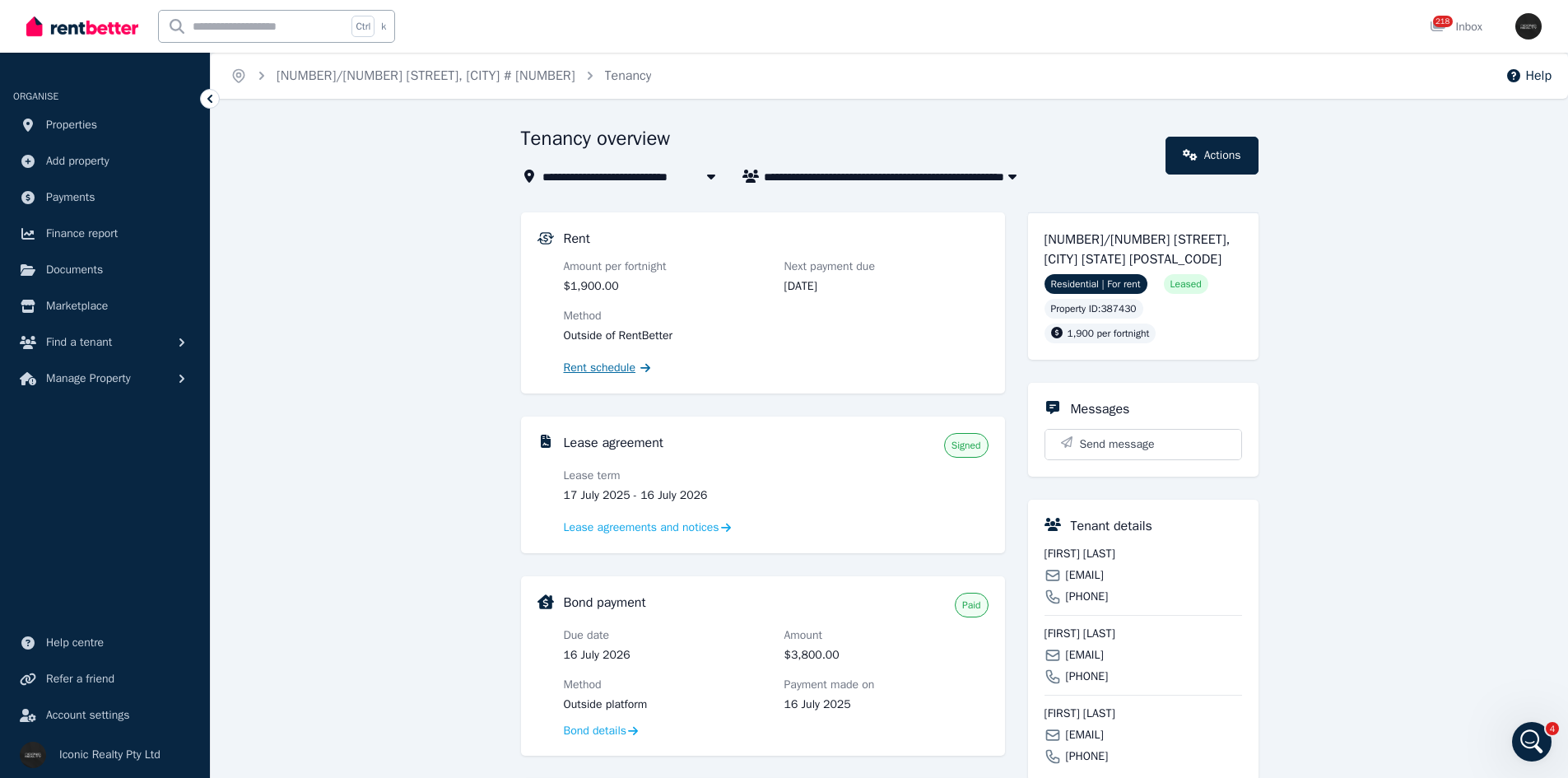 click 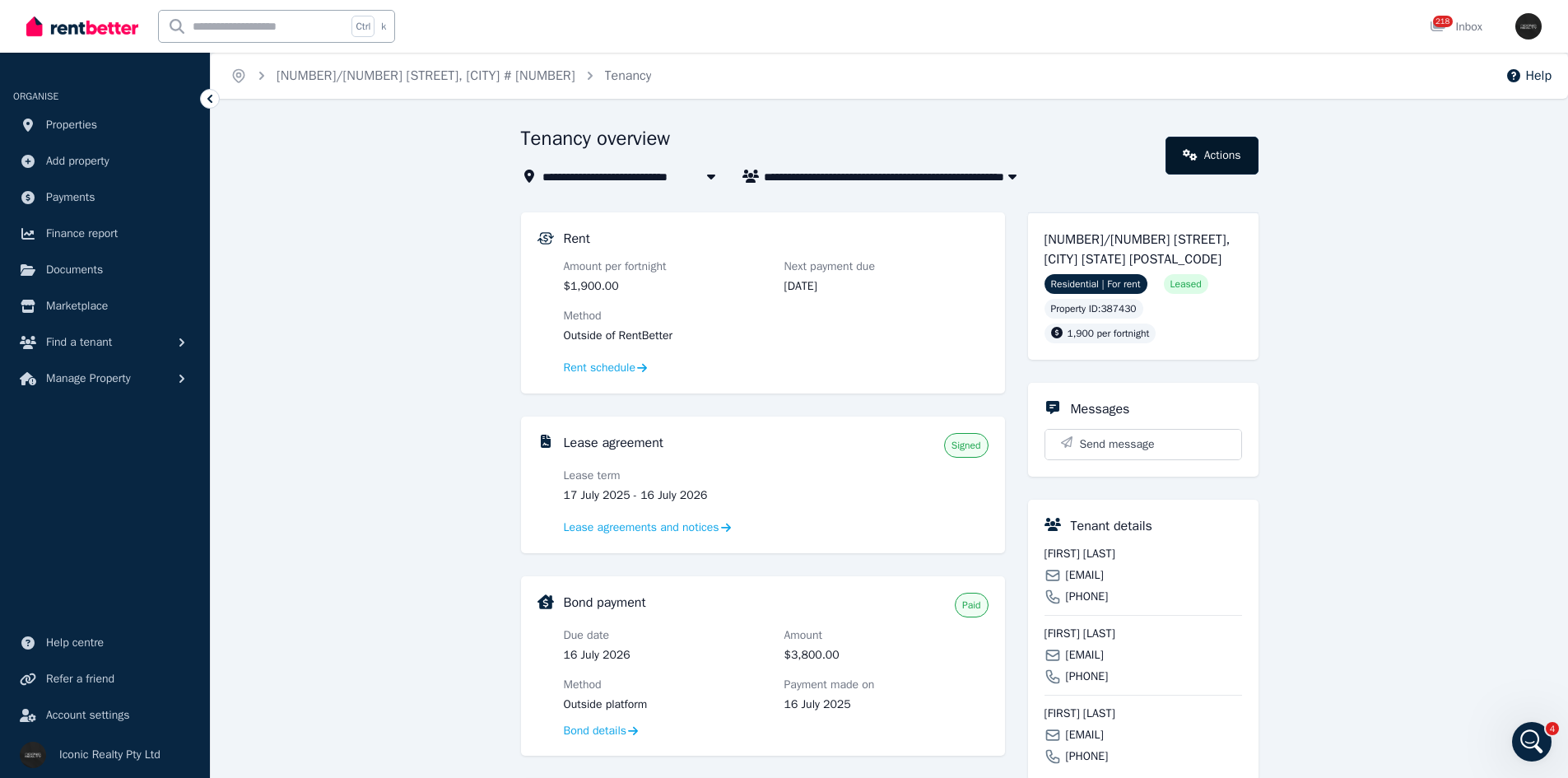 click on "Actions" at bounding box center [1212, 156] 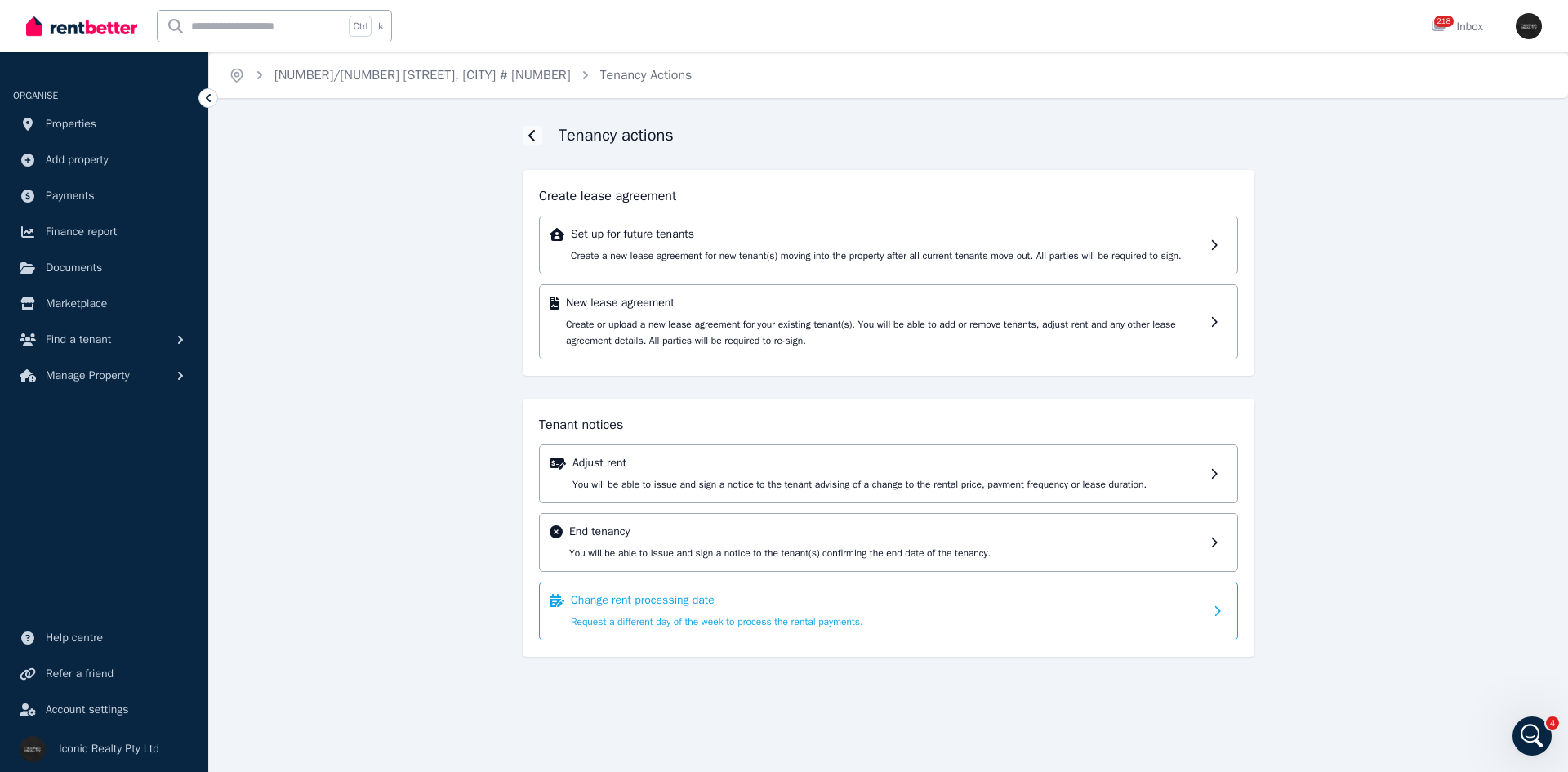 click on "Request a different day of the week to process the rental payments." at bounding box center [717, 622] 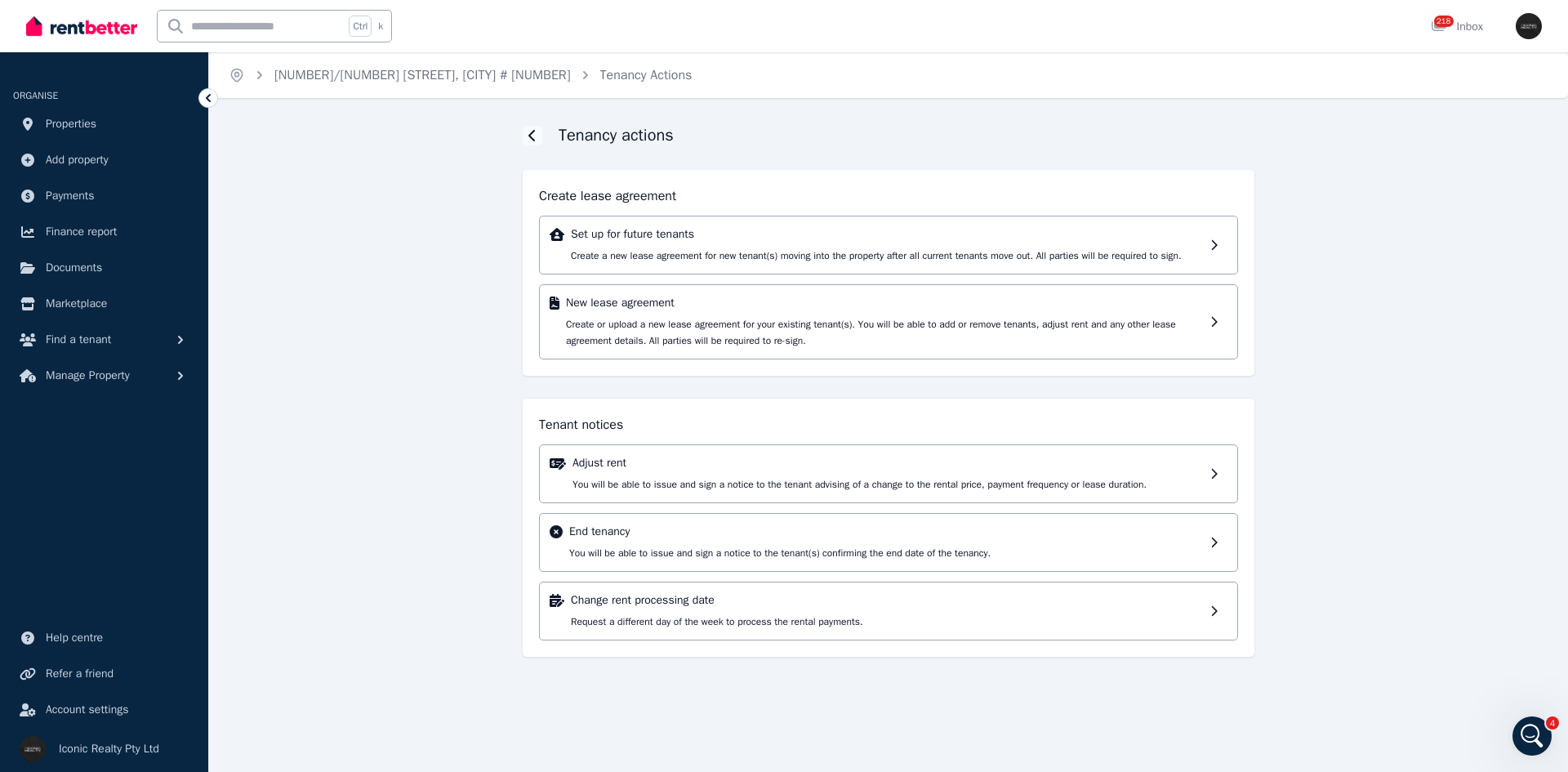 click 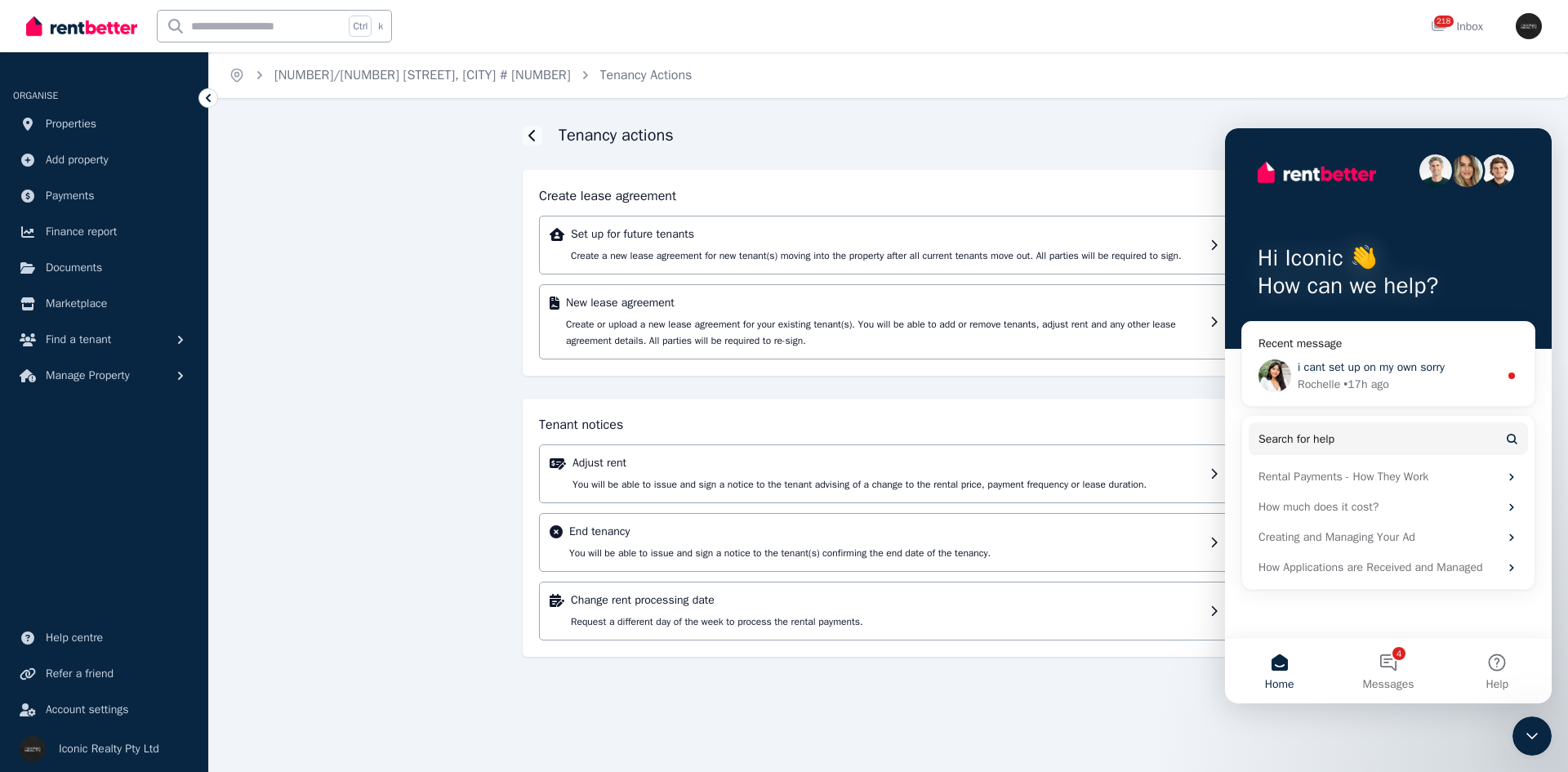 click on "Rochelle •  17h ago" at bounding box center [1398, 384] 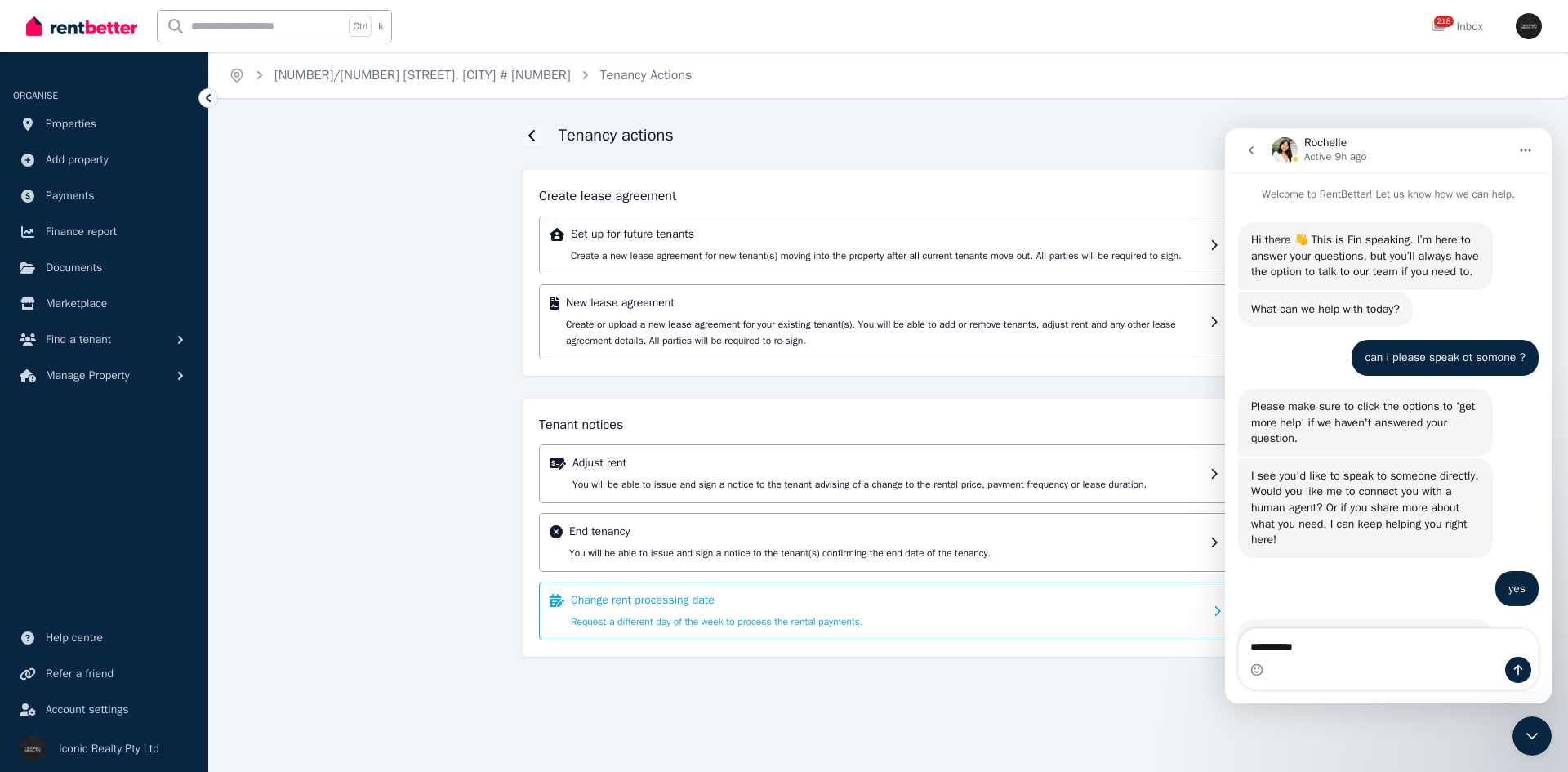 type on "**********" 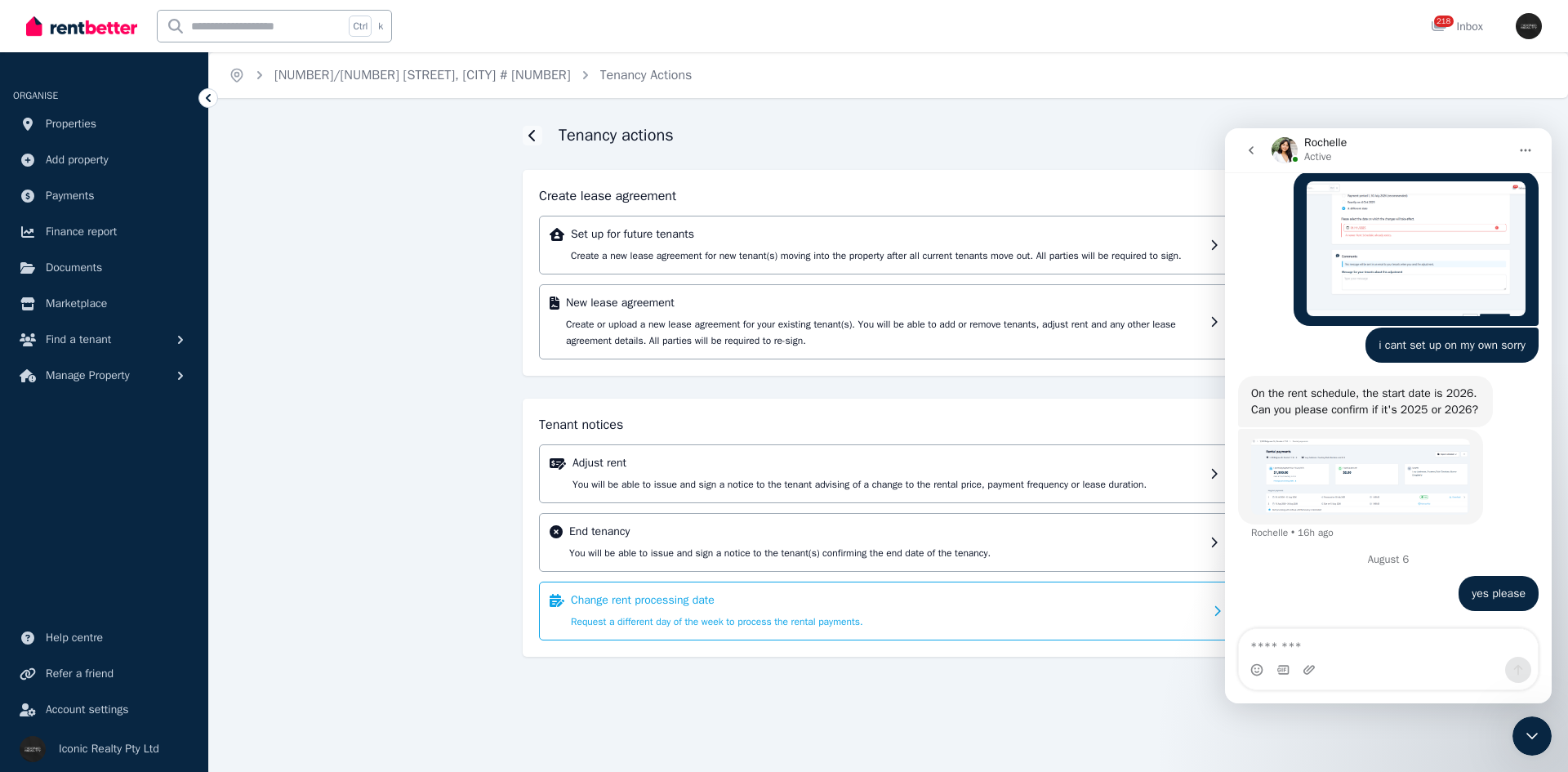 scroll, scrollTop: 2557, scrollLeft: 0, axis: vertical 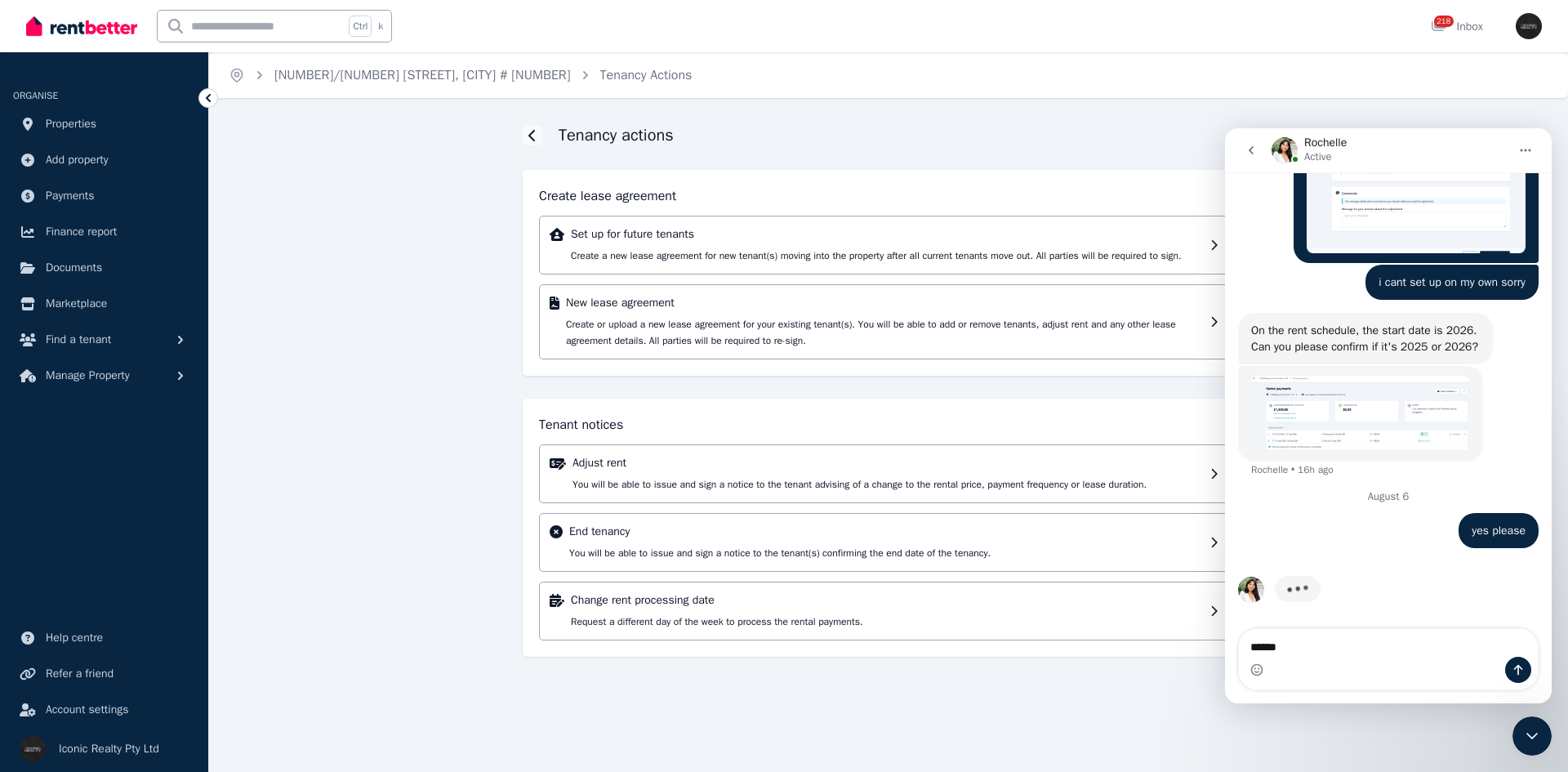 type on "*******" 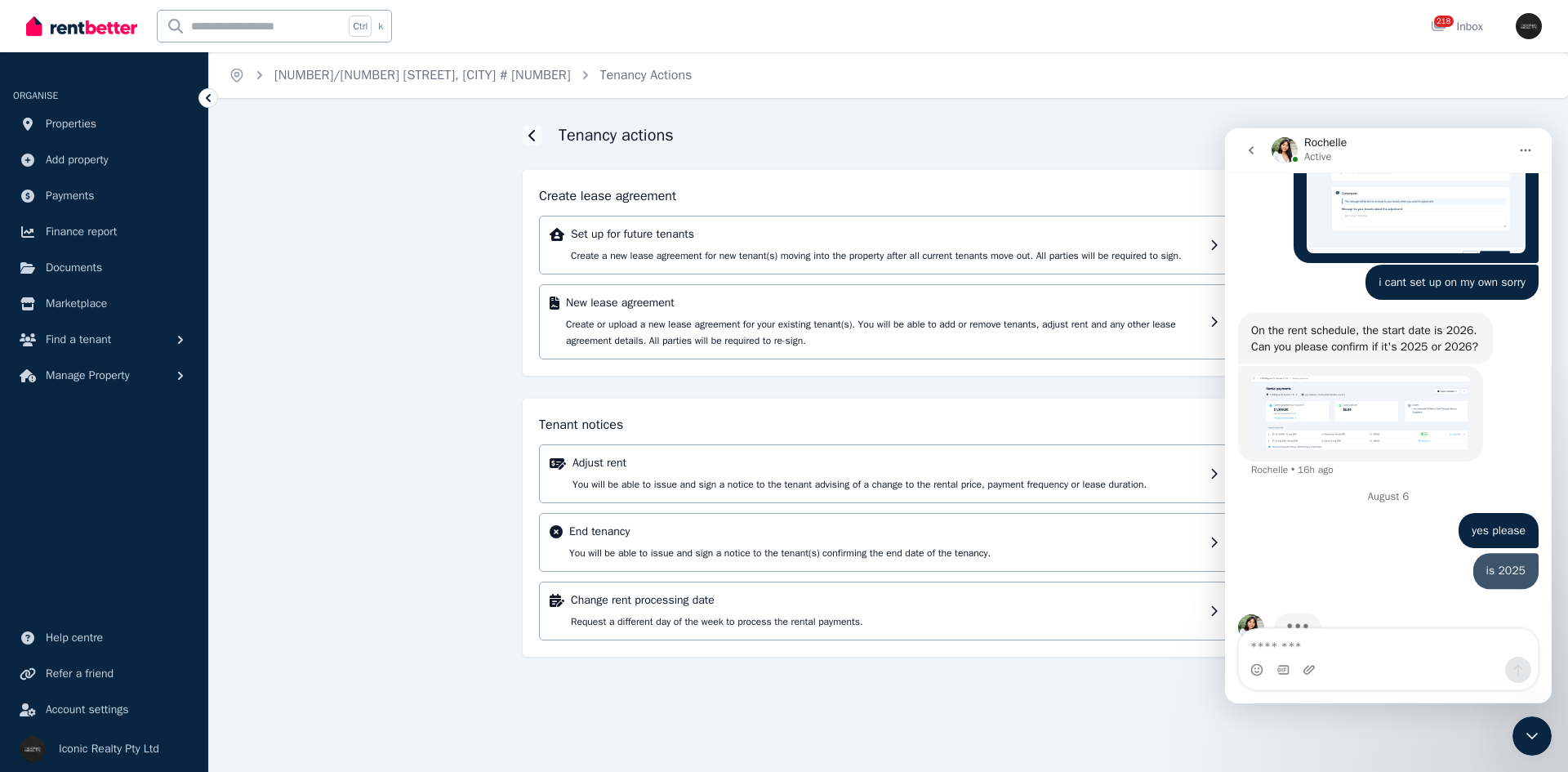 scroll, scrollTop: 2595, scrollLeft: 0, axis: vertical 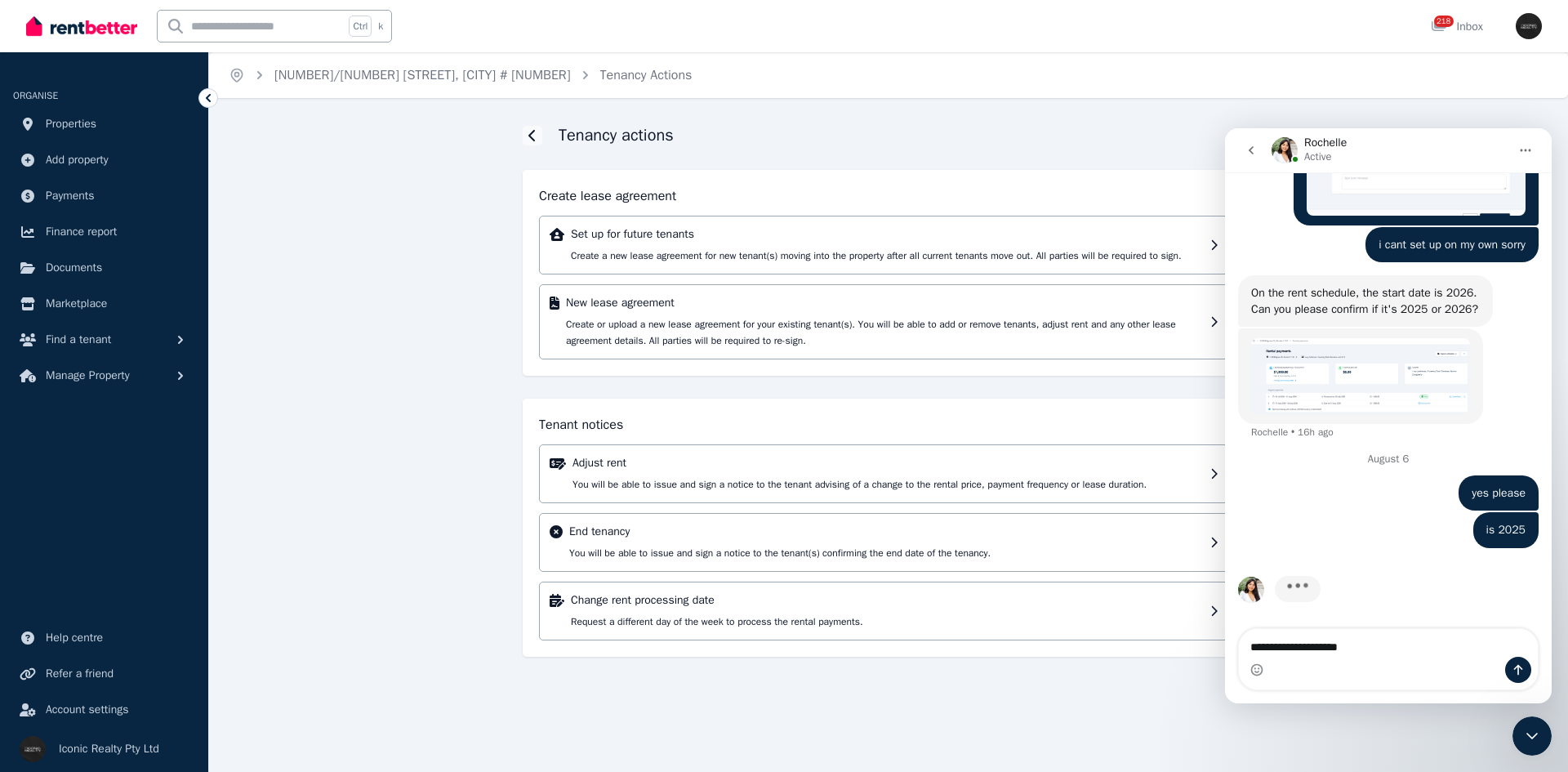 type on "**********" 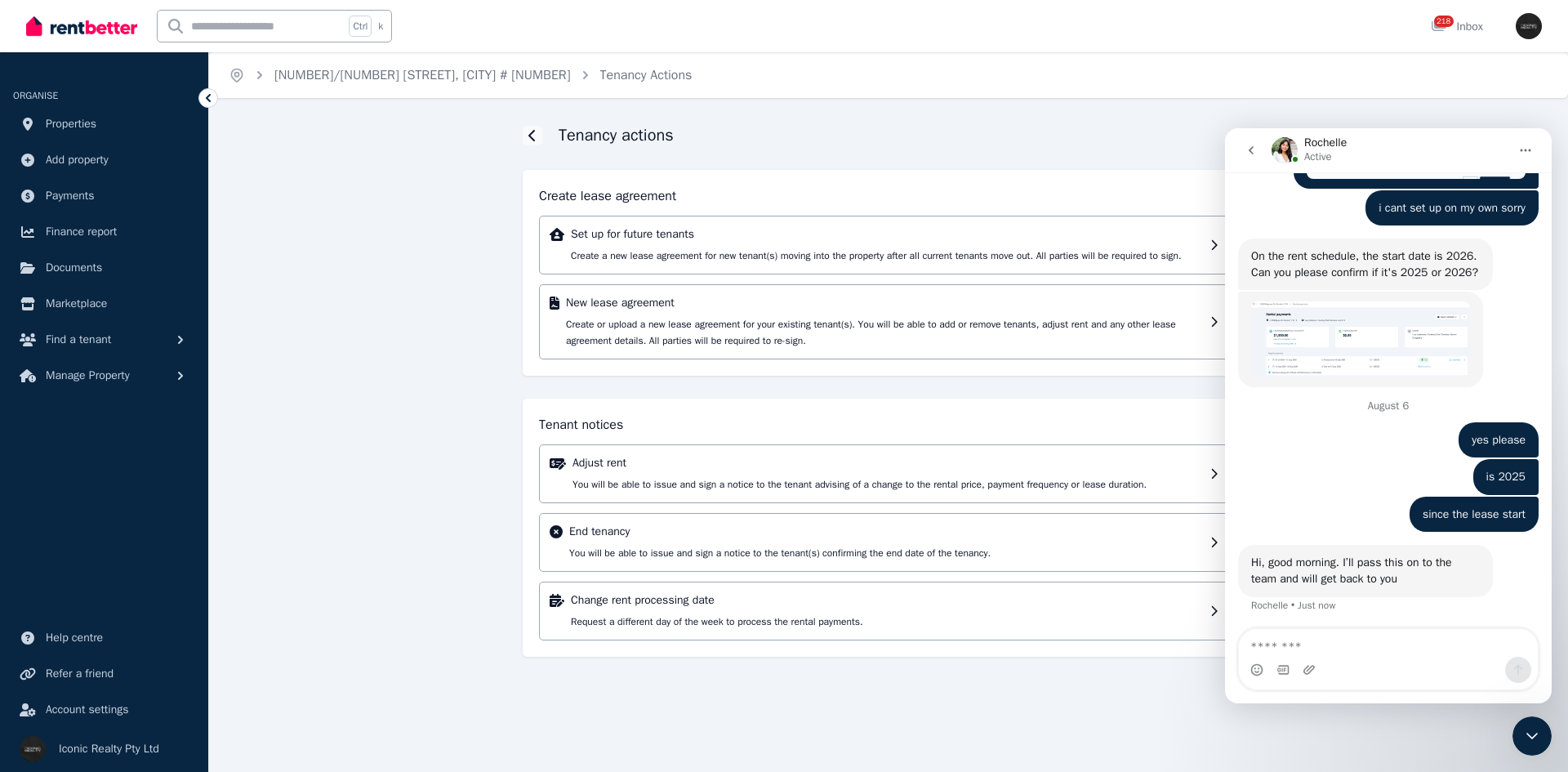 scroll, scrollTop: 2634, scrollLeft: 0, axis: vertical 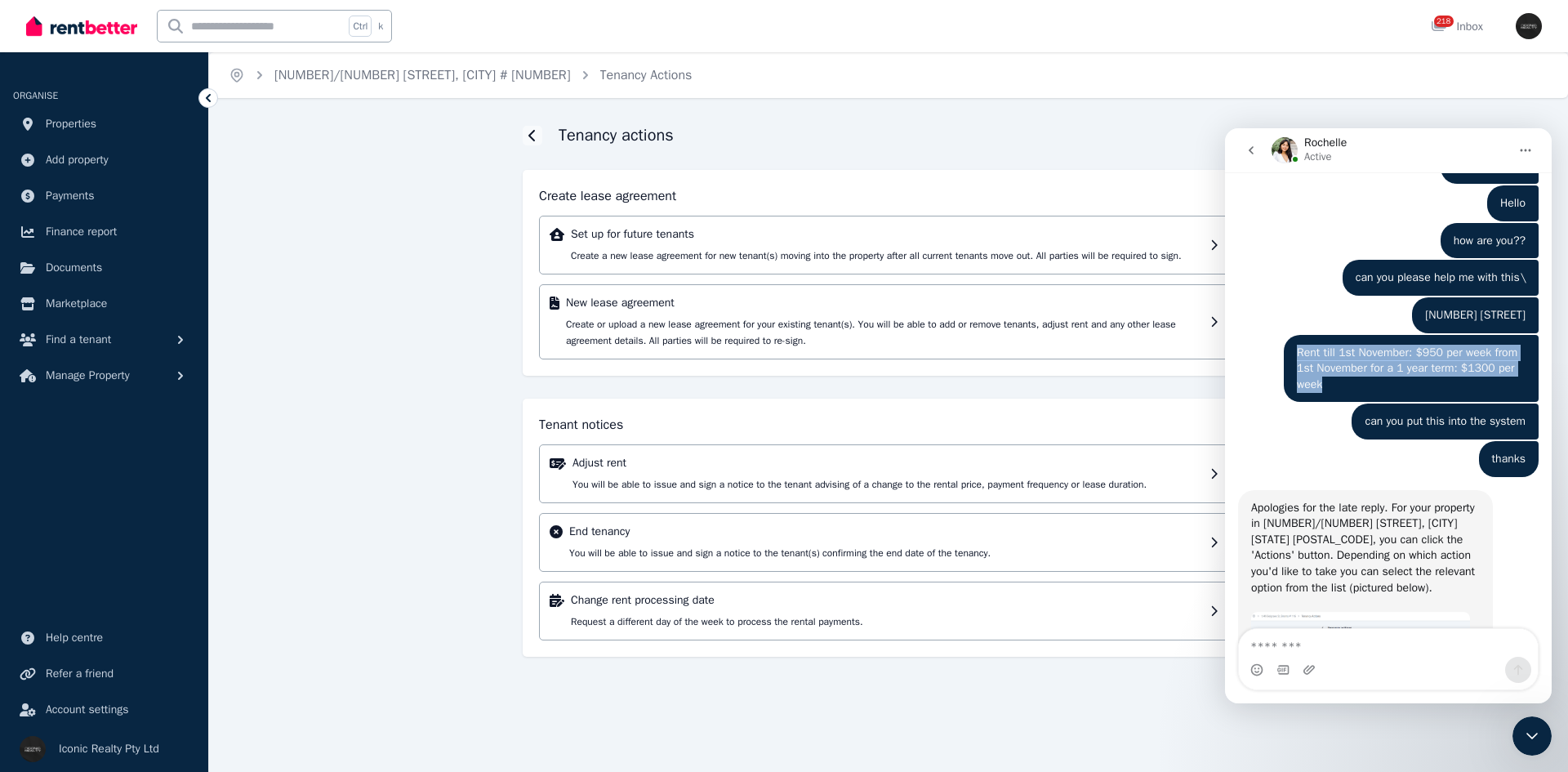 drag, startPoint x: 1501, startPoint y: 402, endPoint x: 1279, endPoint y: 364, distance: 225.22877 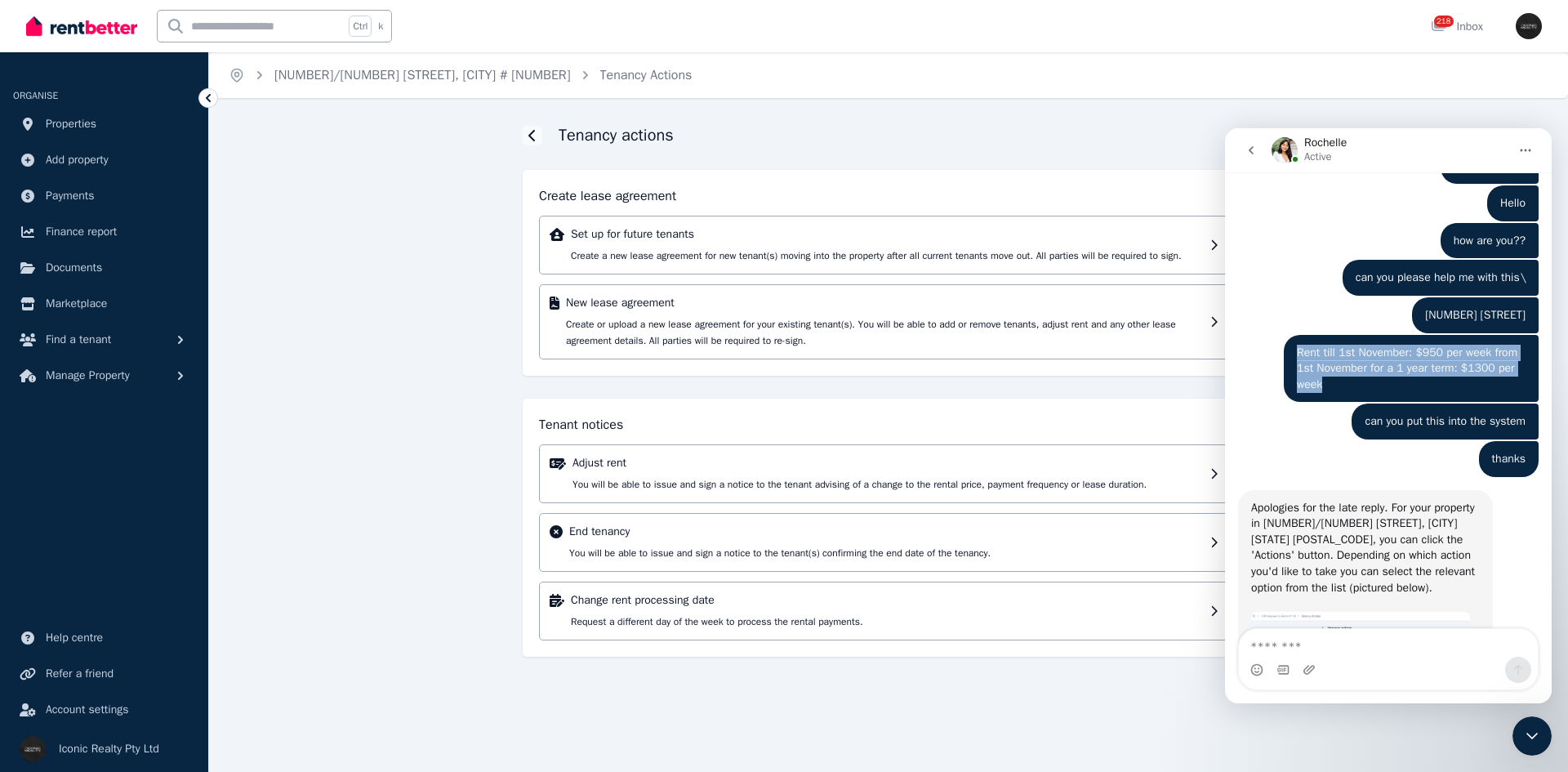 click on "Rent till 1st November: $950 per week from 1st November for a 1 year term: $1300 per week Iconic    •   18h ago" at bounding box center (1411, 368) 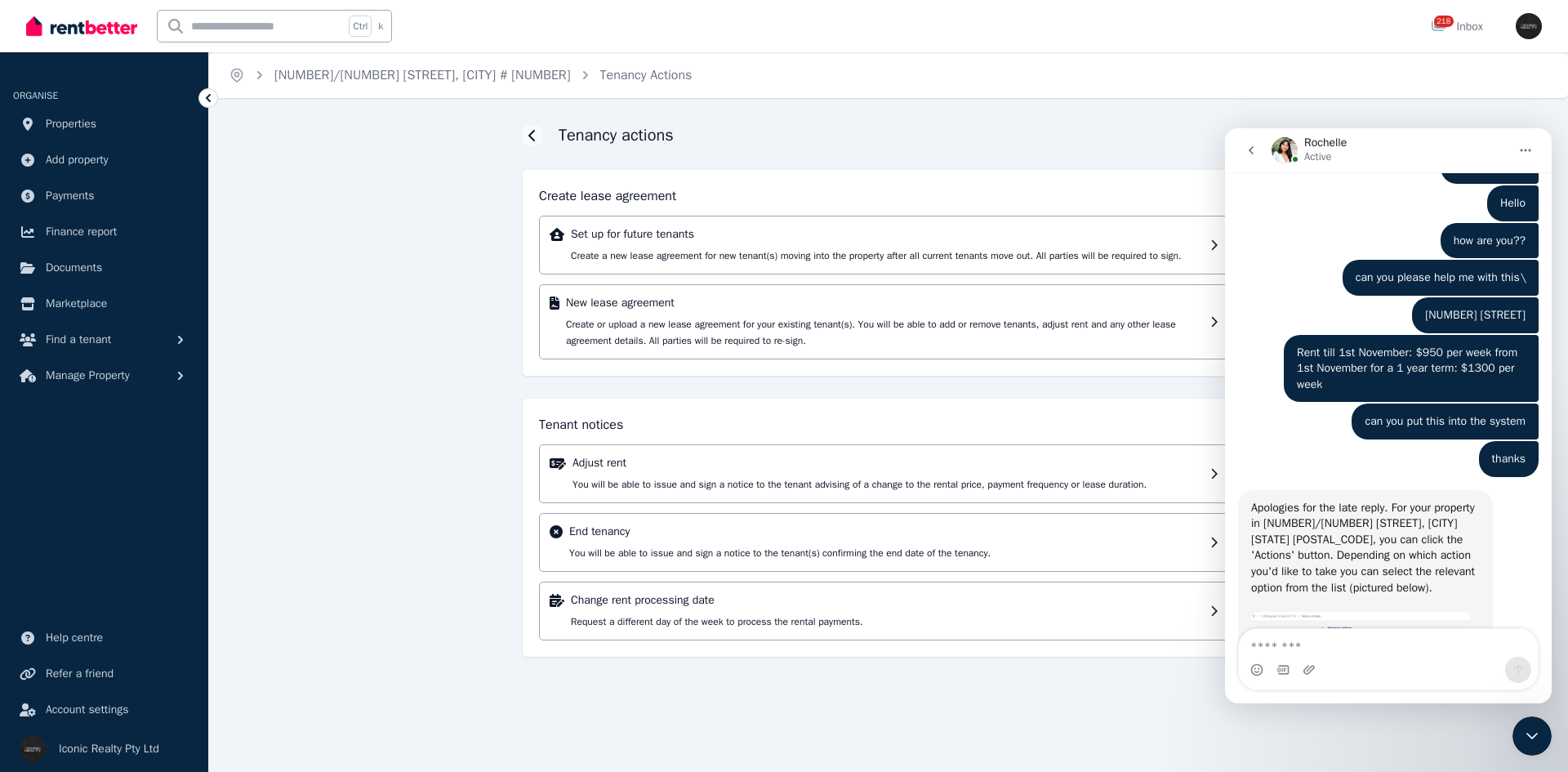 click on "Rent till 1st November: $950 per week from 1st November for a 1 year term: $1300 per week" at bounding box center [1411, 368] 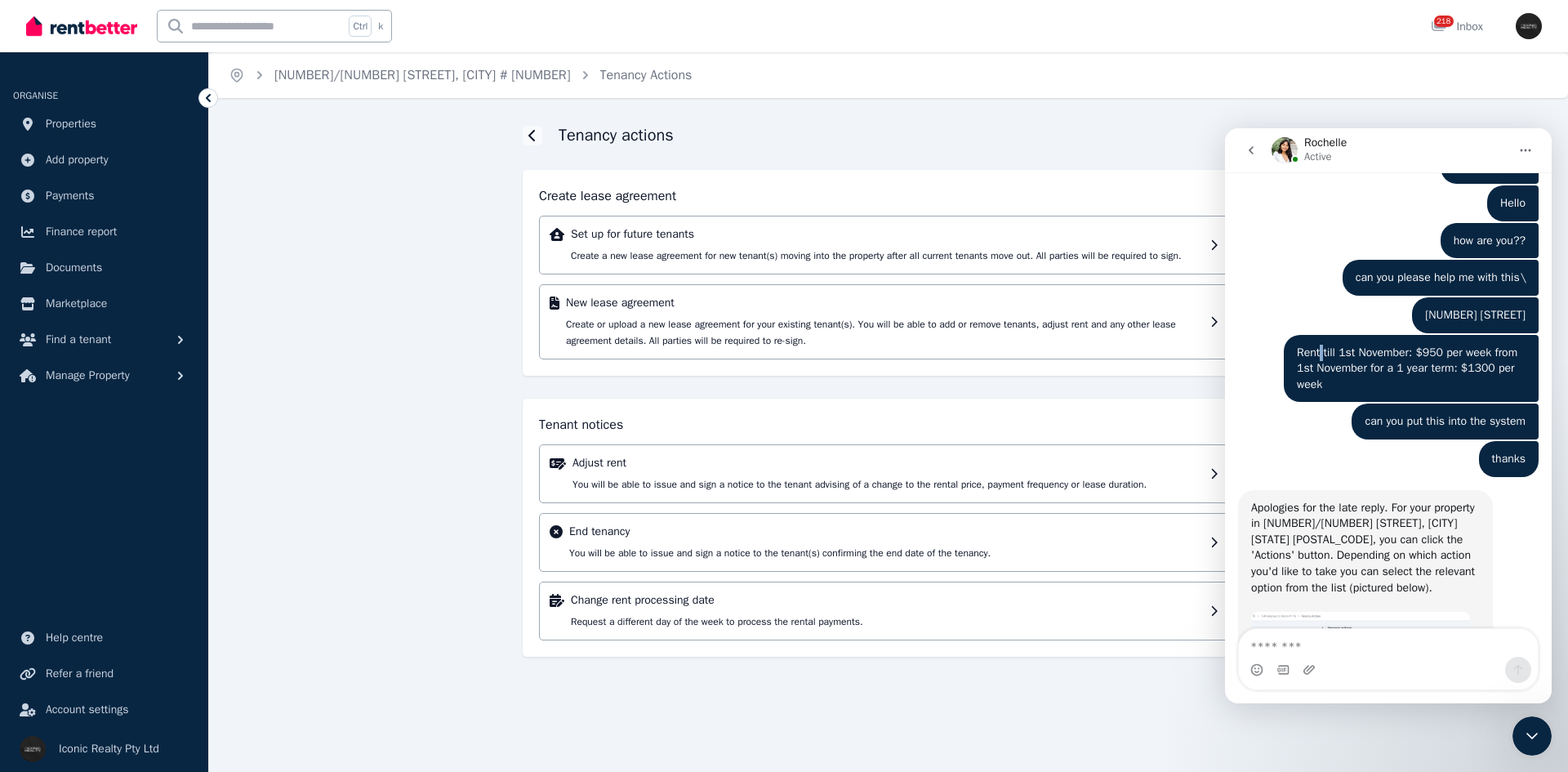 click on "Rent till 1st November: $950 per week from 1st November for a 1 year term: $1300 per week" at bounding box center [1411, 368] 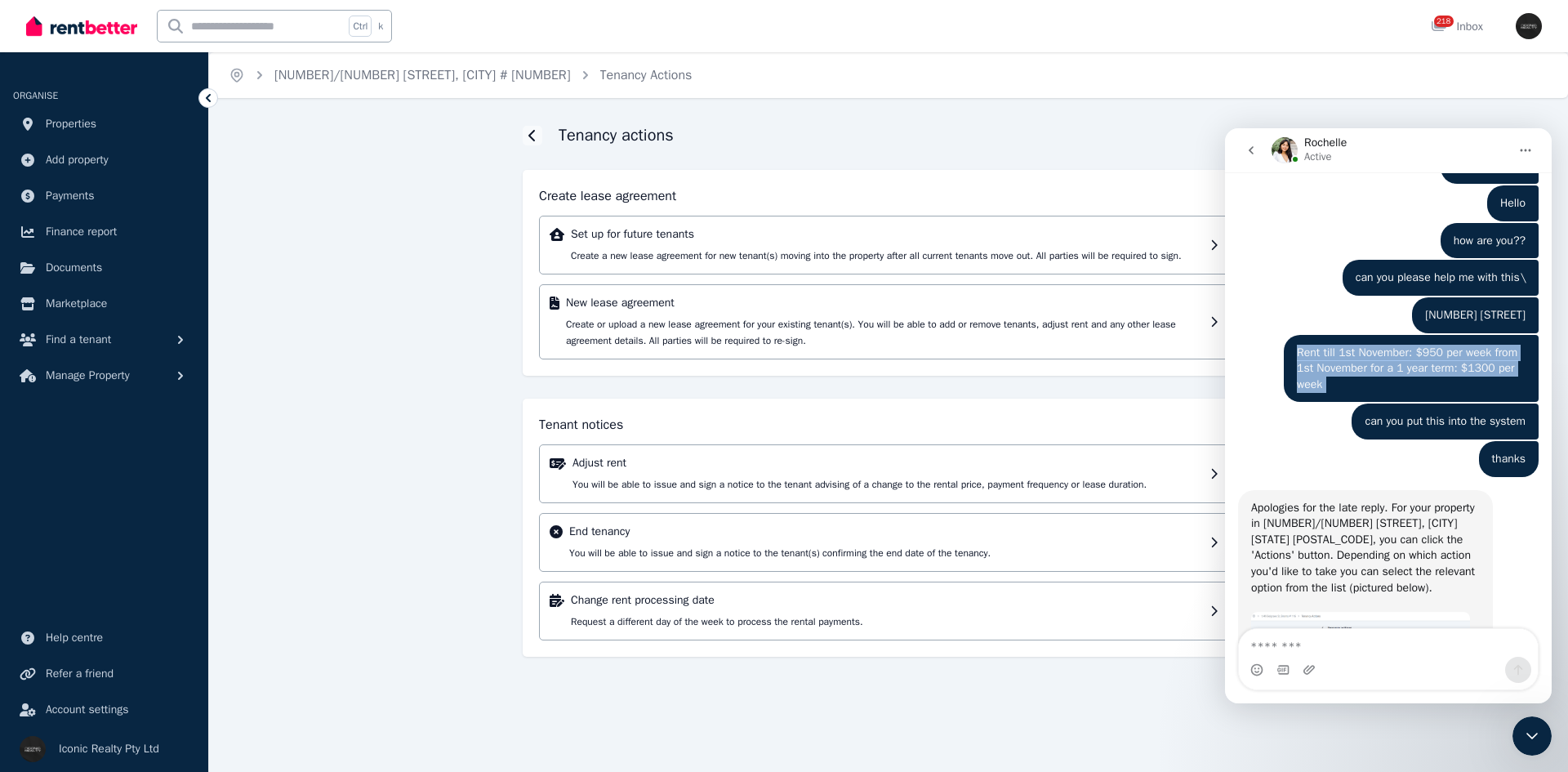 click on "Rent till 1st November: $950 per week from 1st November for a 1 year term: $1300 per week" at bounding box center [1411, 368] 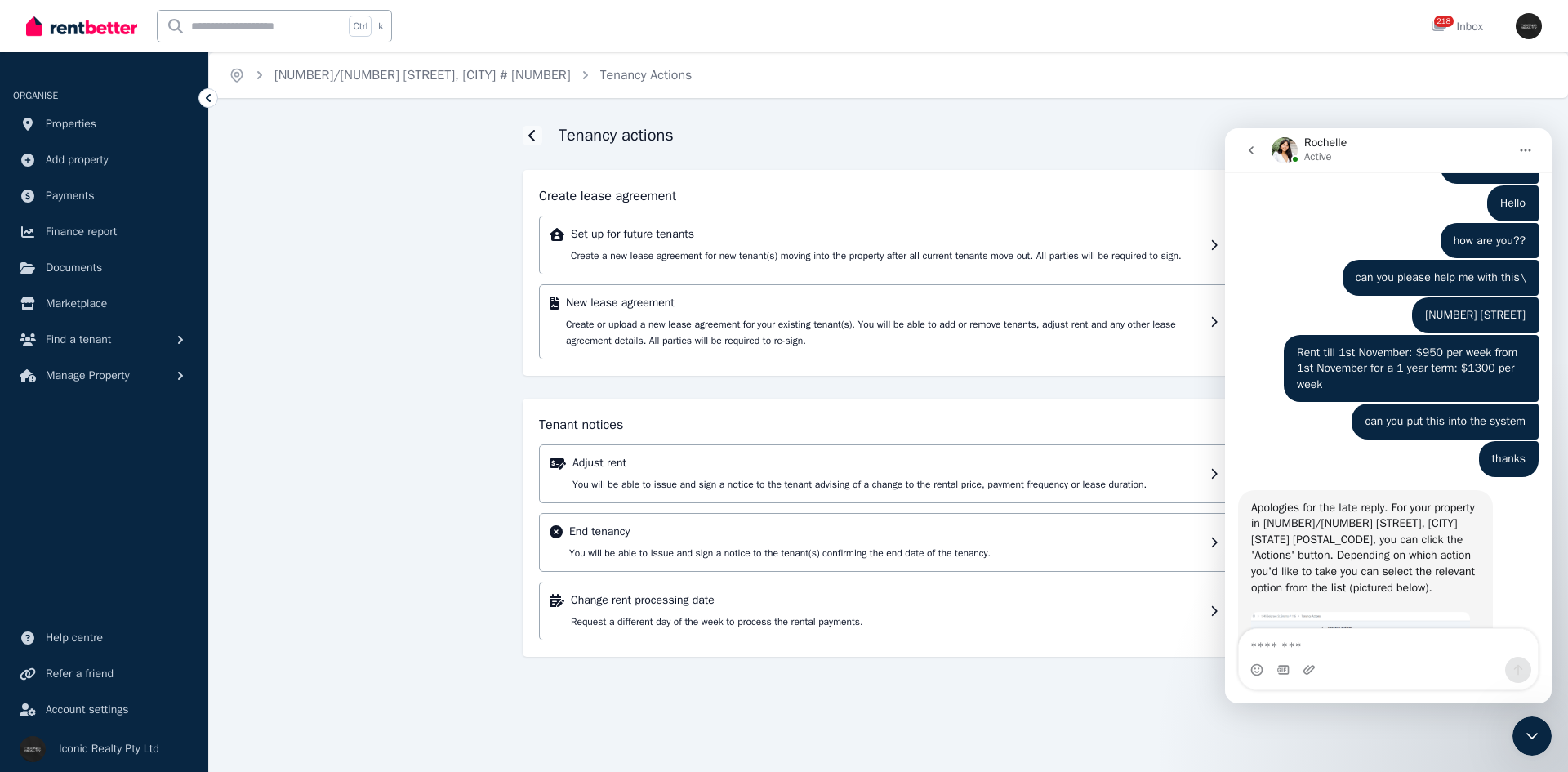 click on "Rent till 1st November: $950 per week from 1st November for a 1 year term: $1300 per week" at bounding box center (1411, 368) 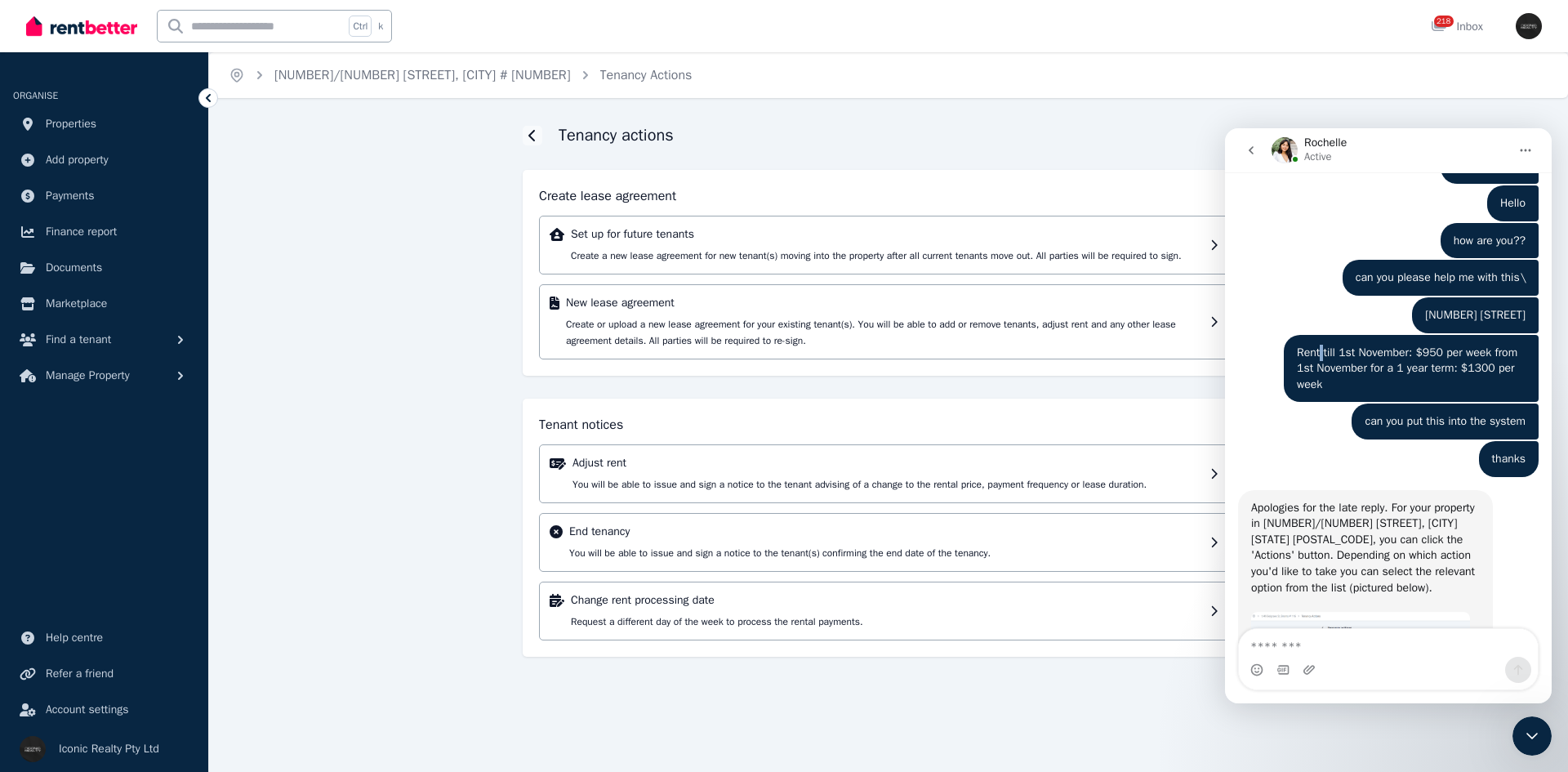 click on "Rent till 1st November: $950 per week from 1st November for a 1 year term: $1300 per week" at bounding box center (1411, 368) 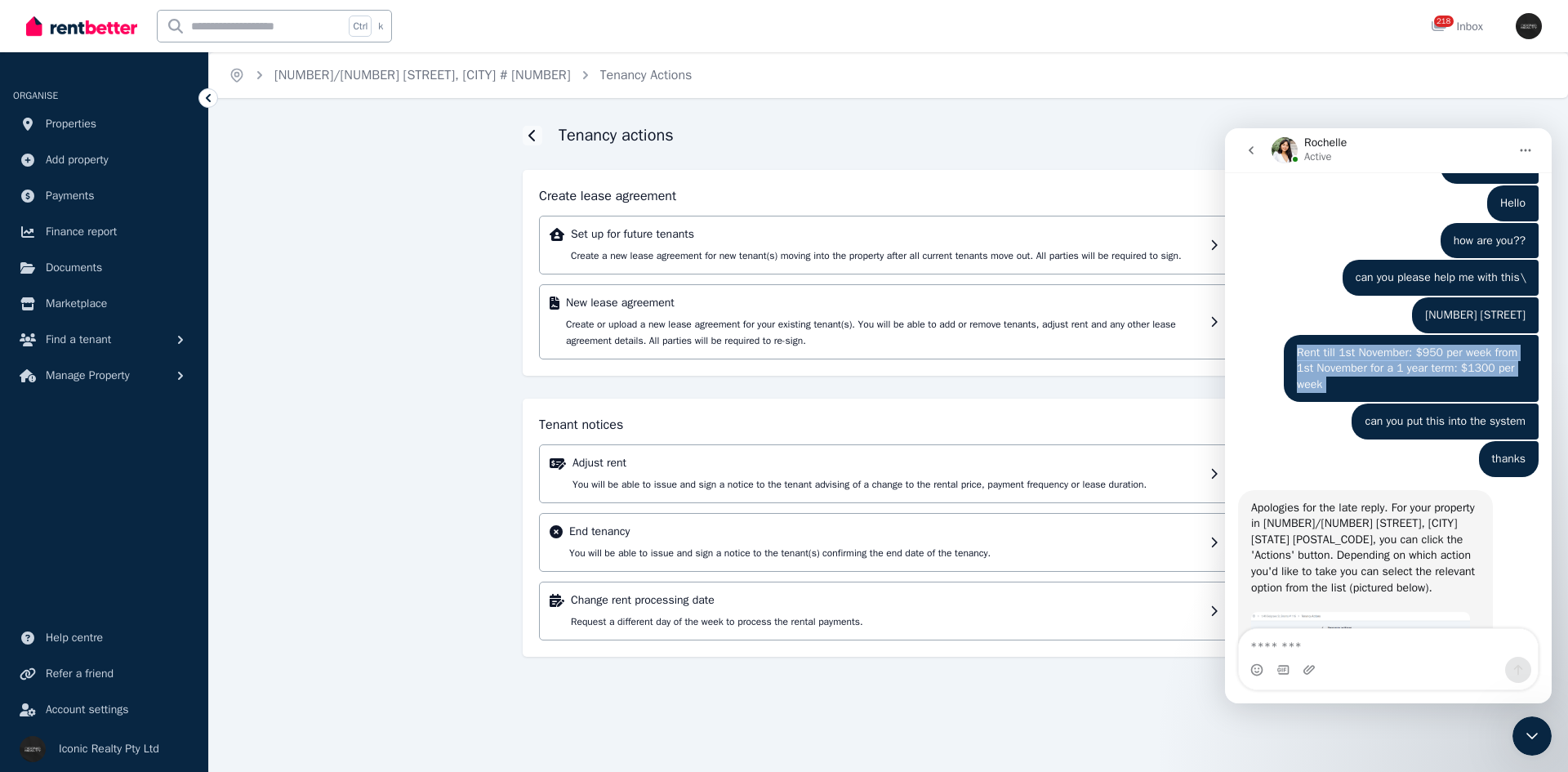 click on "Rent till 1st November: $950 per week from 1st November for a 1 year term: $1300 per week" at bounding box center (1411, 368) 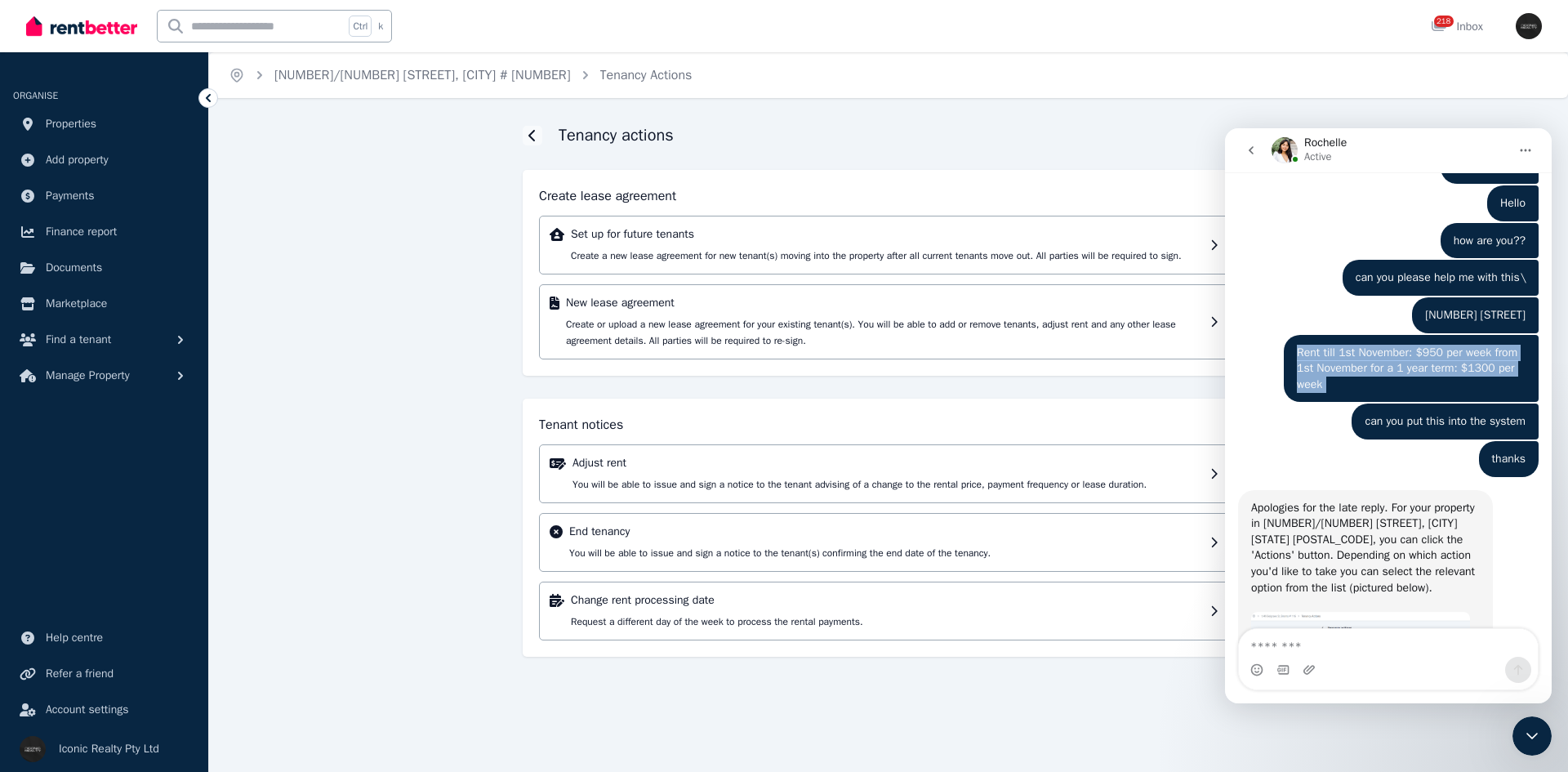 copy on "Rent till 1st November: $950 per week from 1st November for a 1 year term: $1300 per week" 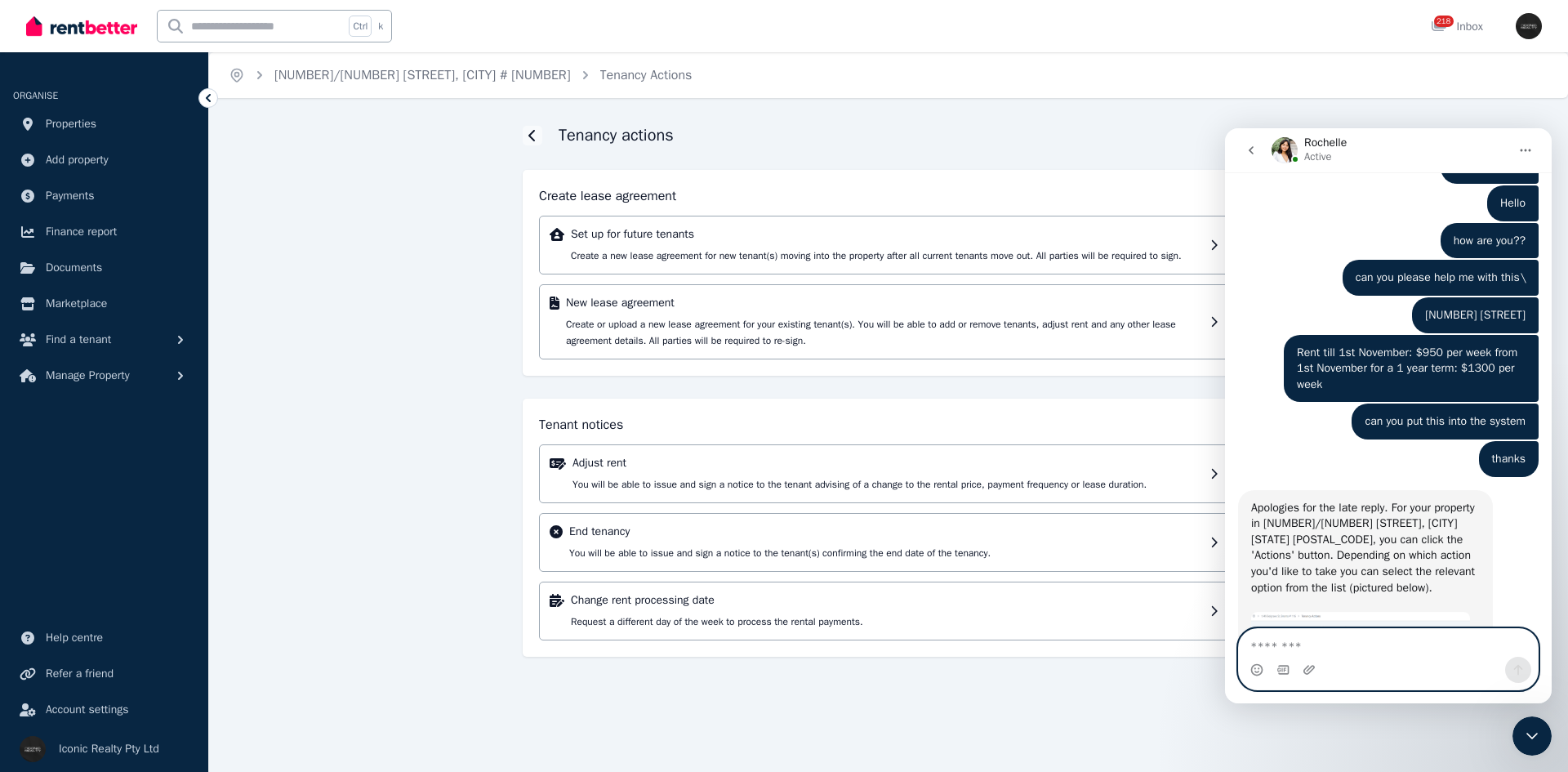 click at bounding box center [1388, 643] 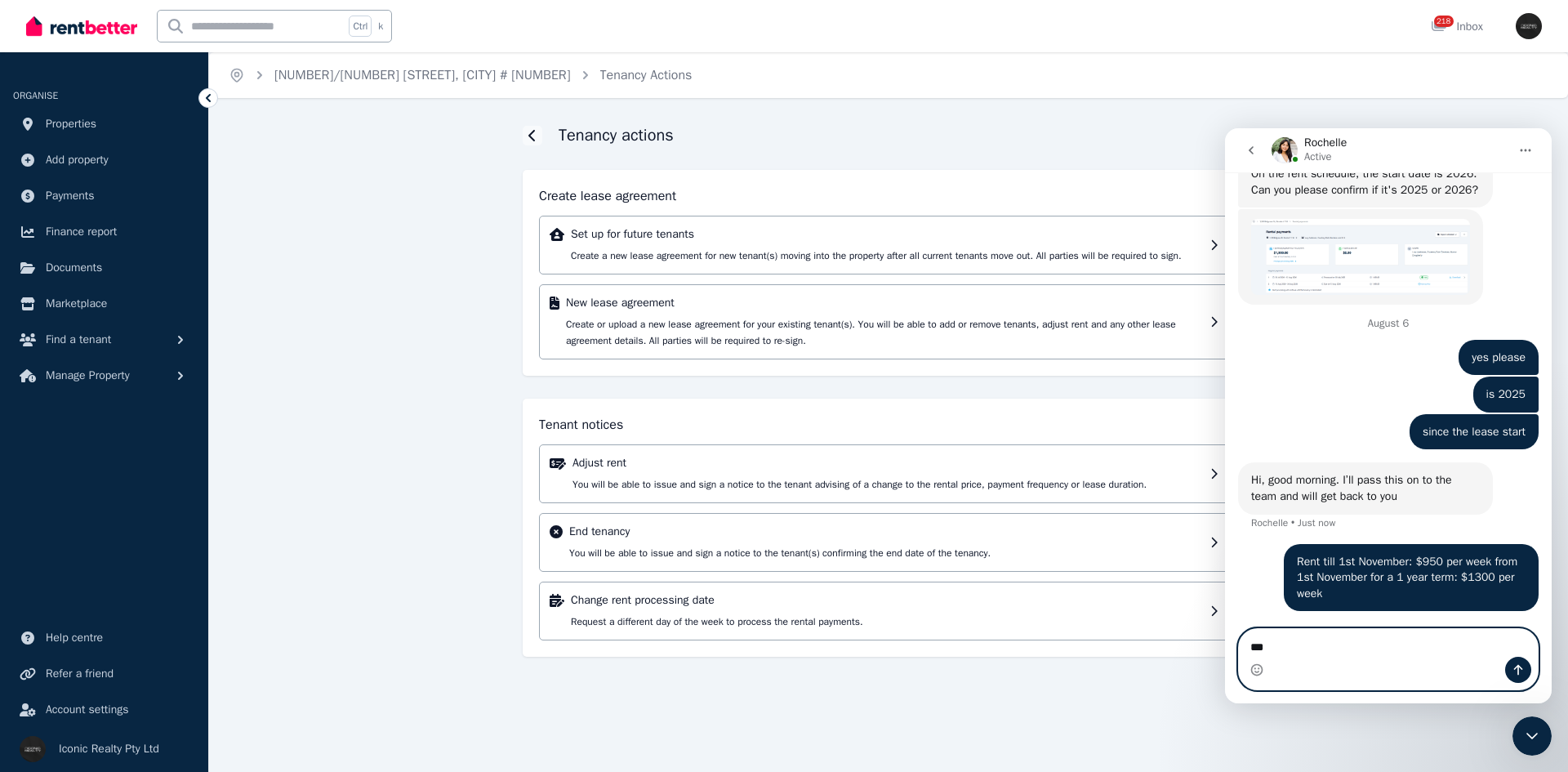 scroll, scrollTop: 2730, scrollLeft: 0, axis: vertical 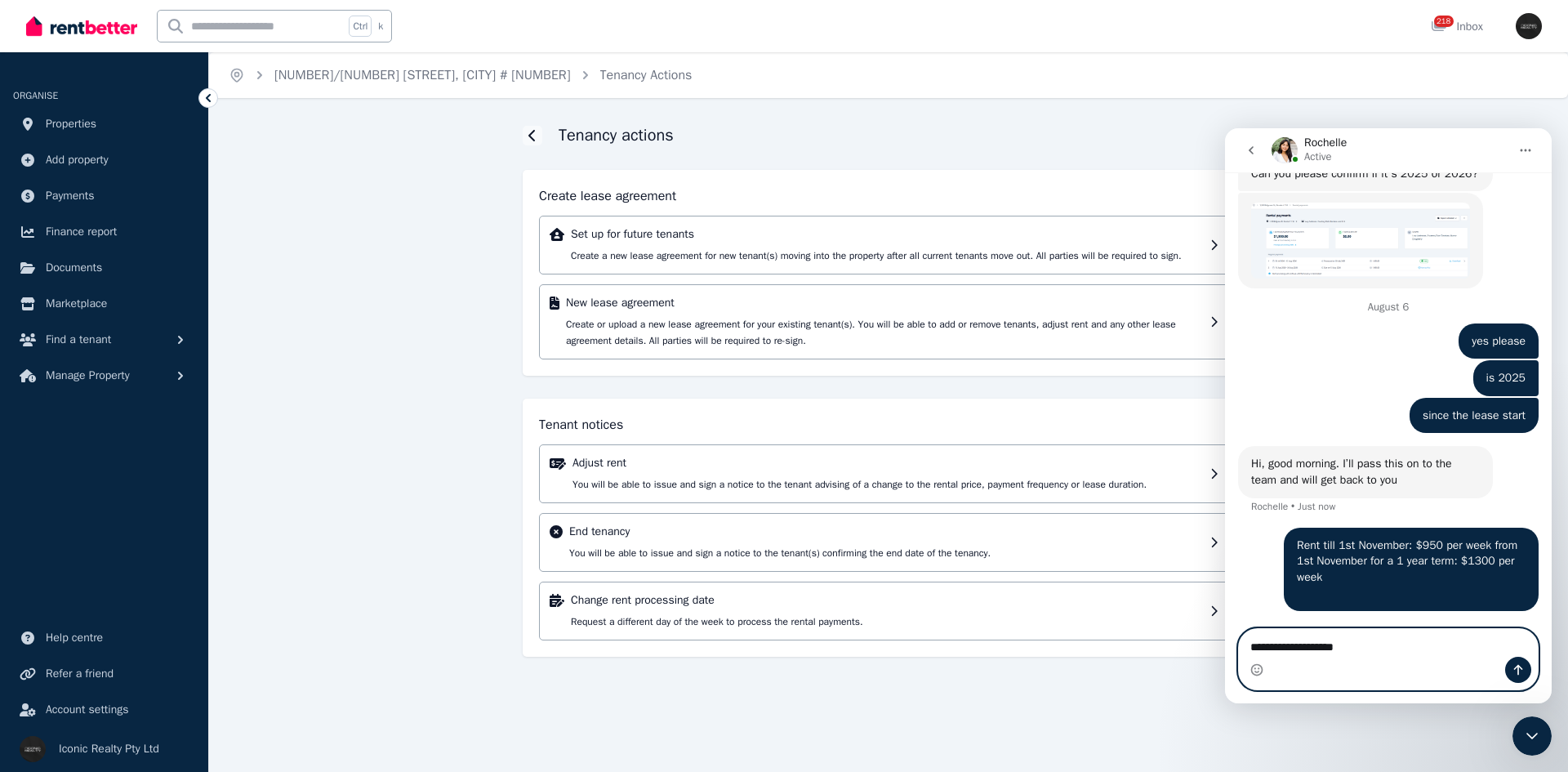 type on "**********" 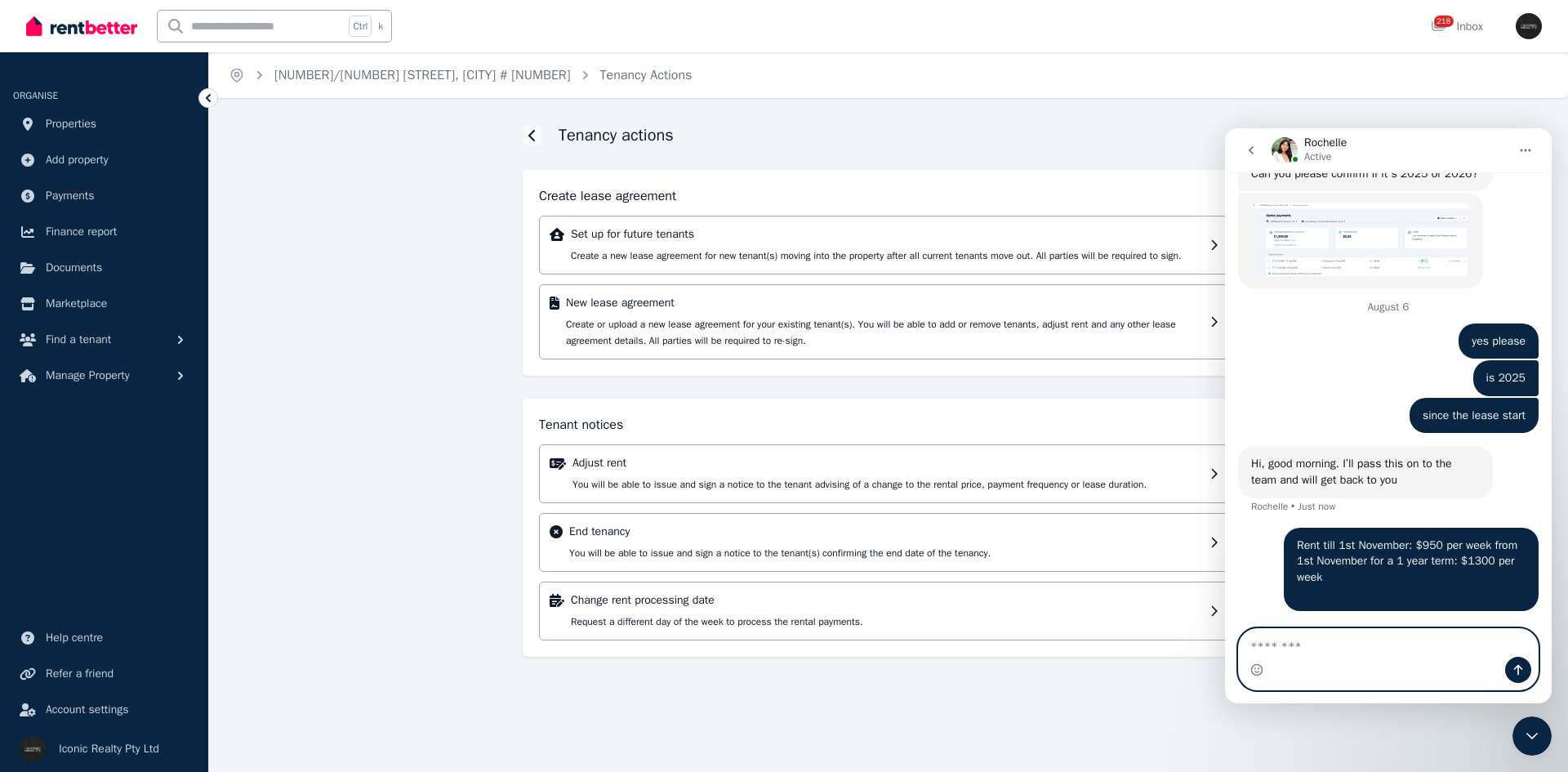 scroll, scrollTop: 2767, scrollLeft: 0, axis: vertical 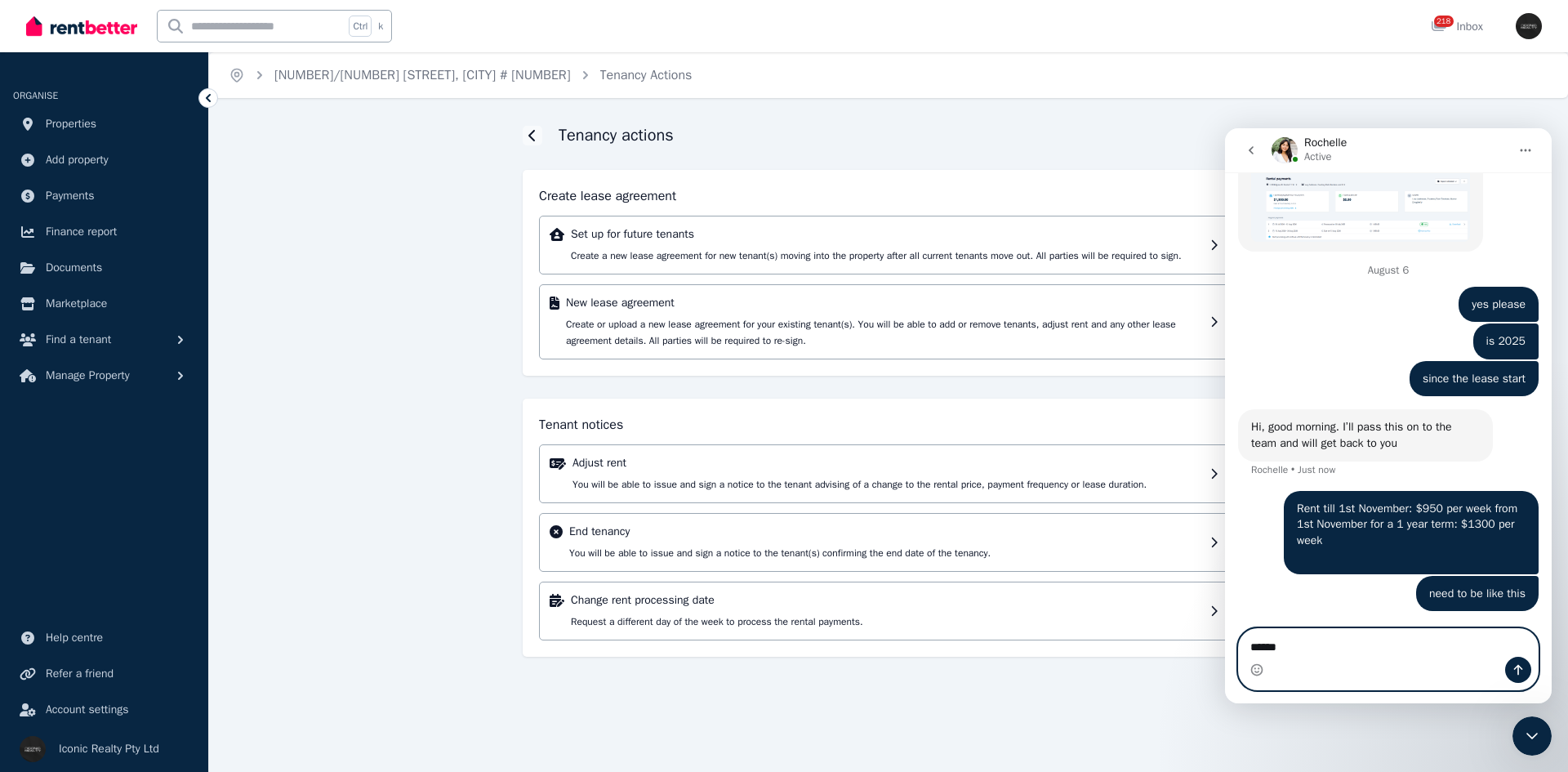 type on "******" 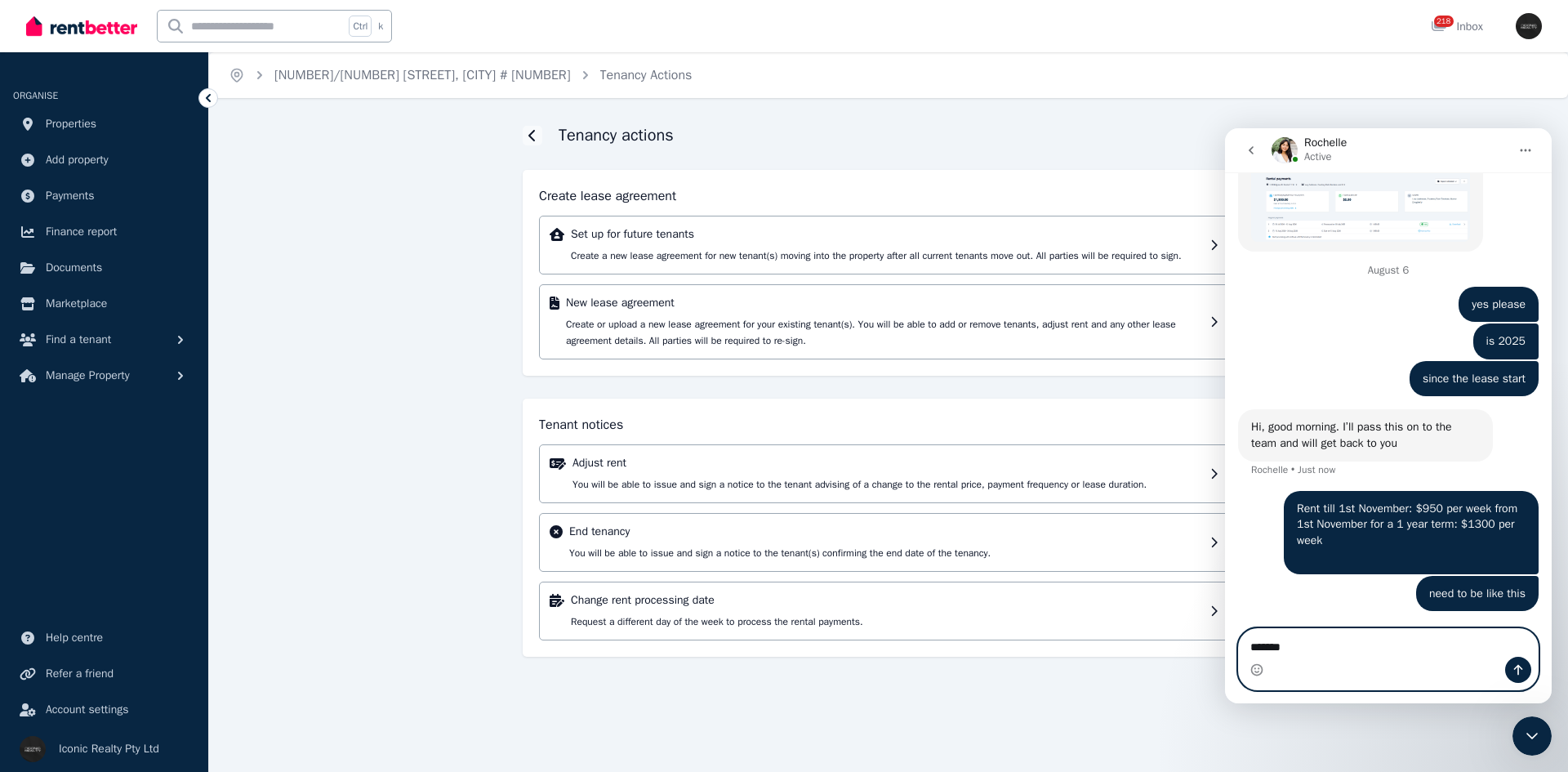 type 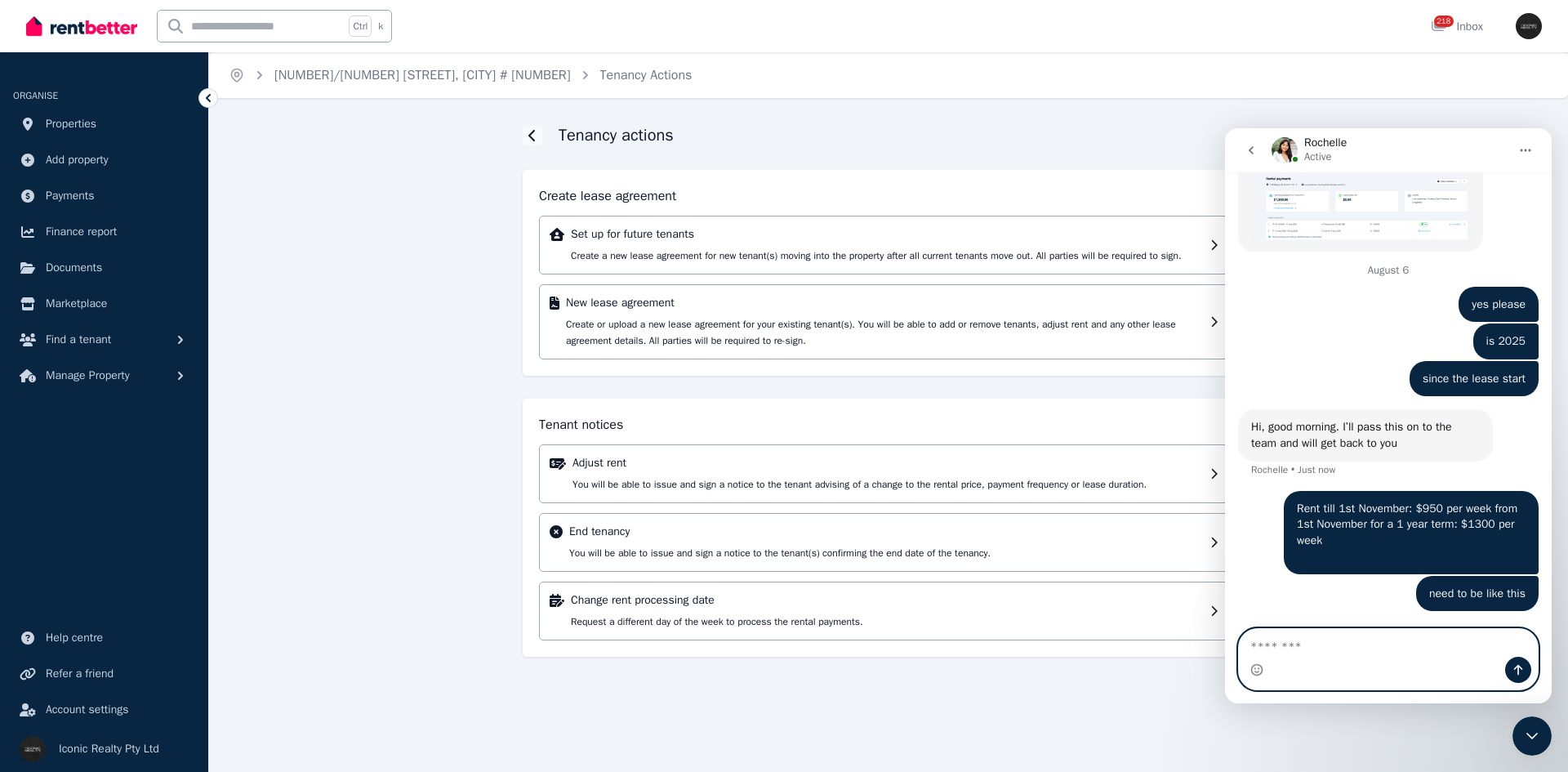 scroll, scrollTop: 2805, scrollLeft: 0, axis: vertical 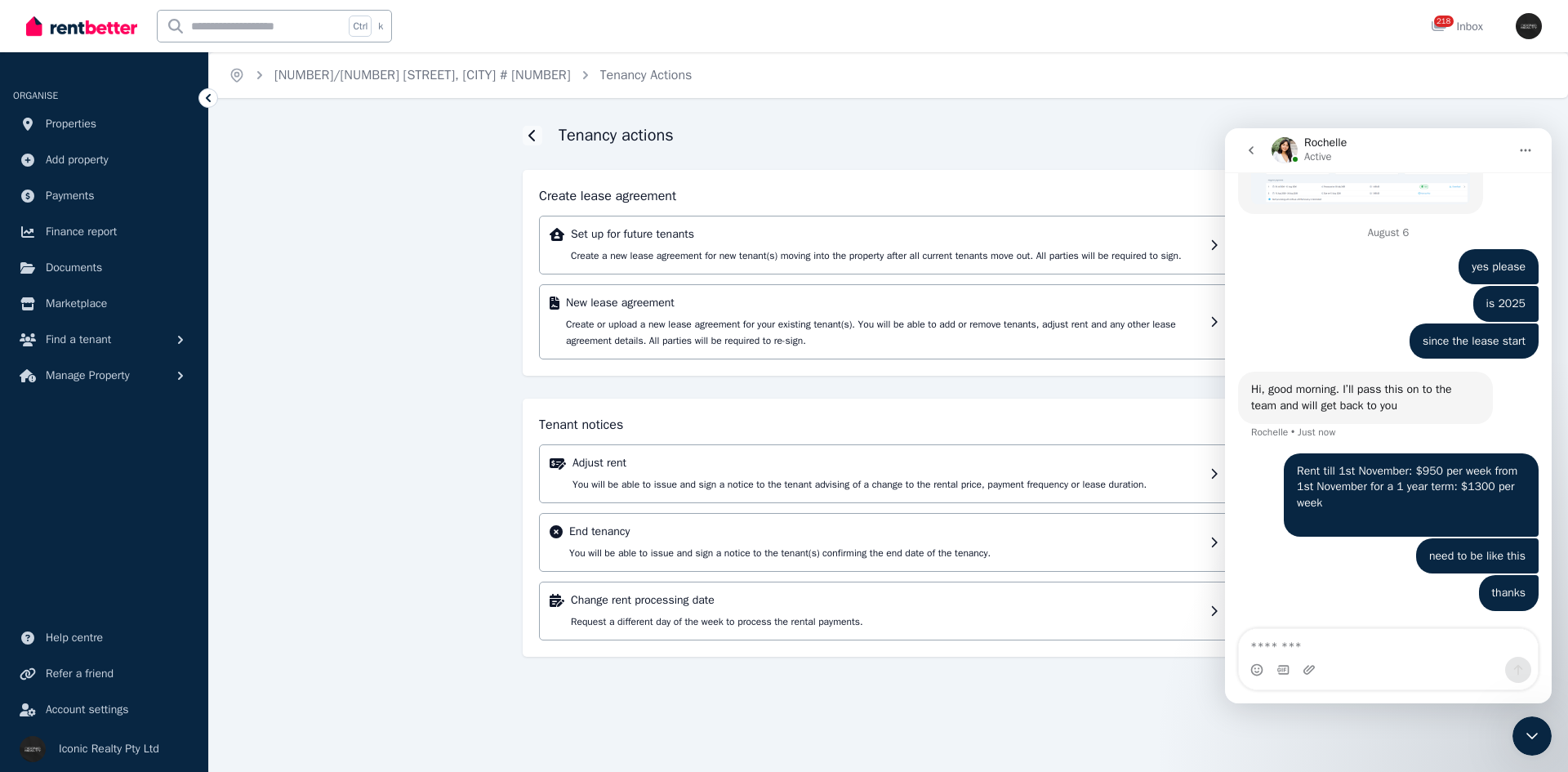 click on "Tenancy actions Create lease agreement Set up for future tenants Create a new lease agreement for new tenant(s) moving into the property after all current tenants move out. All parties will be required to sign. New lease agreement Create or upload a new lease agreement for your existing tenant(s). You will be able to add or remove tenants, adjust rent and any other lease agreement details. All parties will be required to re-sign. Tenant notices Adjust rent You will be able to issue and sign a notice to the tenant advising of a change to the rental price, payment frequency or lease duration. End tenancy You will be able to issue and sign a notice to the tenant(s) confirming the end date of the tenancy. Change rent processing date Request a different day of the week to process the rental payments." at bounding box center (889, 405) 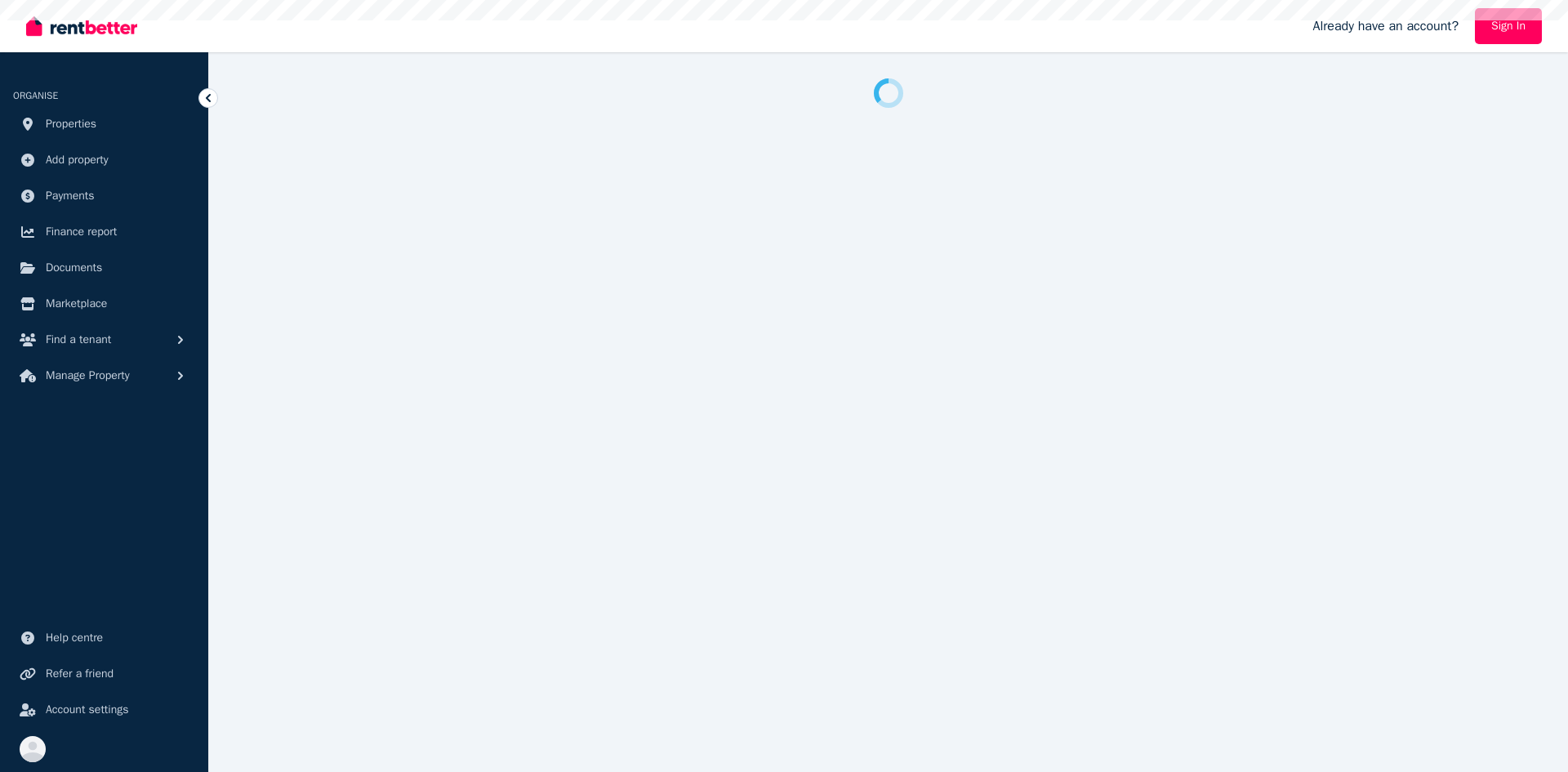 scroll, scrollTop: 0, scrollLeft: 0, axis: both 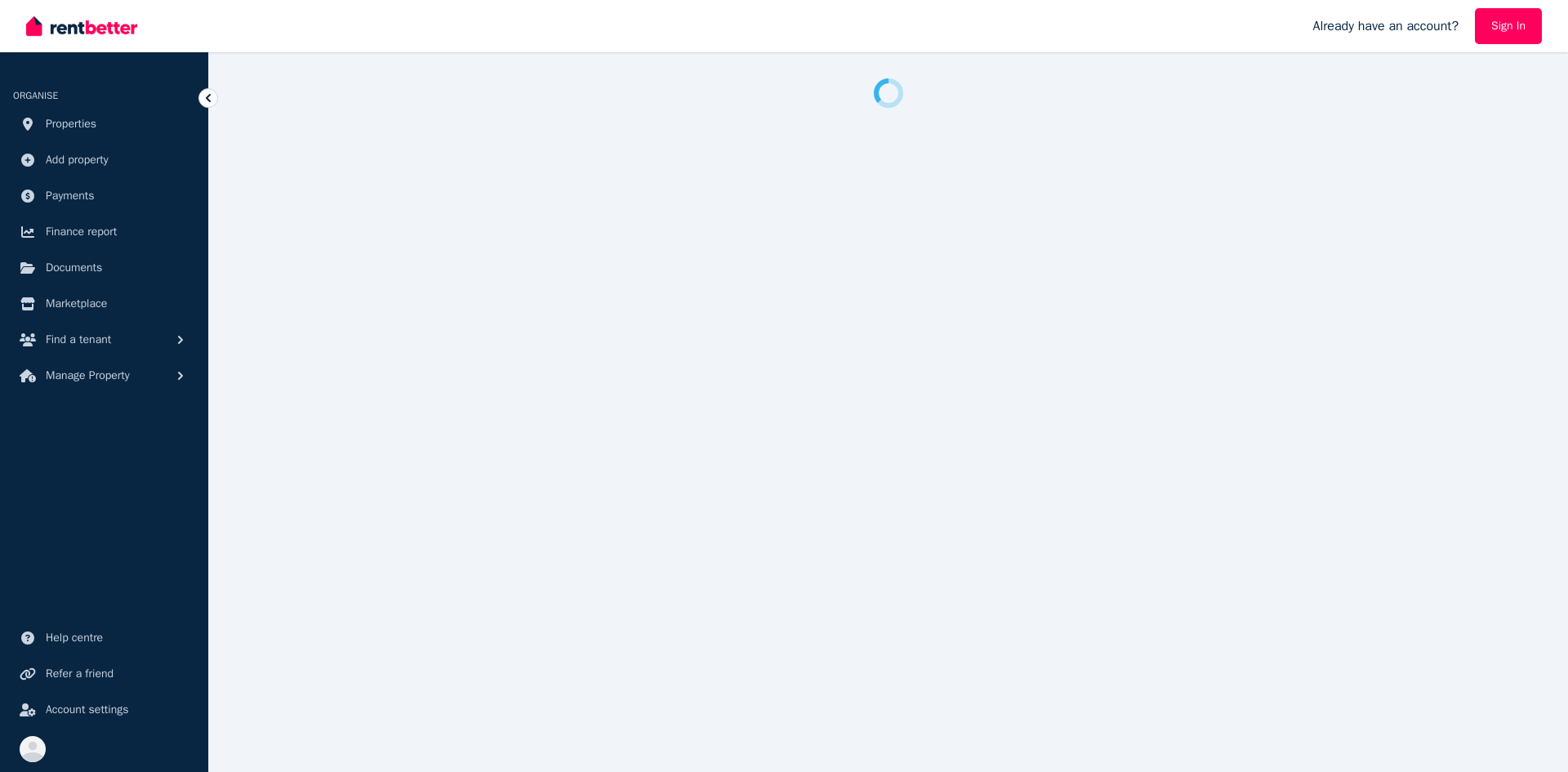 click at bounding box center [82, 26] 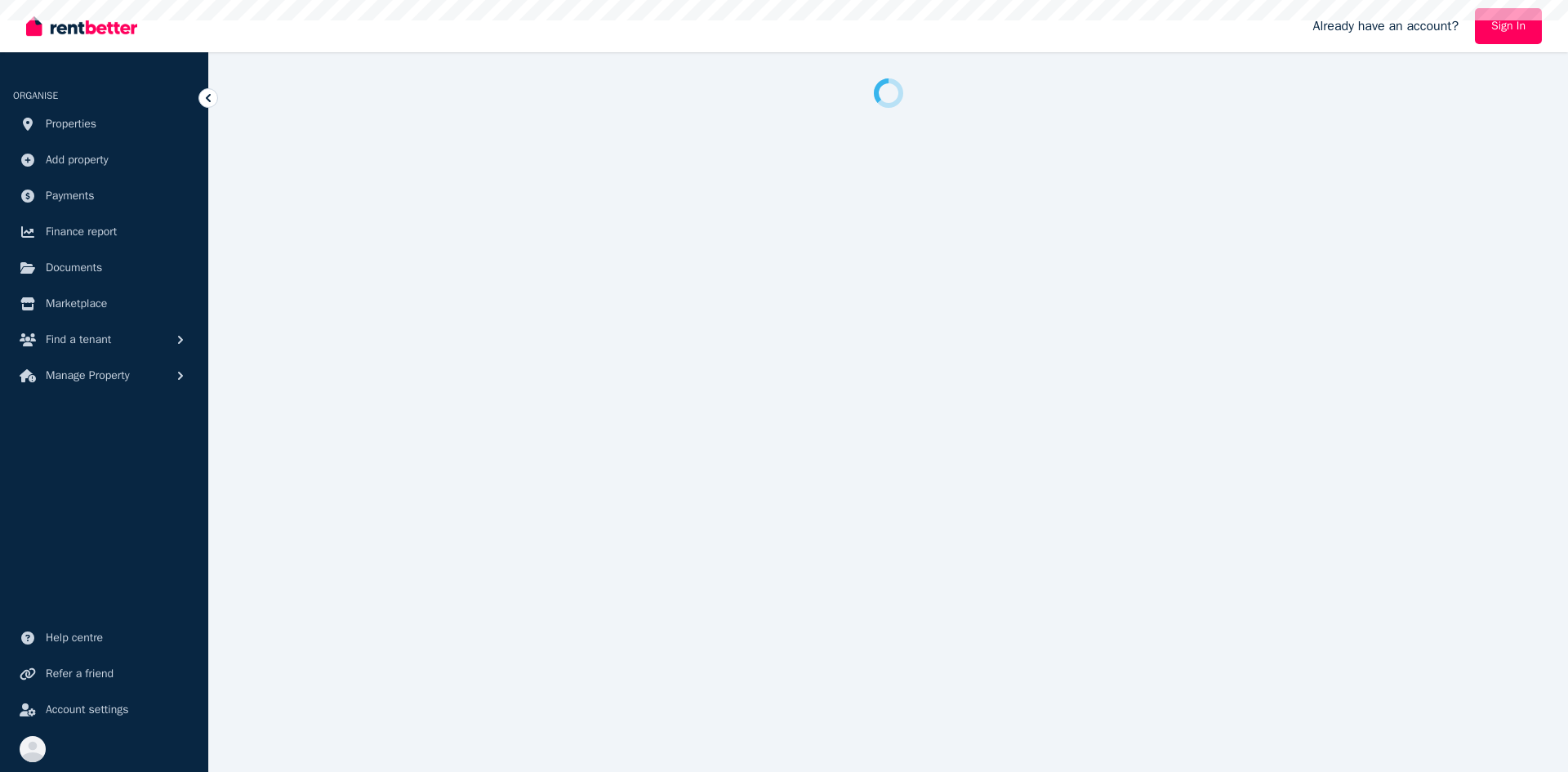scroll, scrollTop: 0, scrollLeft: 0, axis: both 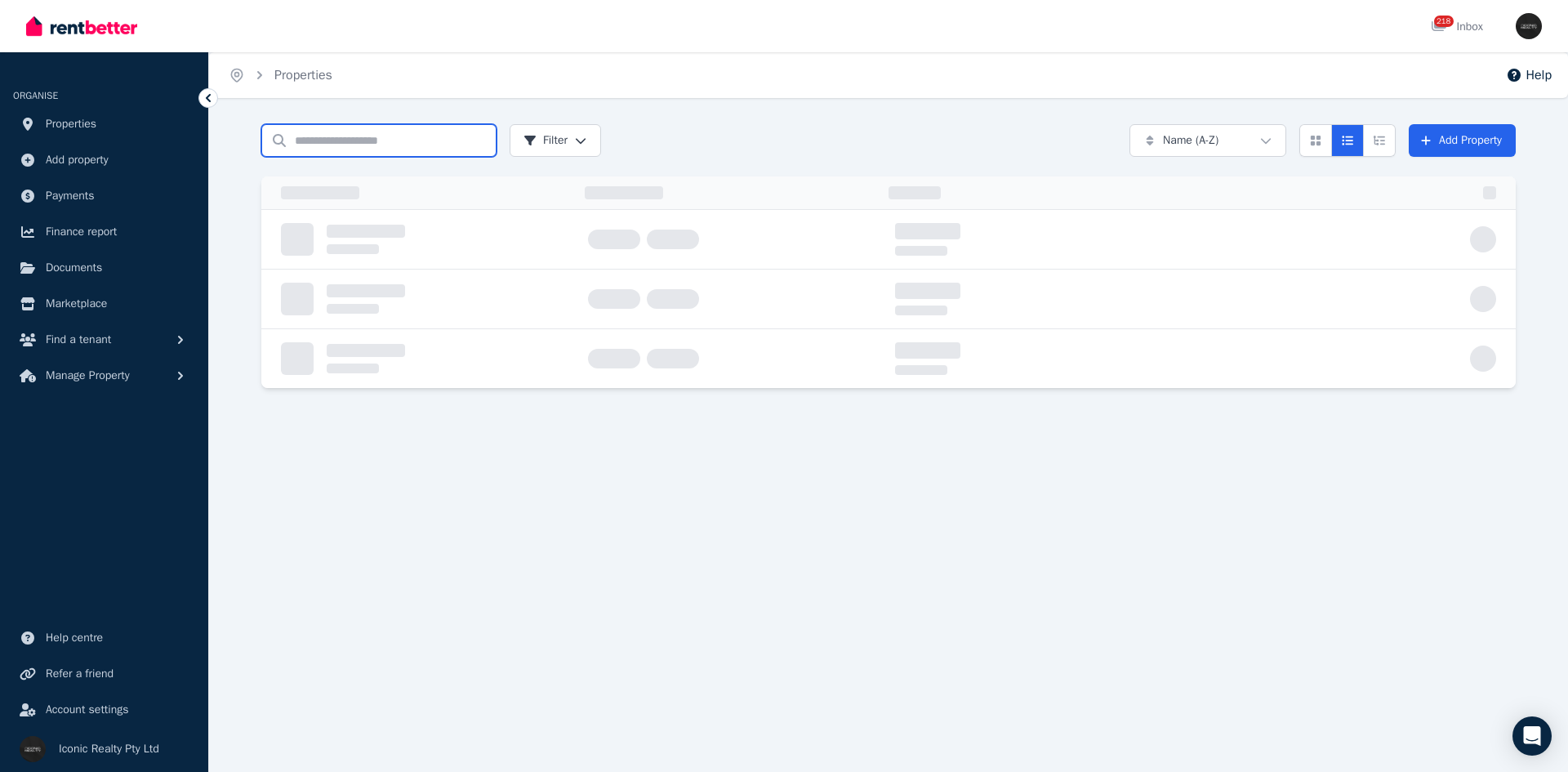 click on "Search properties" at bounding box center [379, 141] 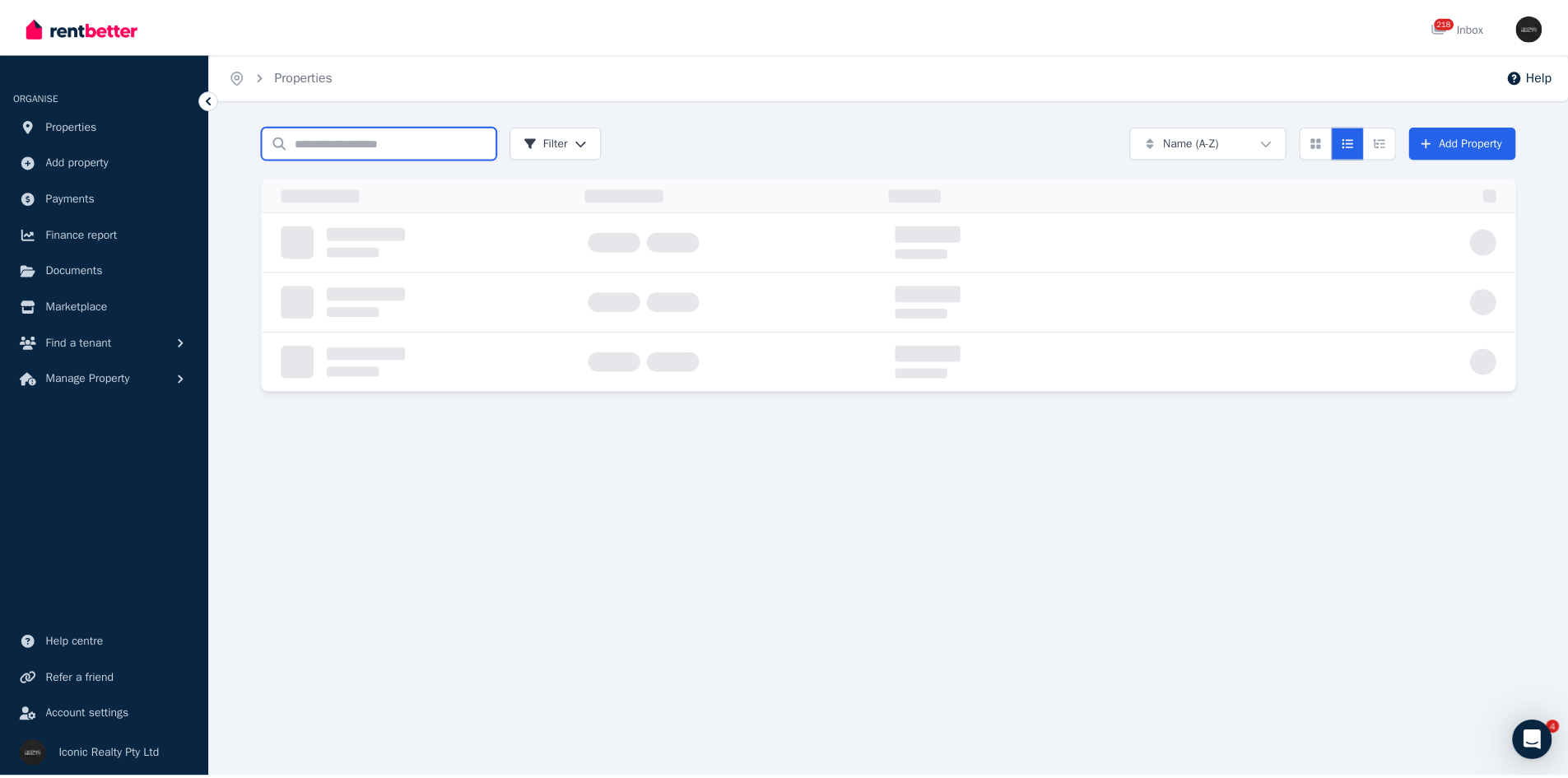 scroll, scrollTop: 0, scrollLeft: 0, axis: both 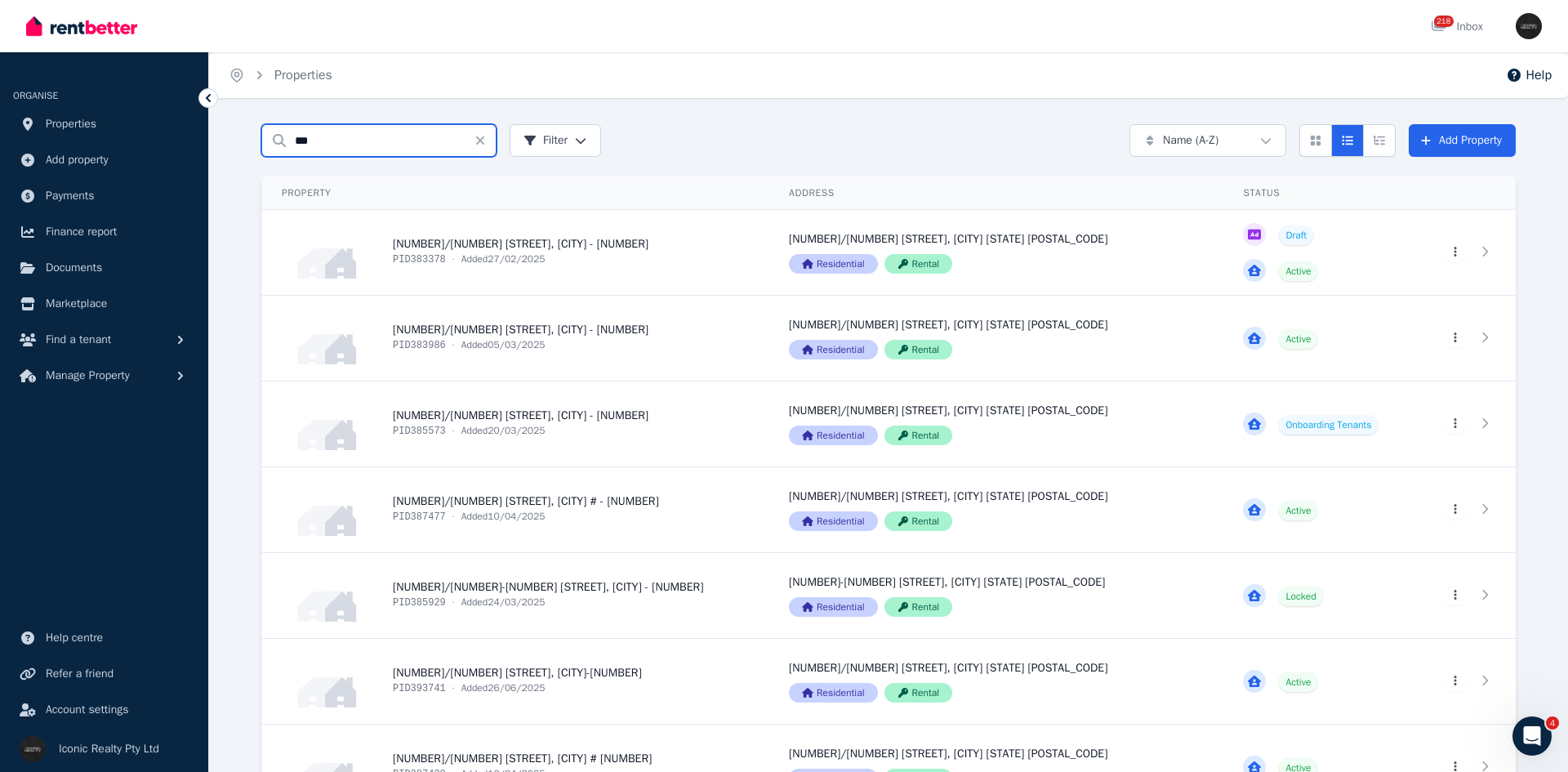 type on "***" 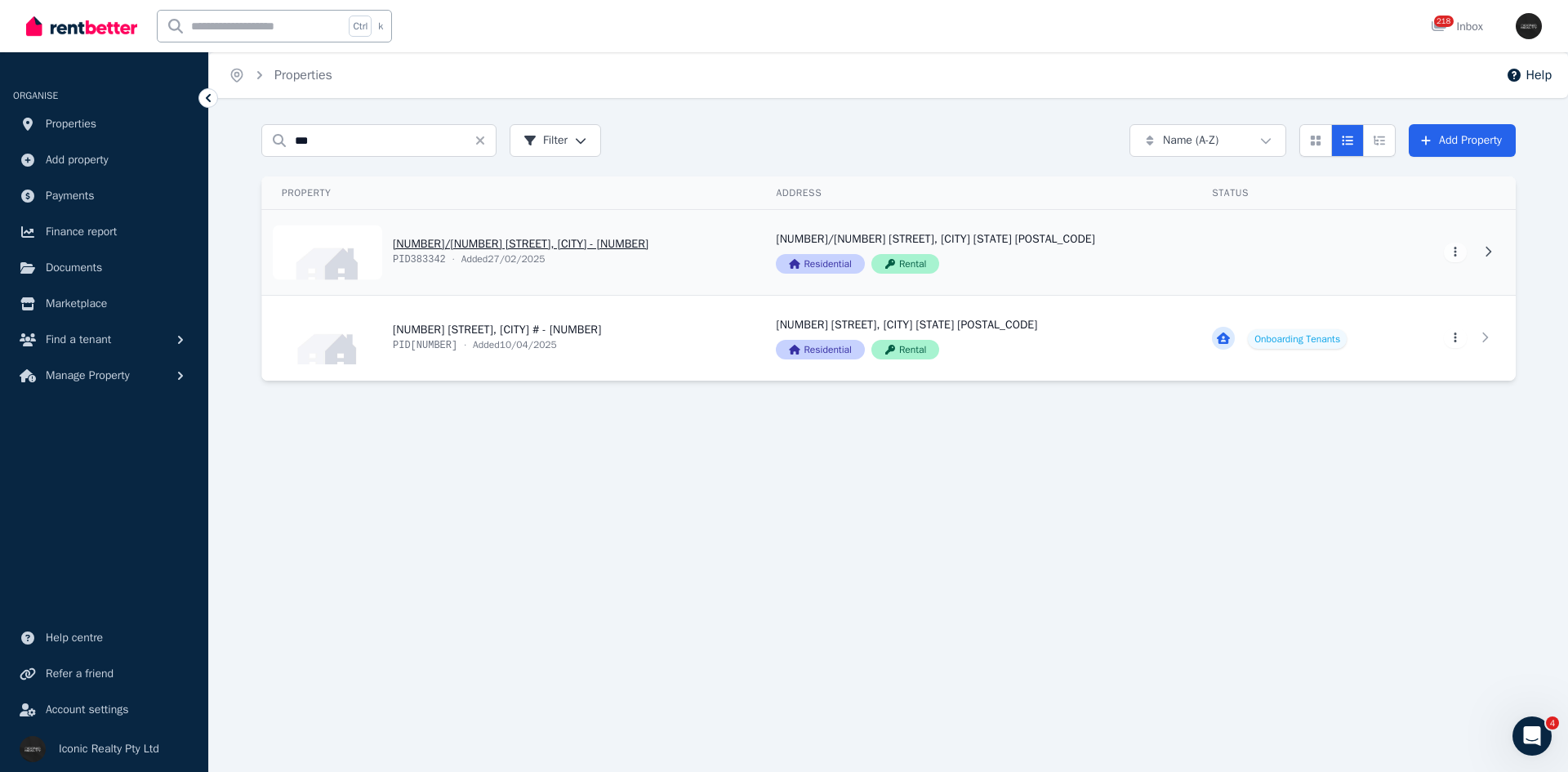 click on "View property details" at bounding box center (509, 252) 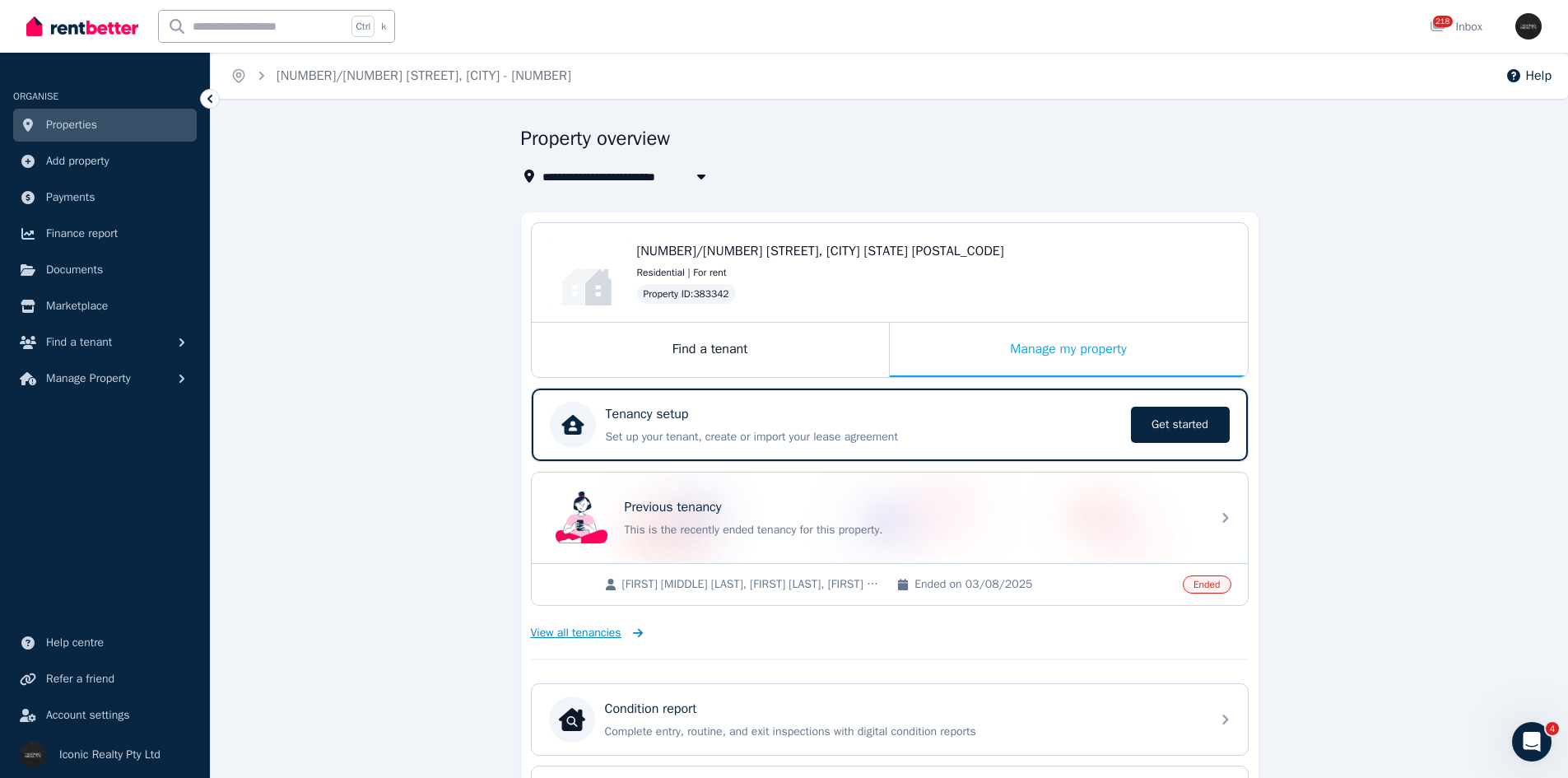 click on "View all tenancies" at bounding box center [576, 633] 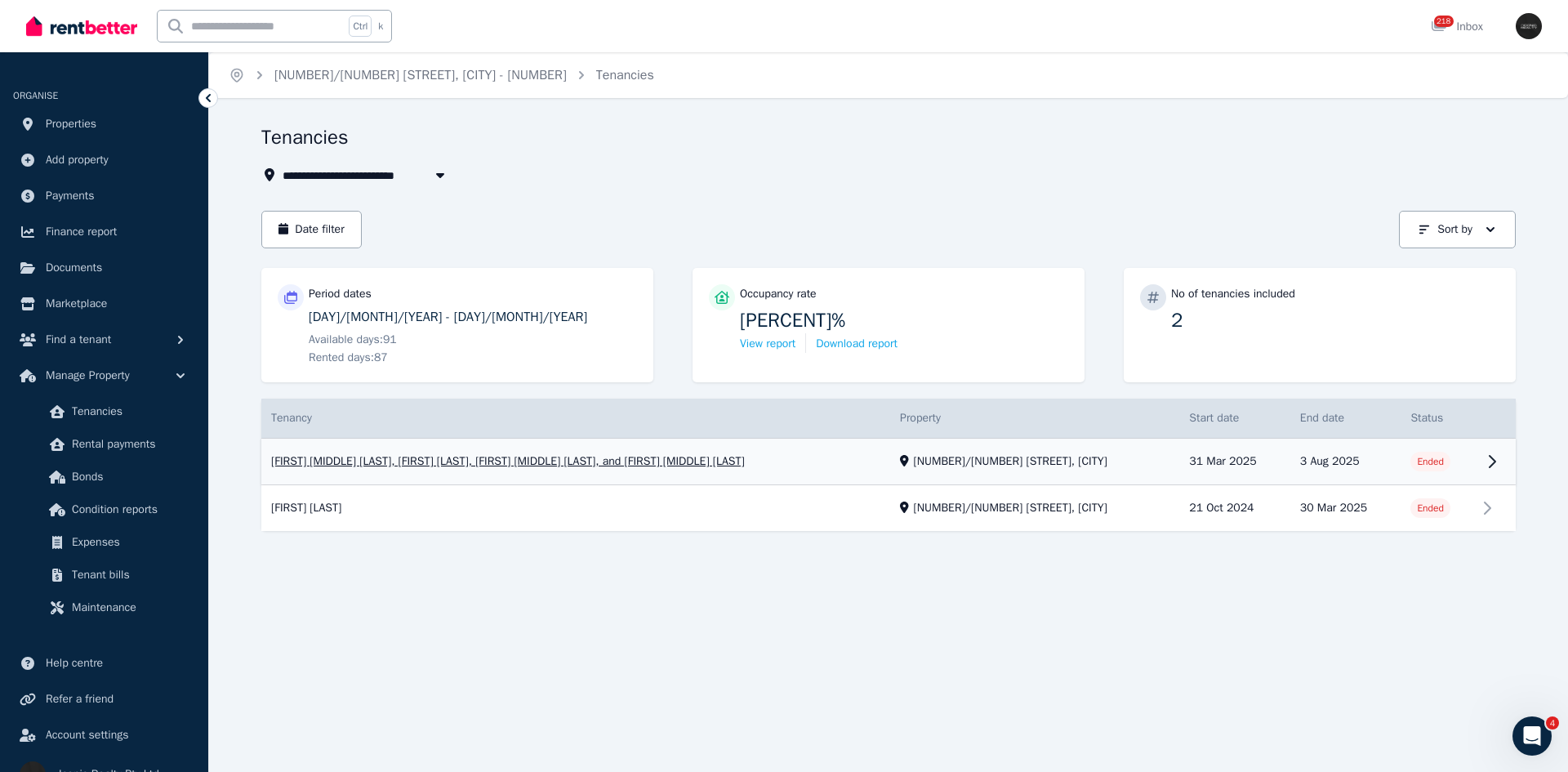 click on "View property details" at bounding box center (889, 462) 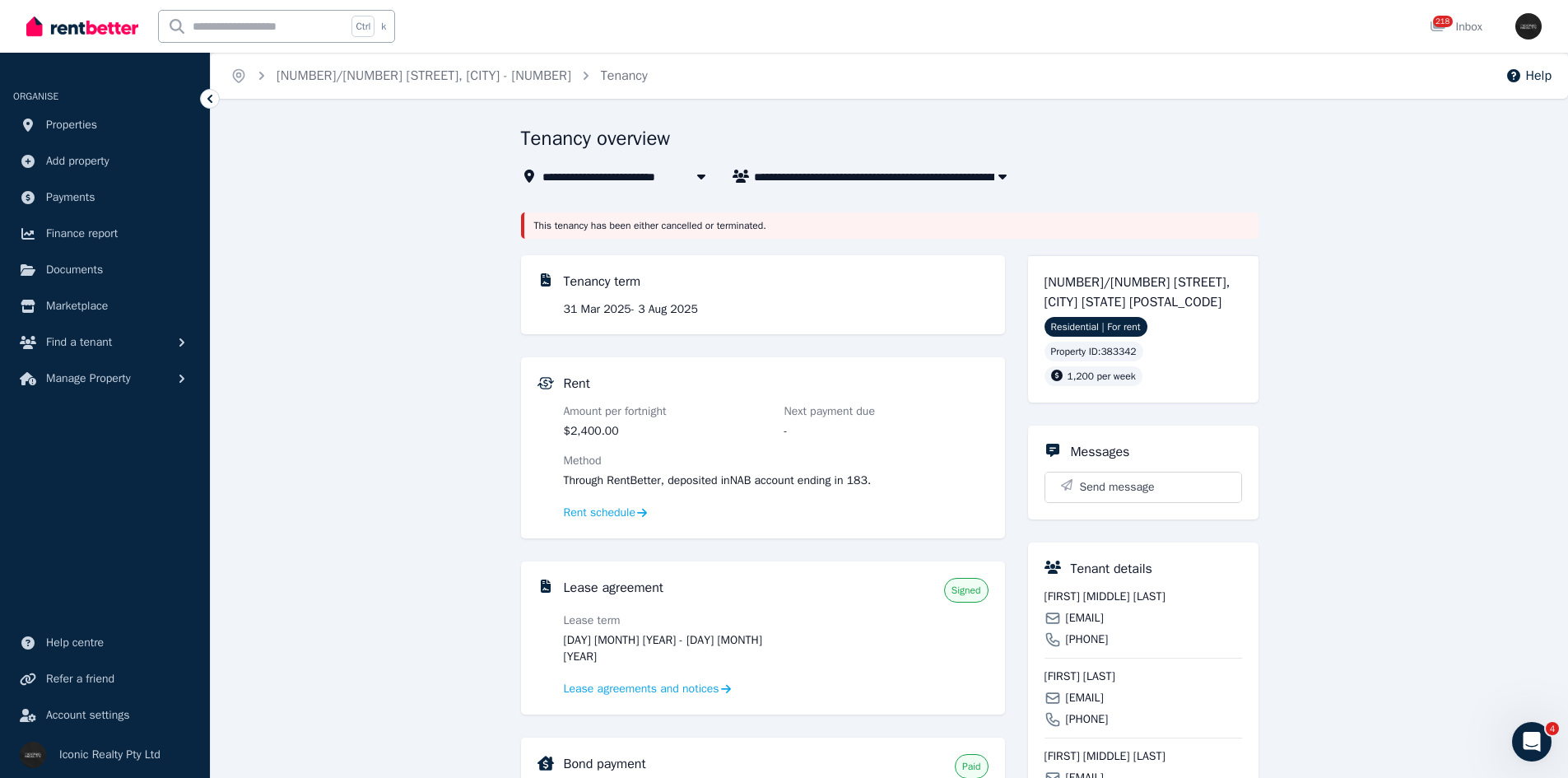 click on "**********" at bounding box center [889, 737] 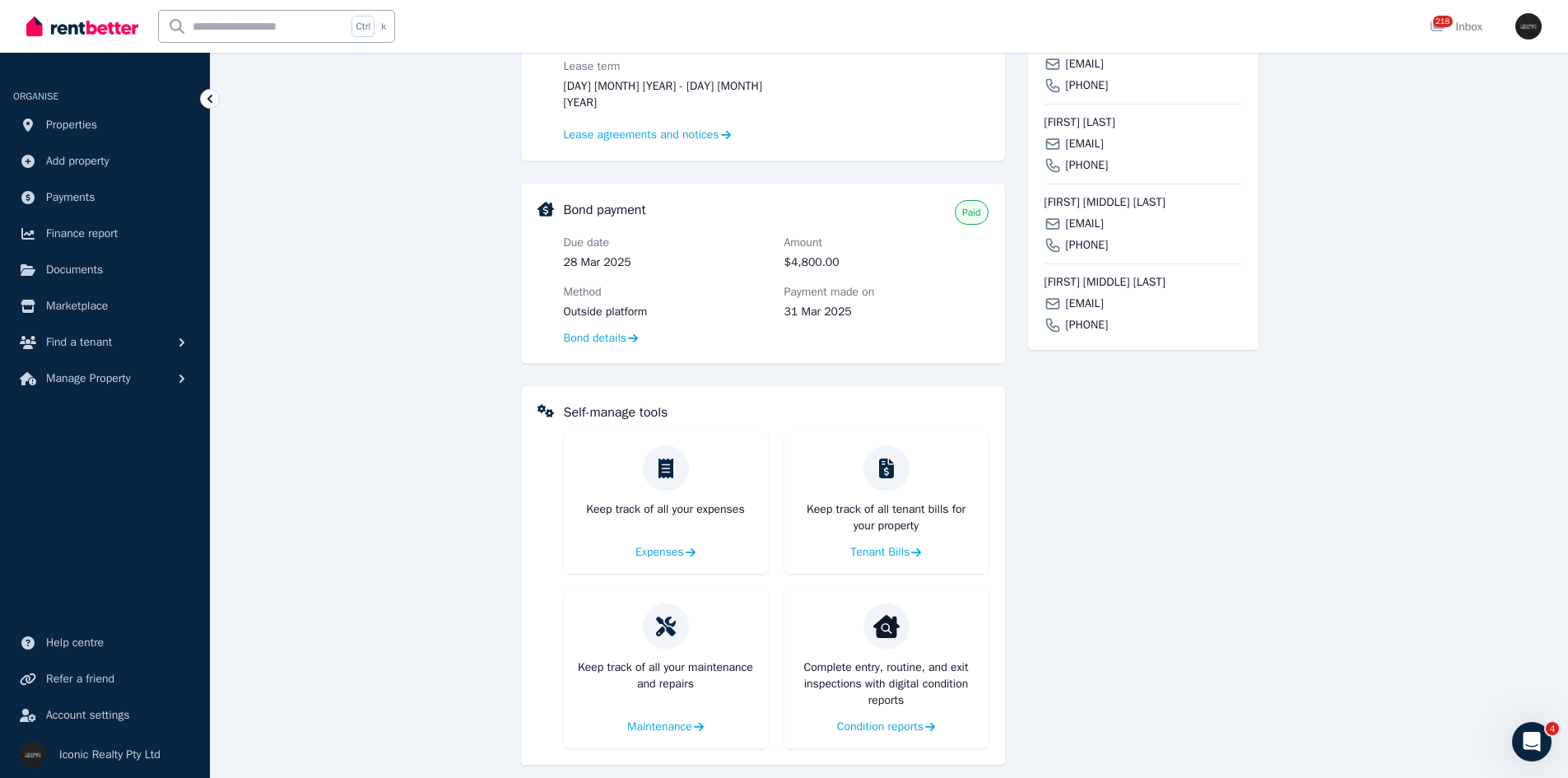 scroll, scrollTop: 198, scrollLeft: 0, axis: vertical 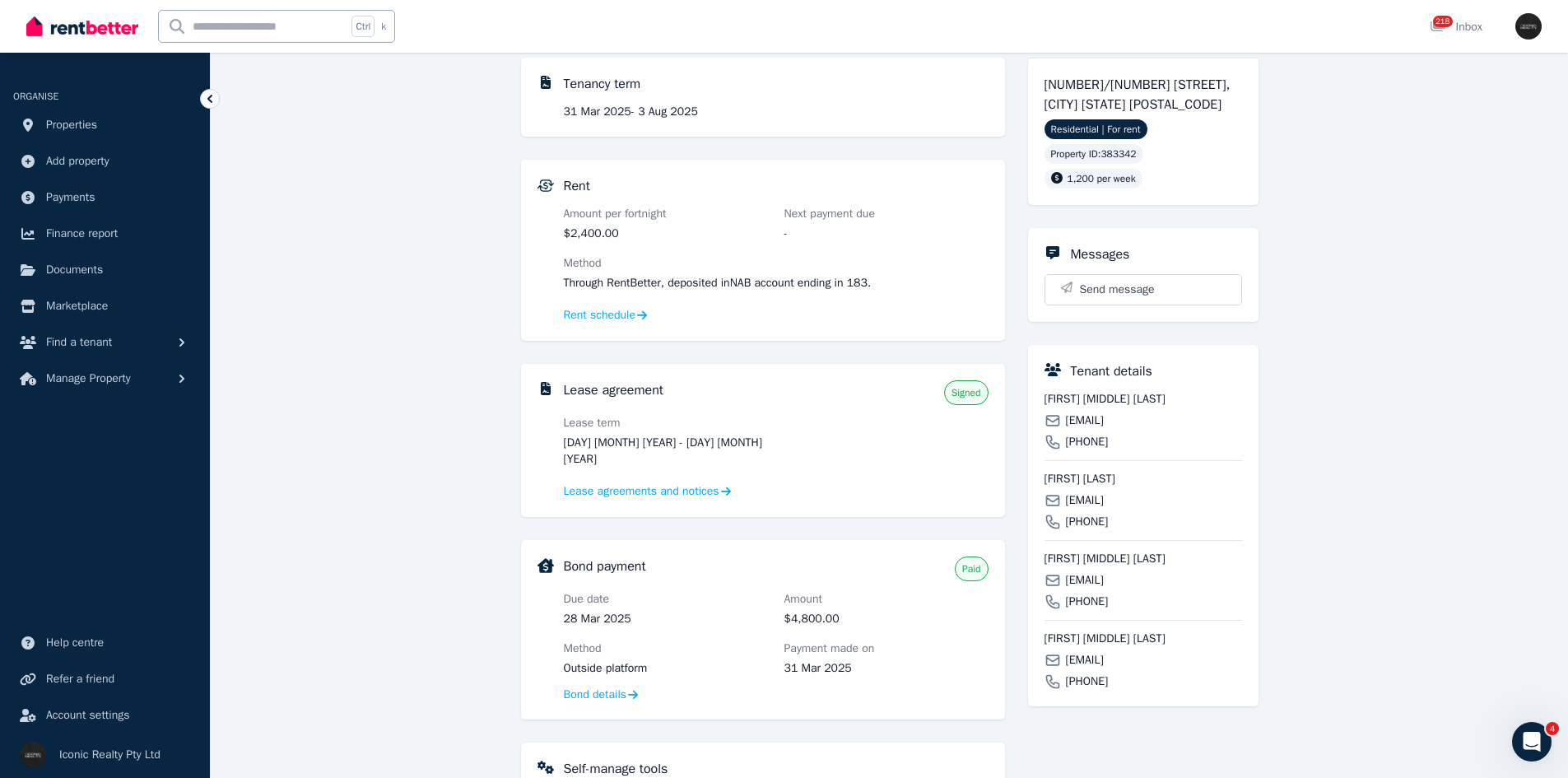 click on "**********" at bounding box center (889, 539) 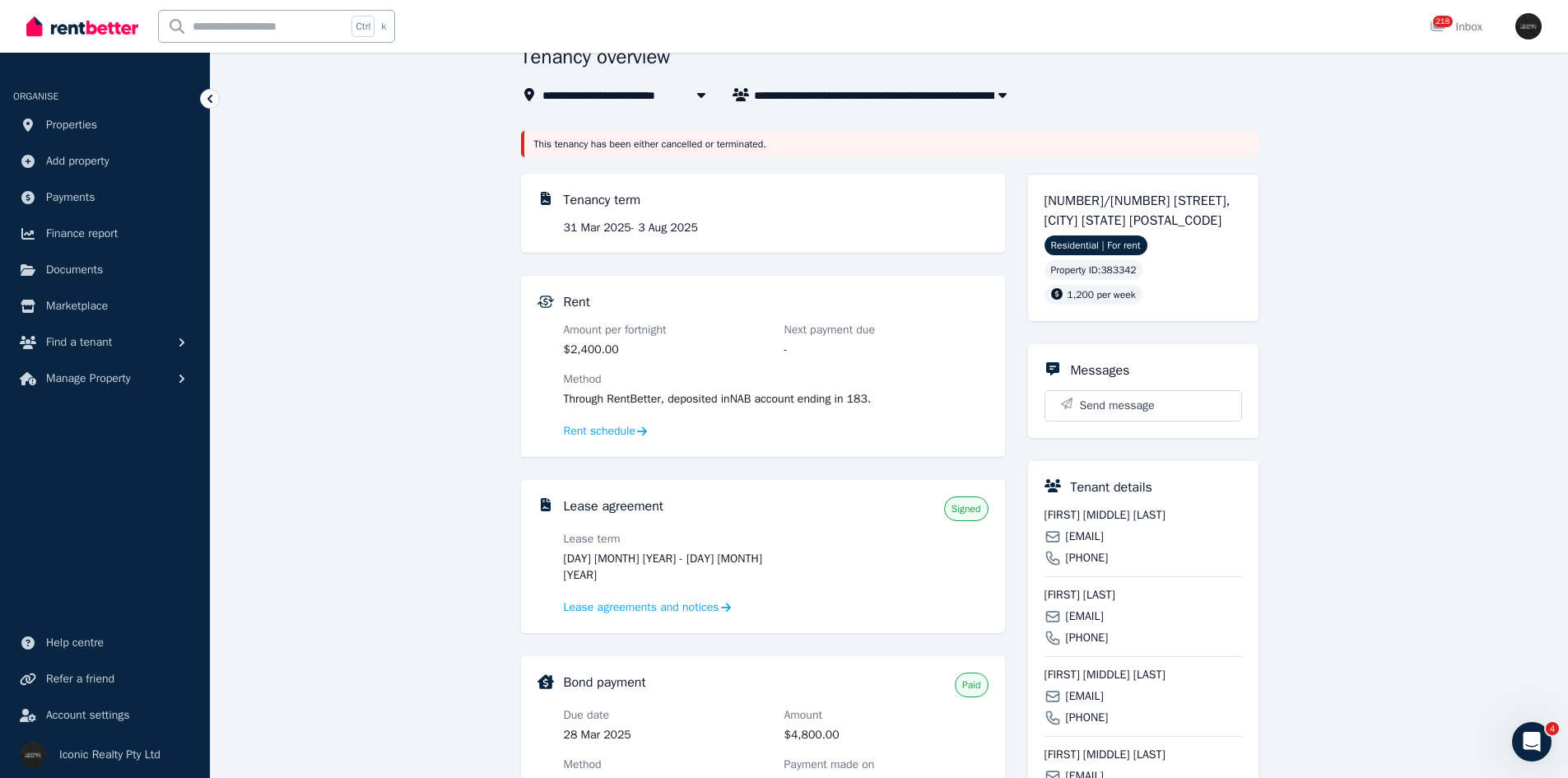 scroll, scrollTop: 0, scrollLeft: 0, axis: both 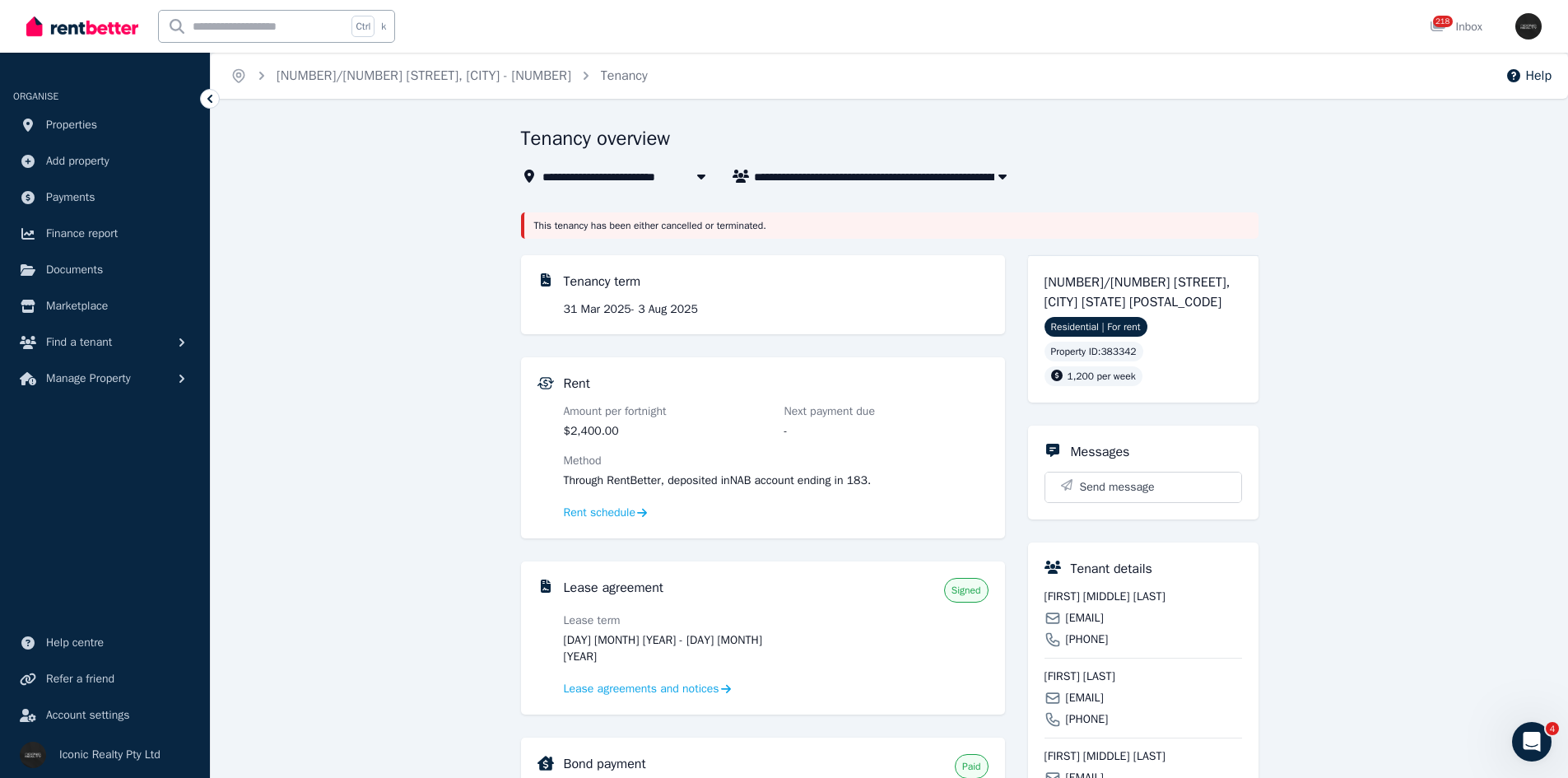 click on "This tenancy has been either cancelled or terminated." at bounding box center (890, 226) 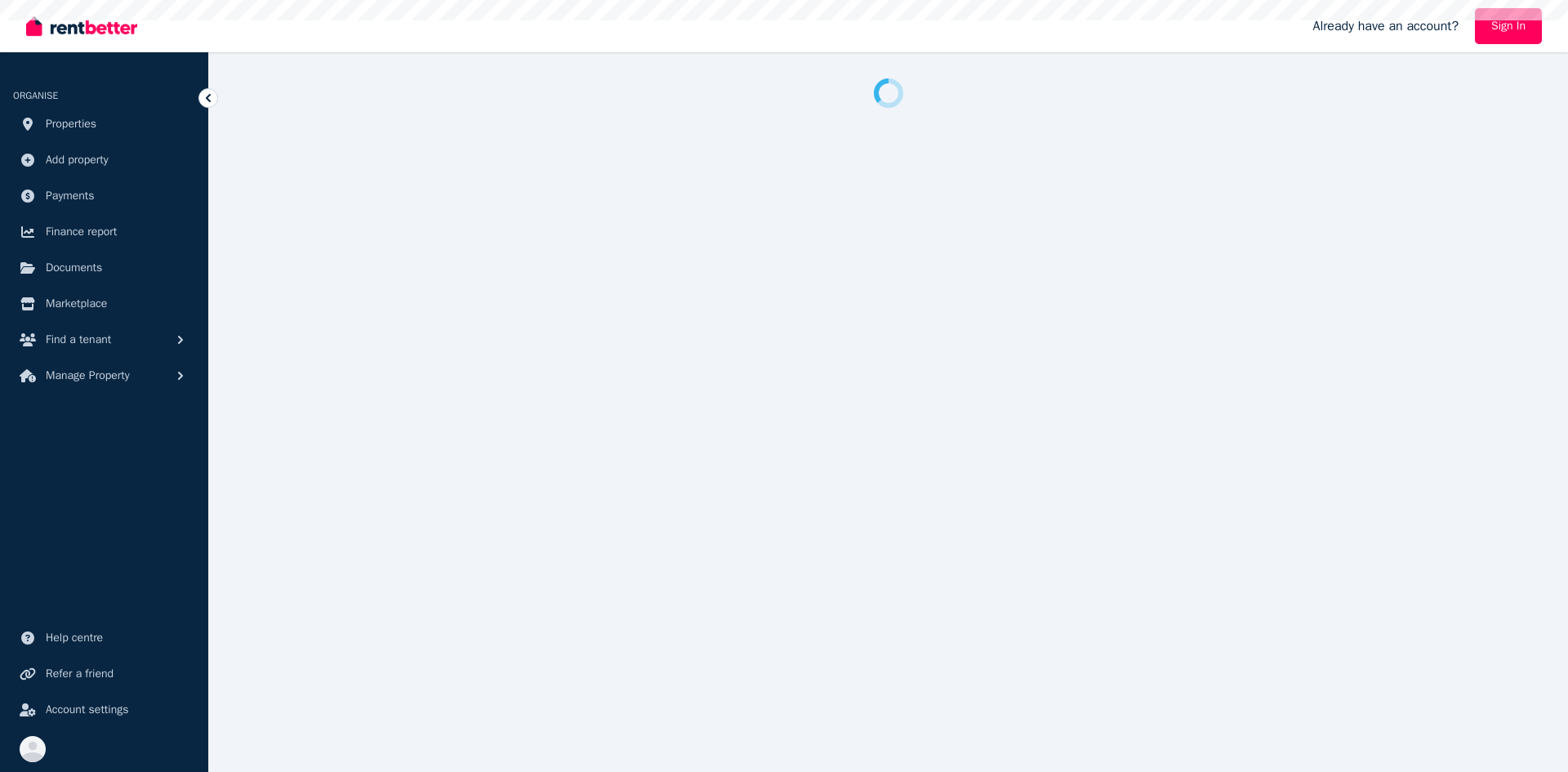 scroll, scrollTop: 0, scrollLeft: 0, axis: both 